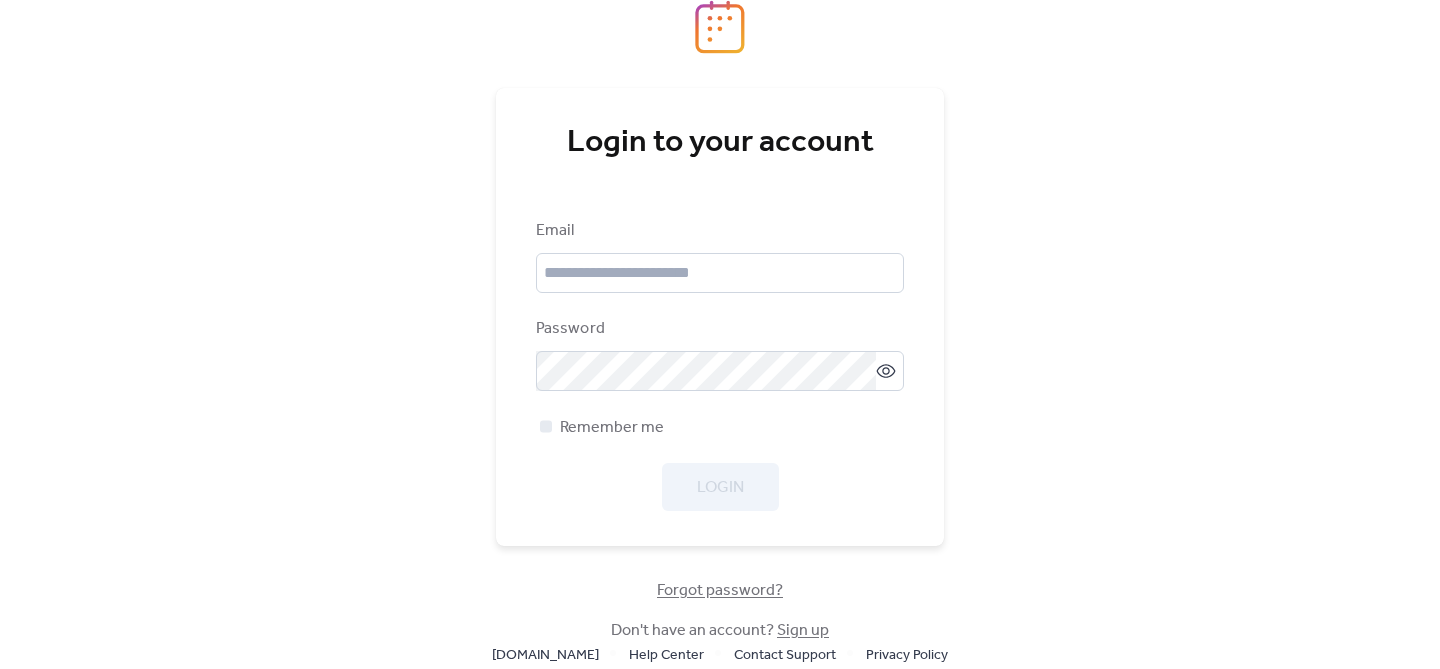 scroll, scrollTop: 0, scrollLeft: 0, axis: both 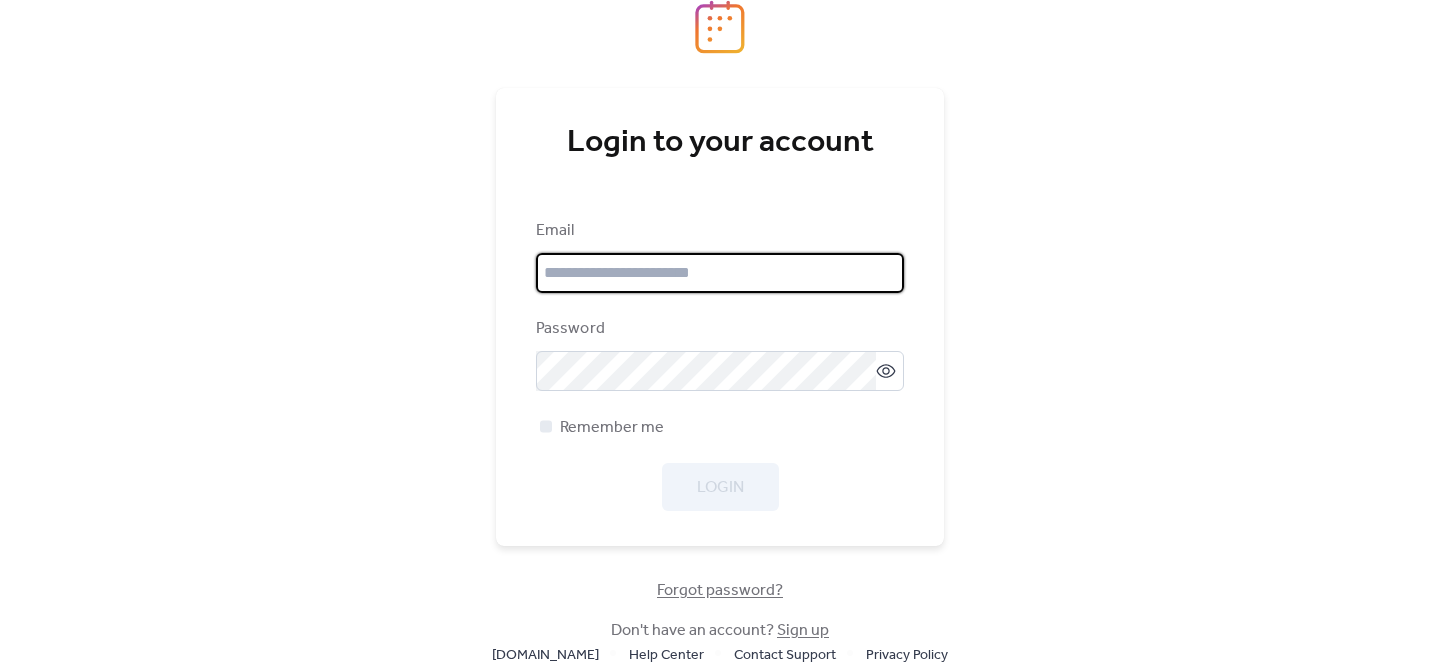 type on "**********" 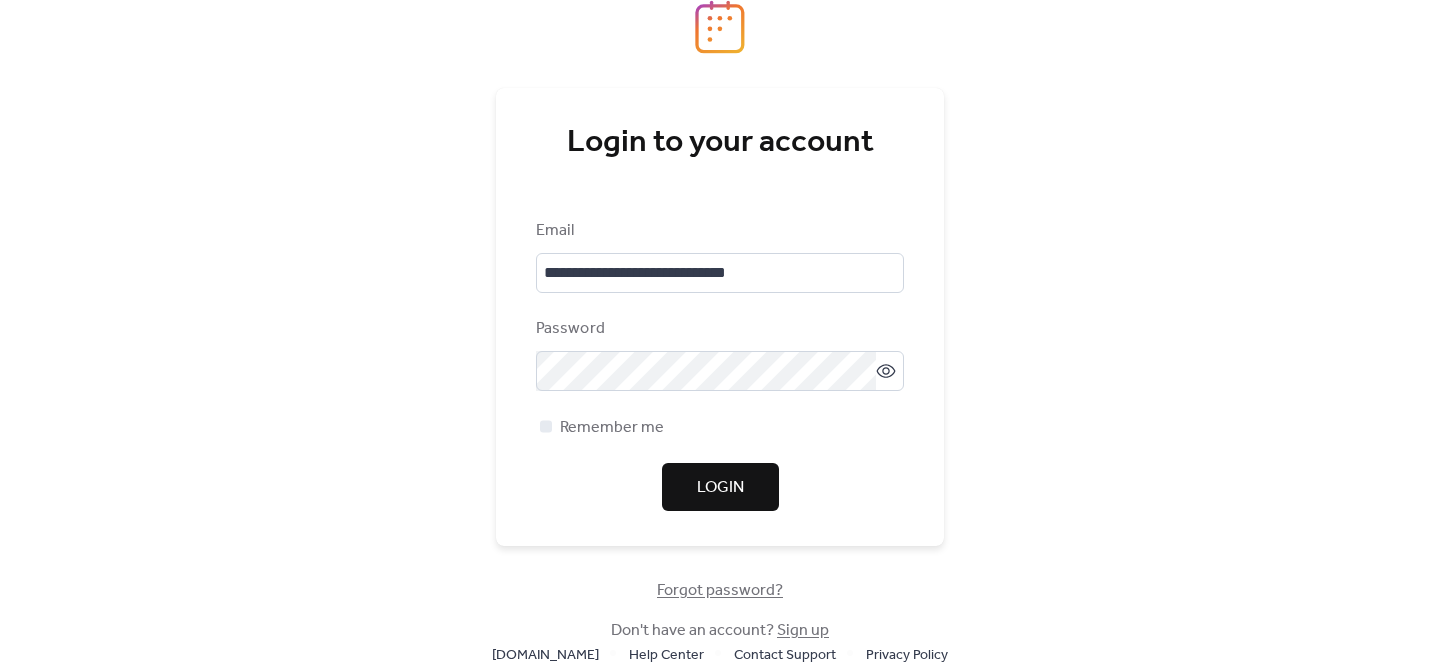 click on "**********" at bounding box center [720, 317] 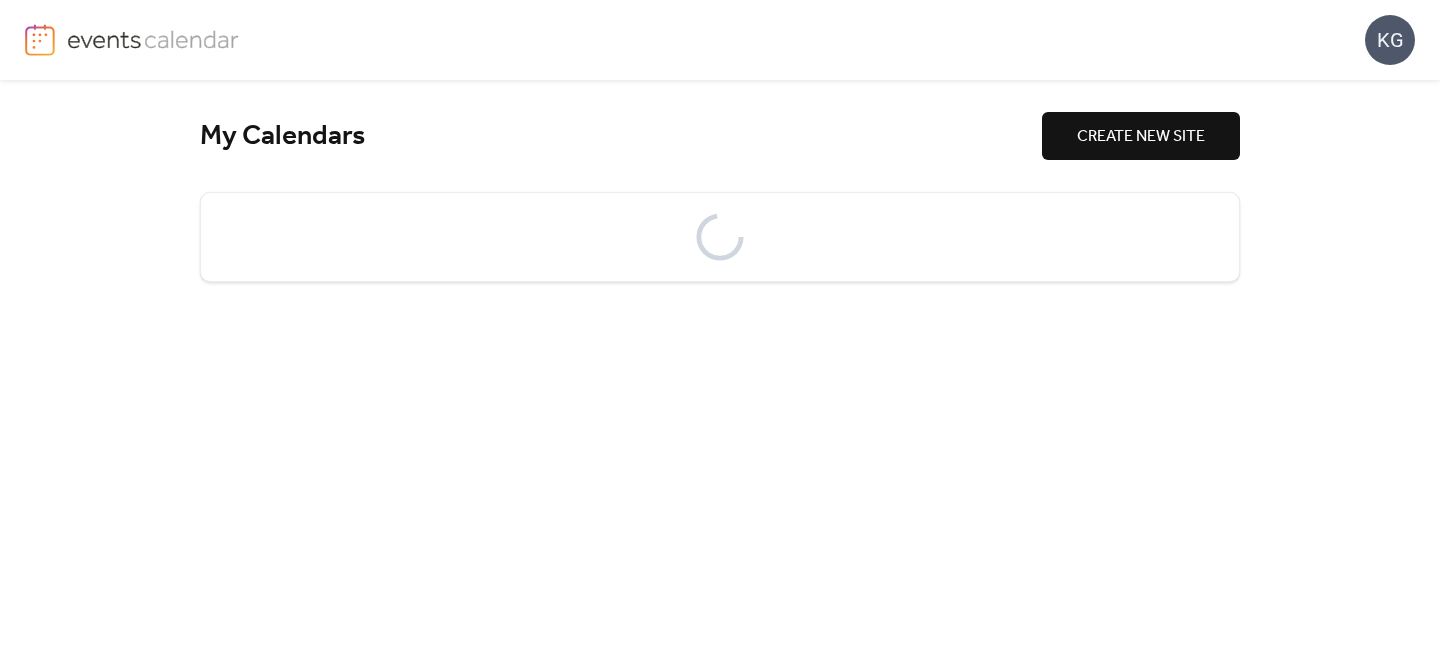 scroll, scrollTop: 0, scrollLeft: 0, axis: both 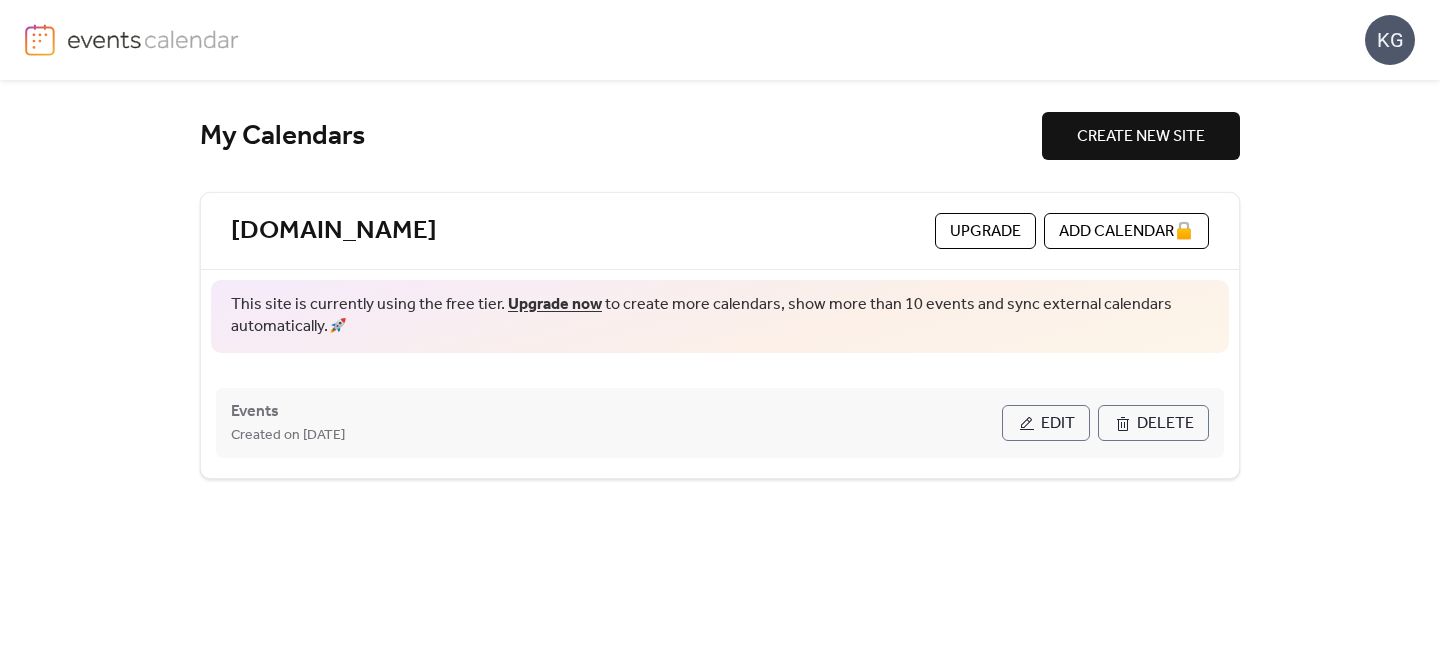 click on "Events Created on 2-Aug-2024 Edit Delete" at bounding box center (720, 423) 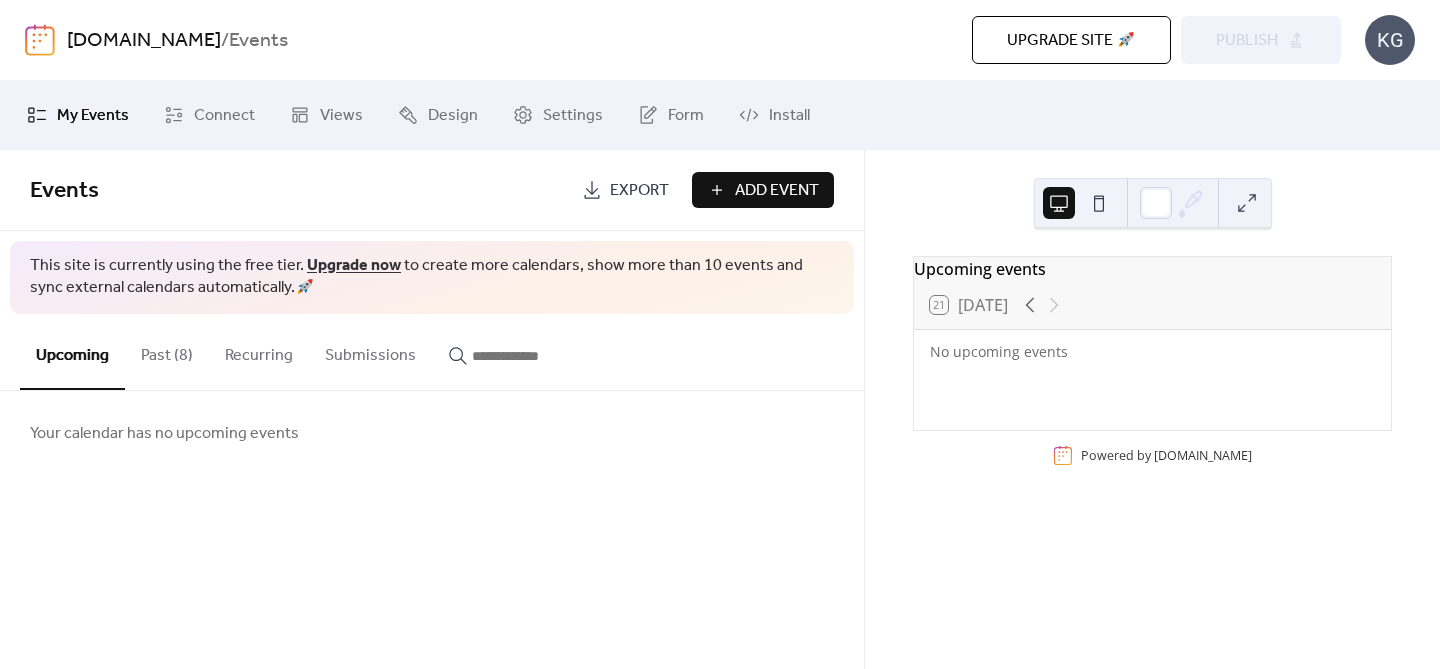 click on "Add Event" at bounding box center (777, 191) 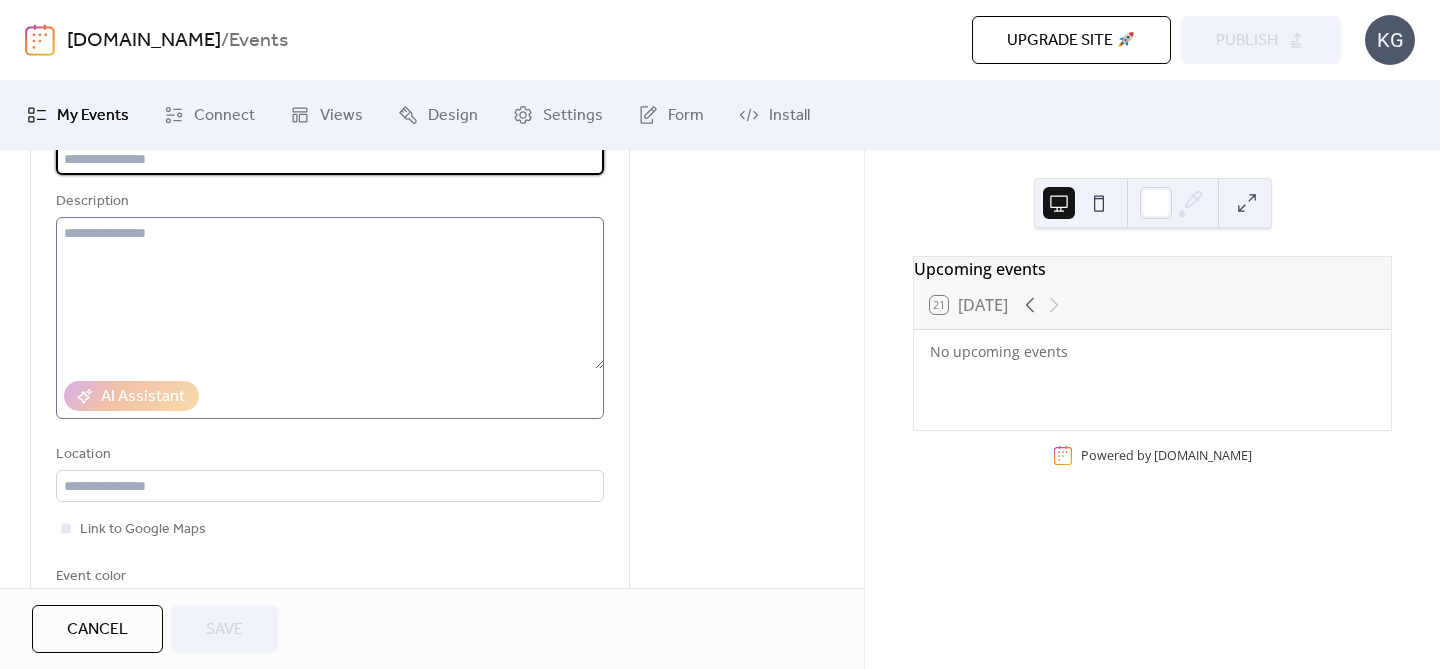 scroll, scrollTop: 285, scrollLeft: 0, axis: vertical 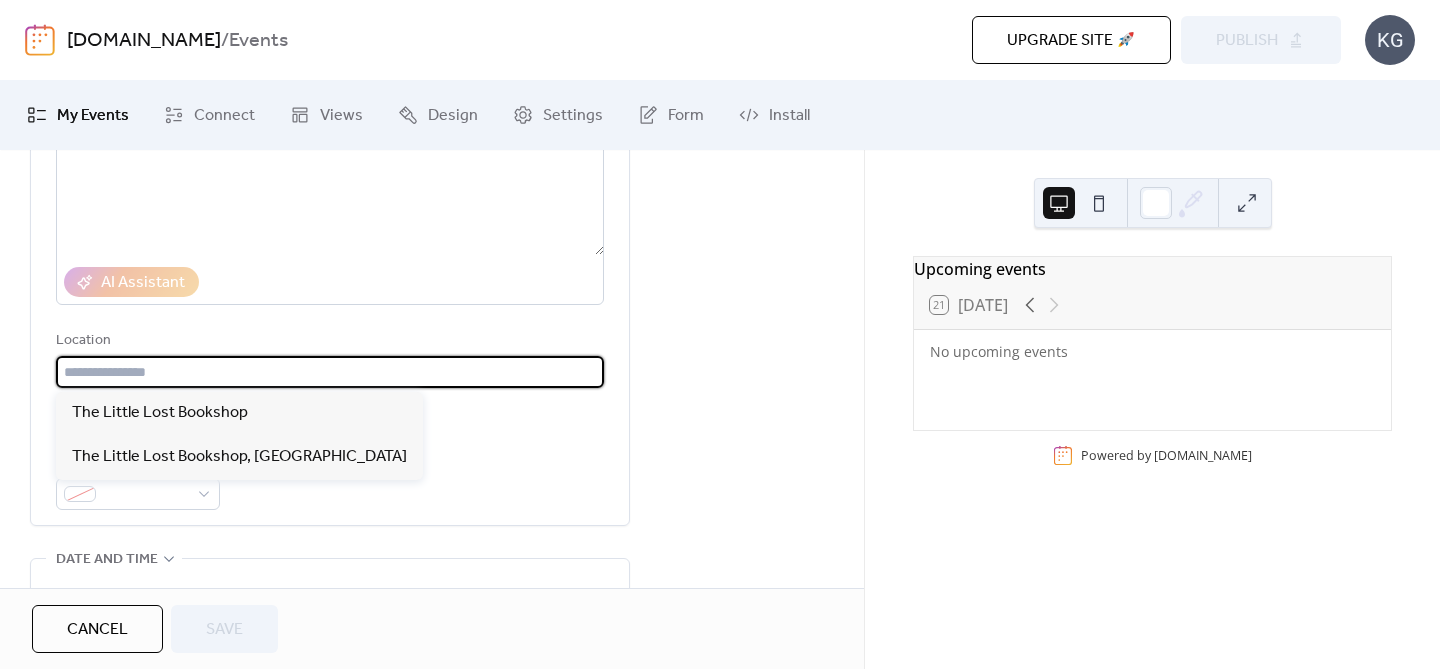click at bounding box center (330, 372) 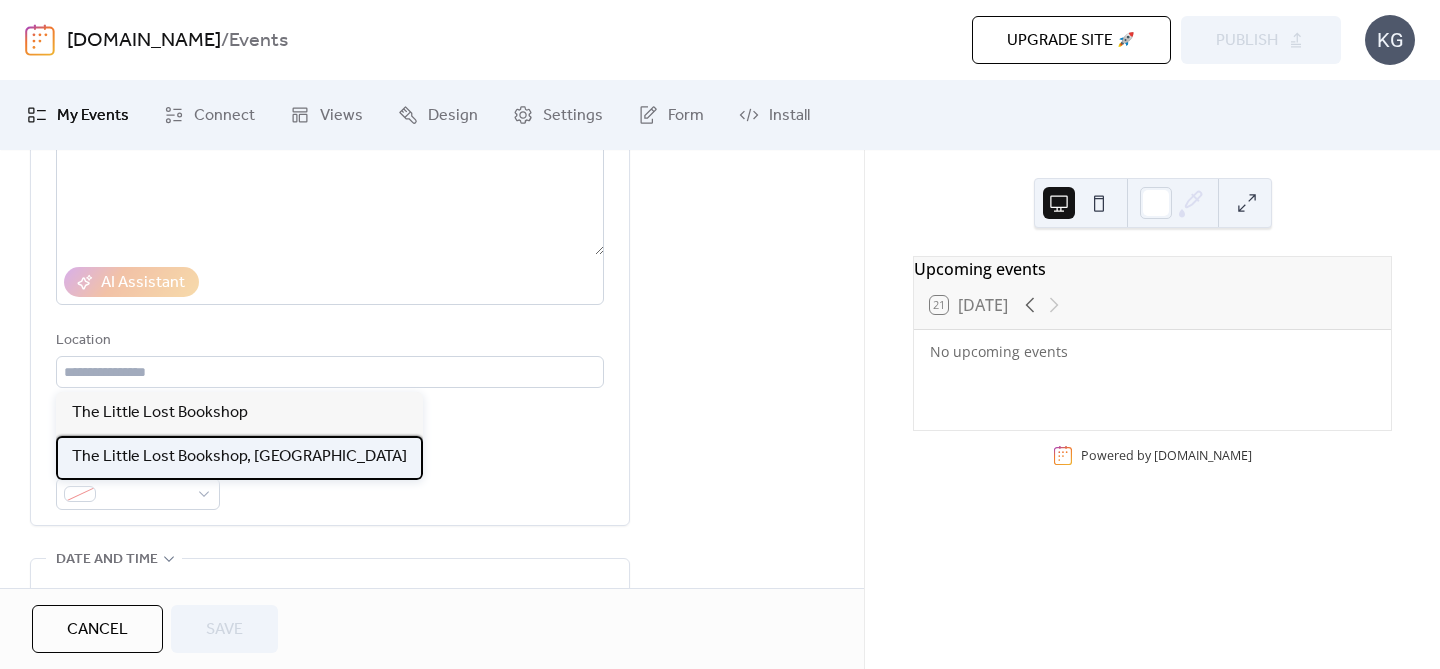 click on "The Little Lost Bookshop, Katoomba" at bounding box center [239, 457] 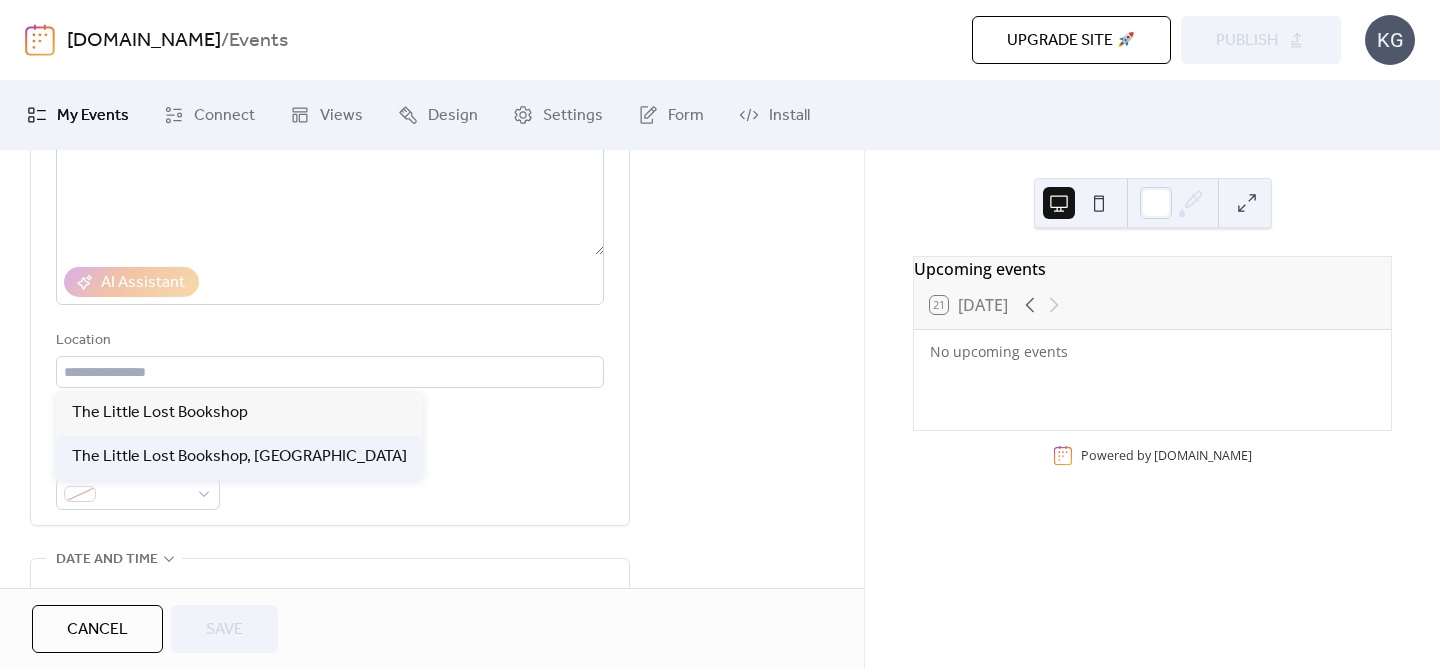 type on "**********" 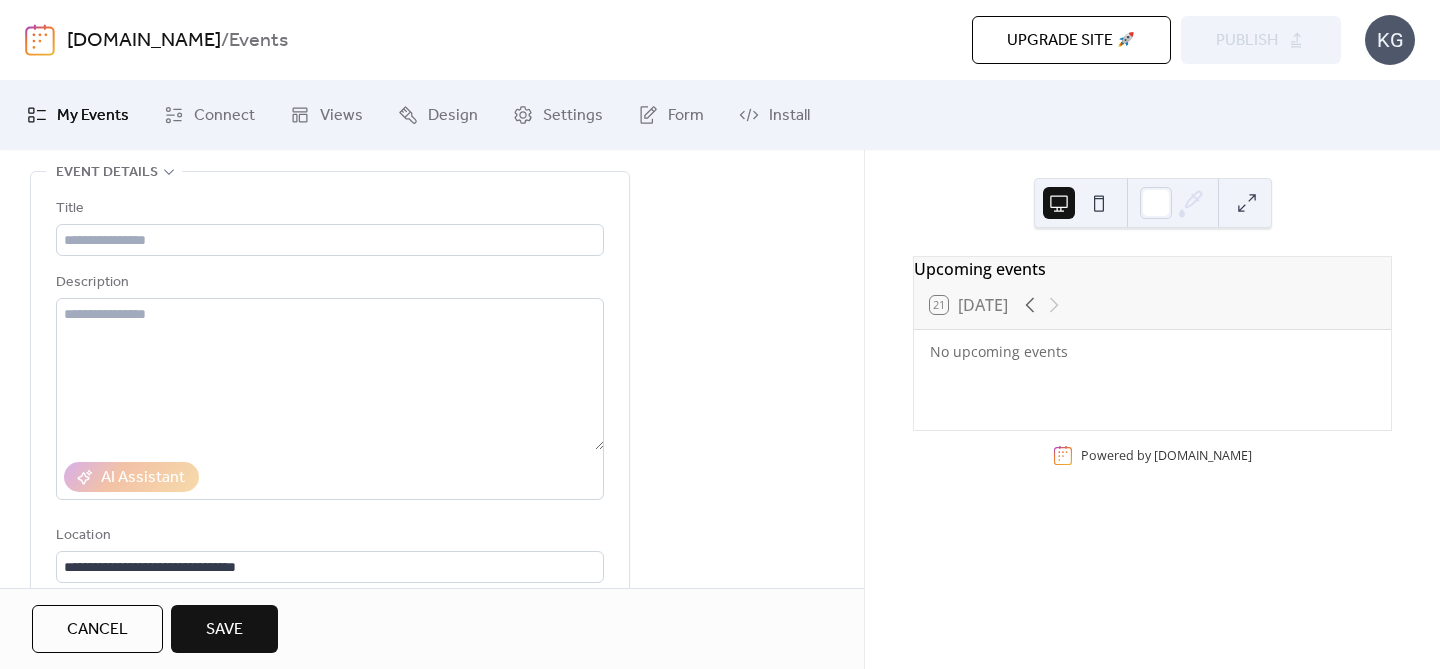 scroll, scrollTop: 0, scrollLeft: 0, axis: both 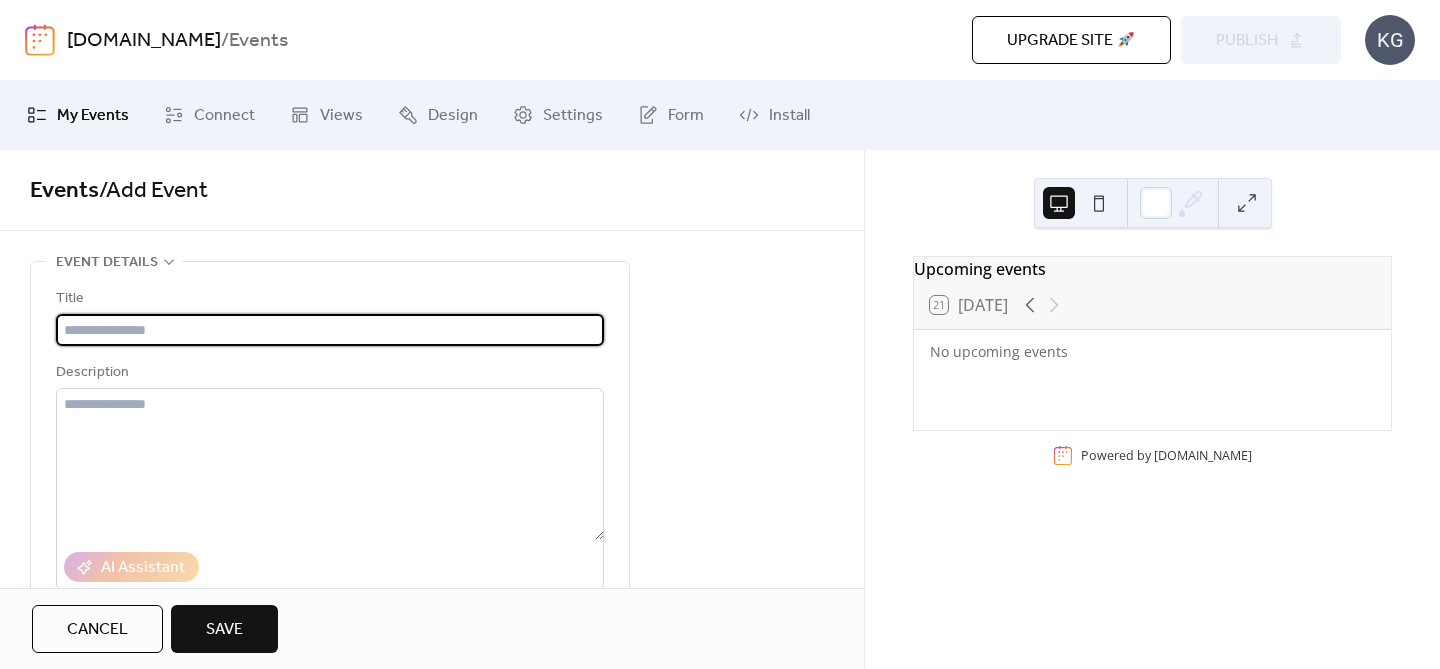 click at bounding box center [330, 330] 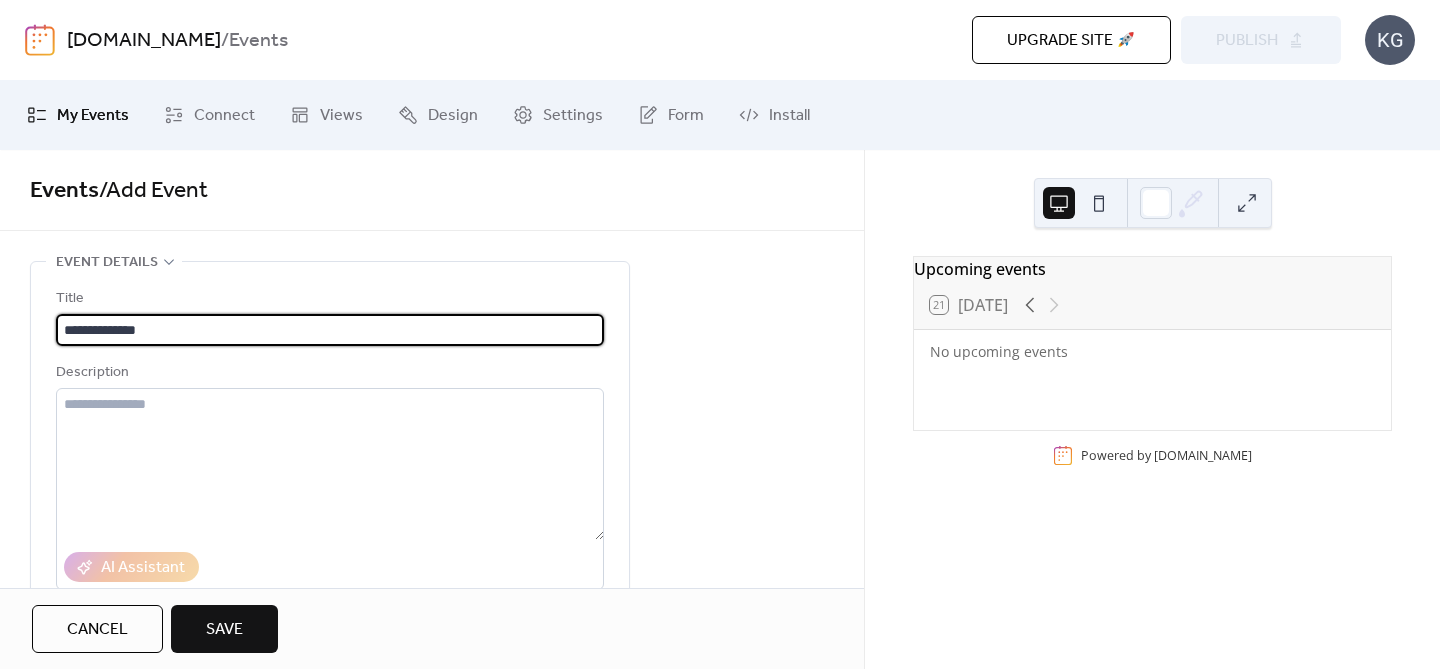 click on "**********" at bounding box center [432, 902] 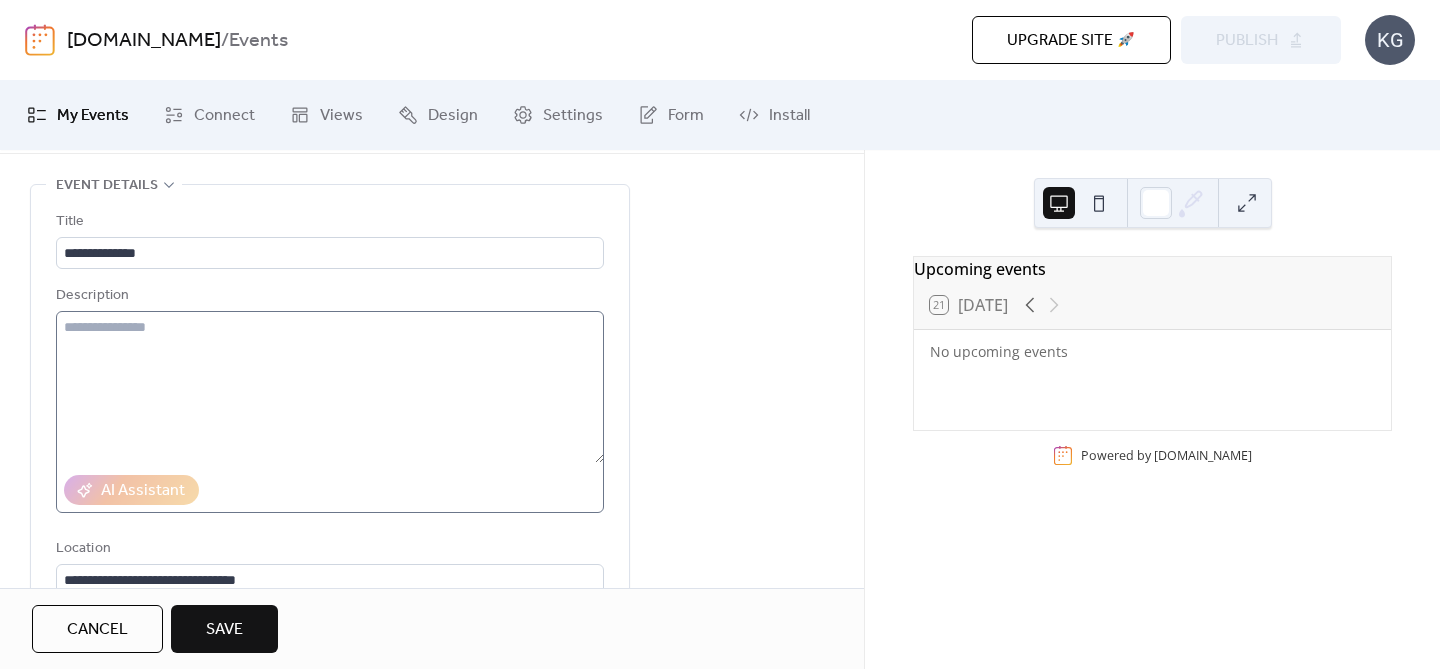 scroll, scrollTop: 71, scrollLeft: 0, axis: vertical 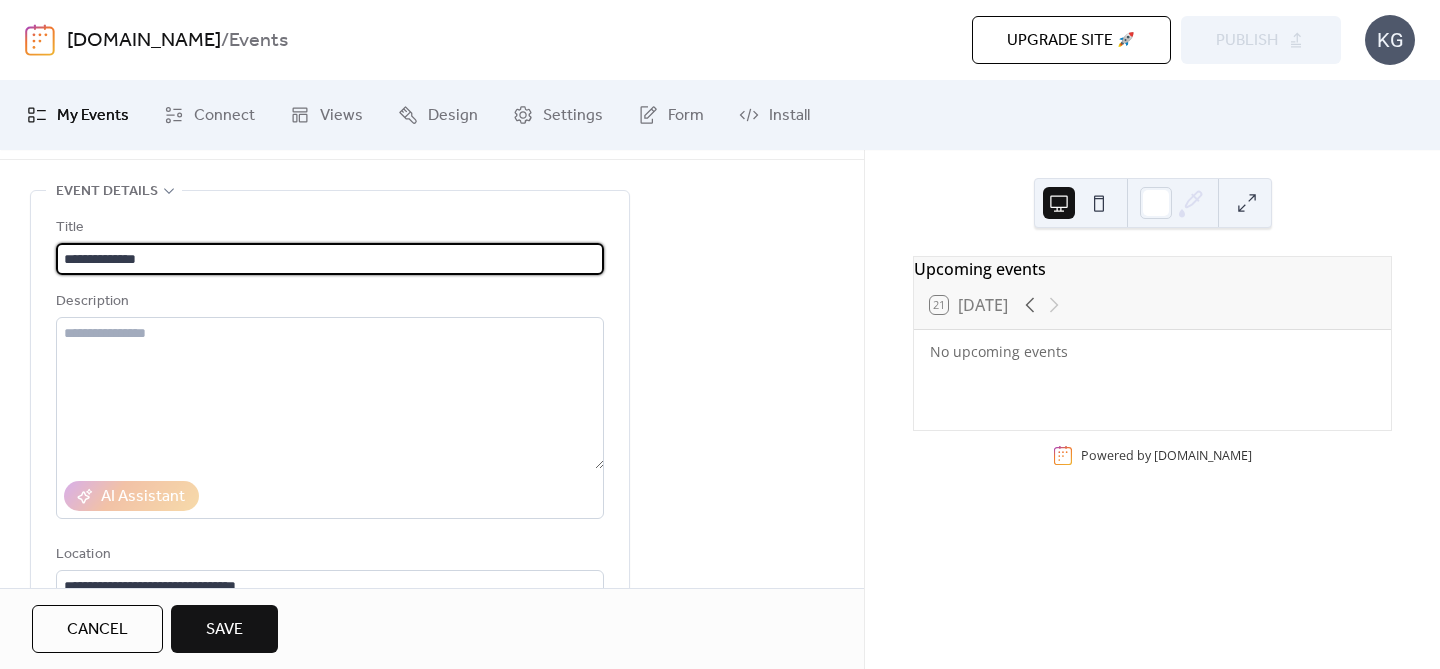 drag, startPoint x: 182, startPoint y: 262, endPoint x: 34, endPoint y: 253, distance: 148.27339 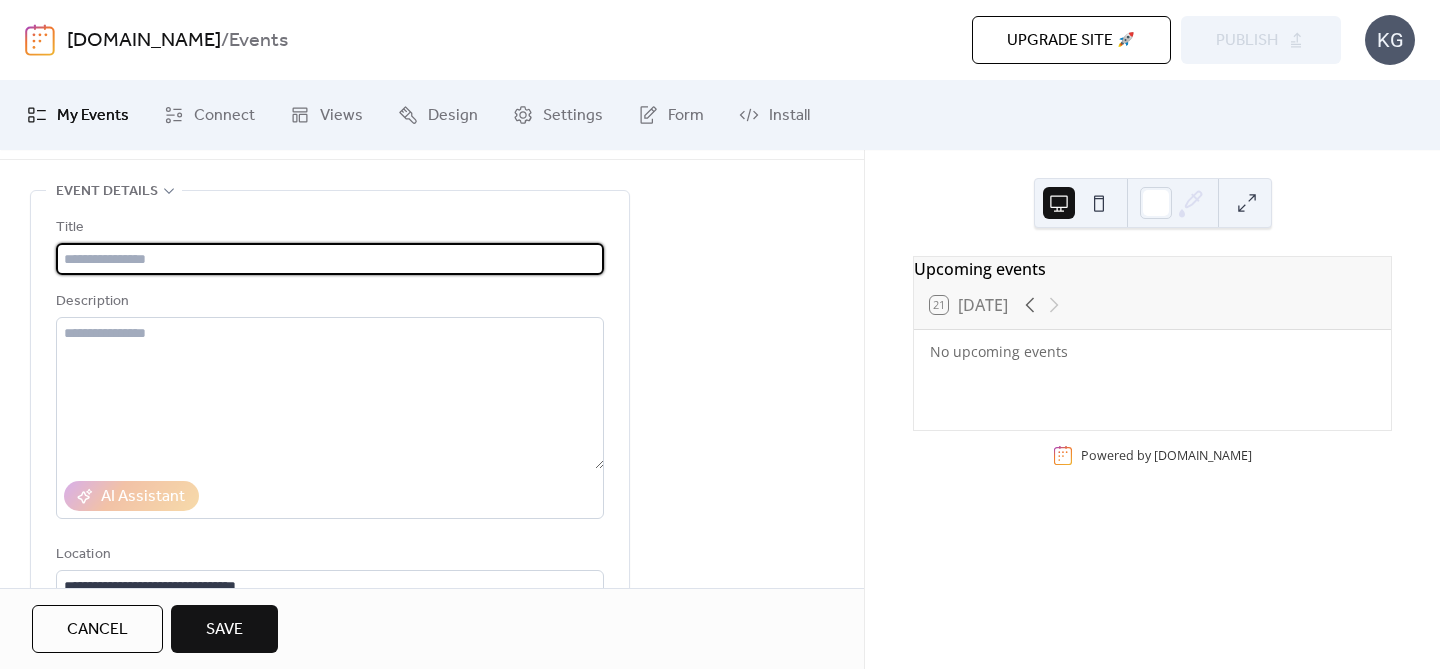 paste on "**********" 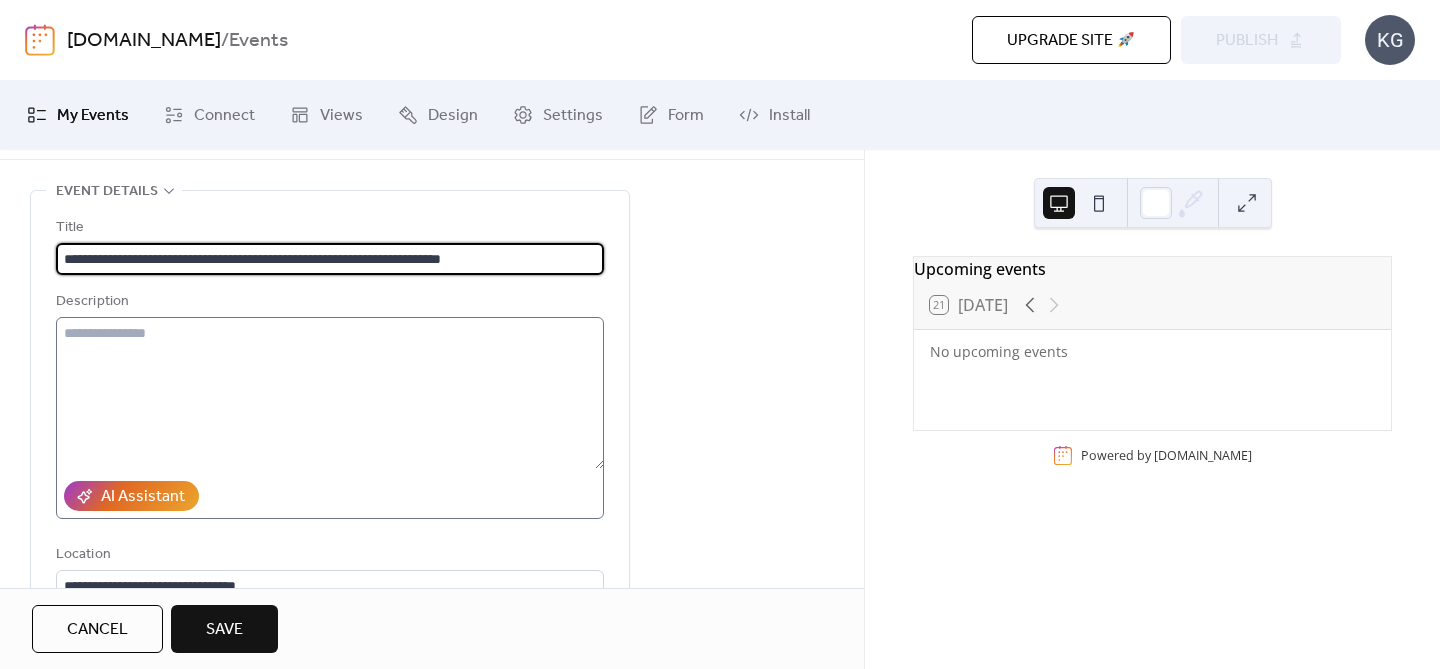 type on "**********" 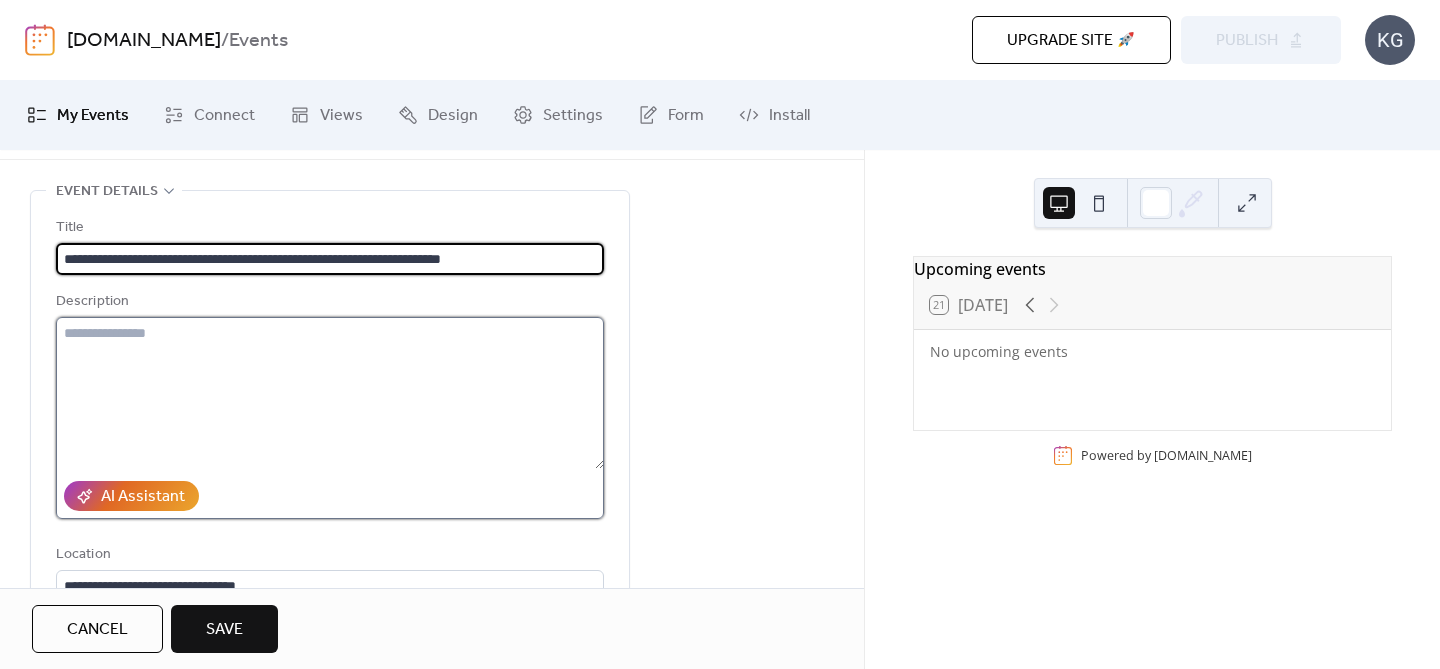 click at bounding box center [330, 393] 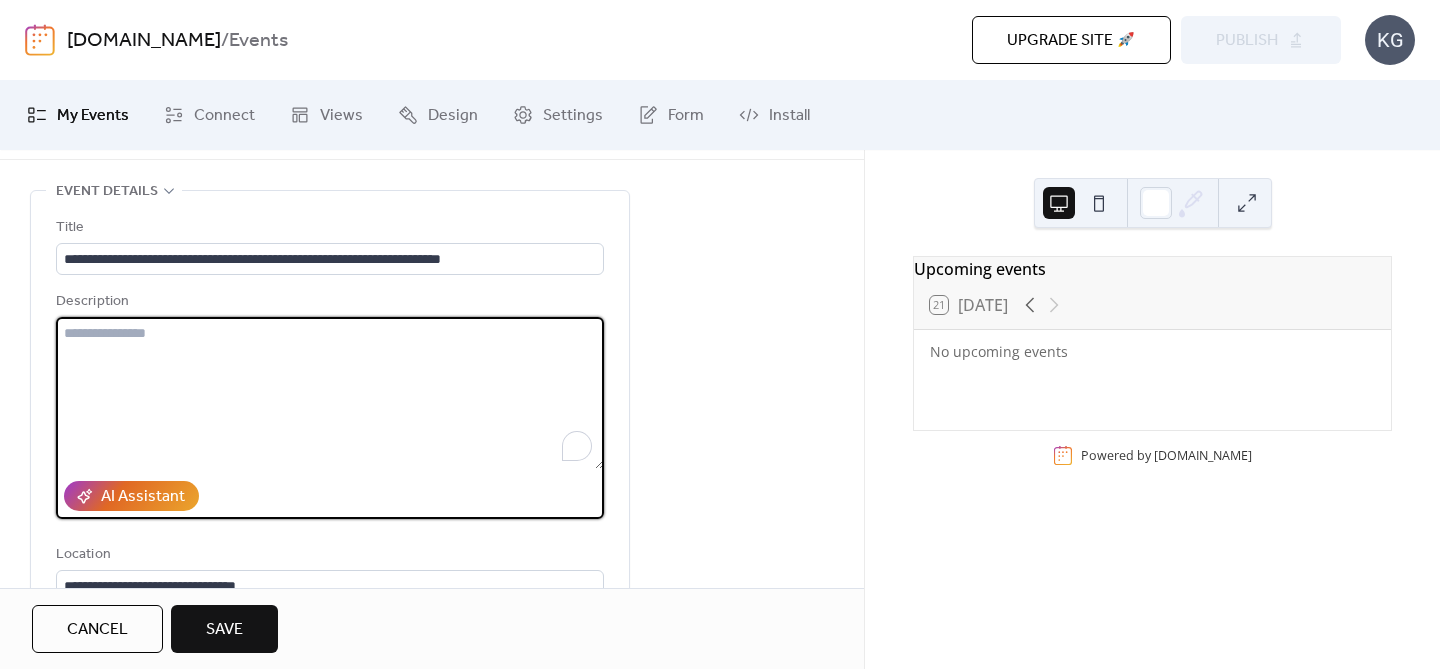 paste on "**********" 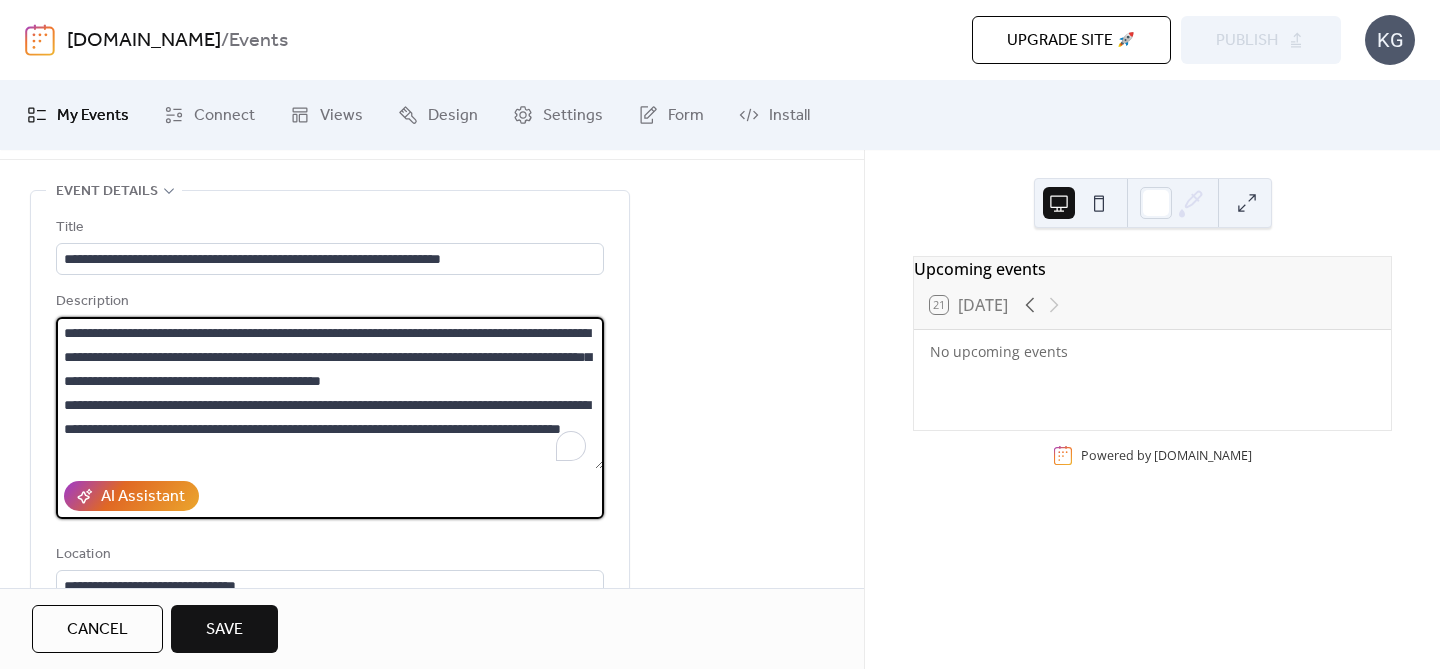 scroll, scrollTop: 21, scrollLeft: 0, axis: vertical 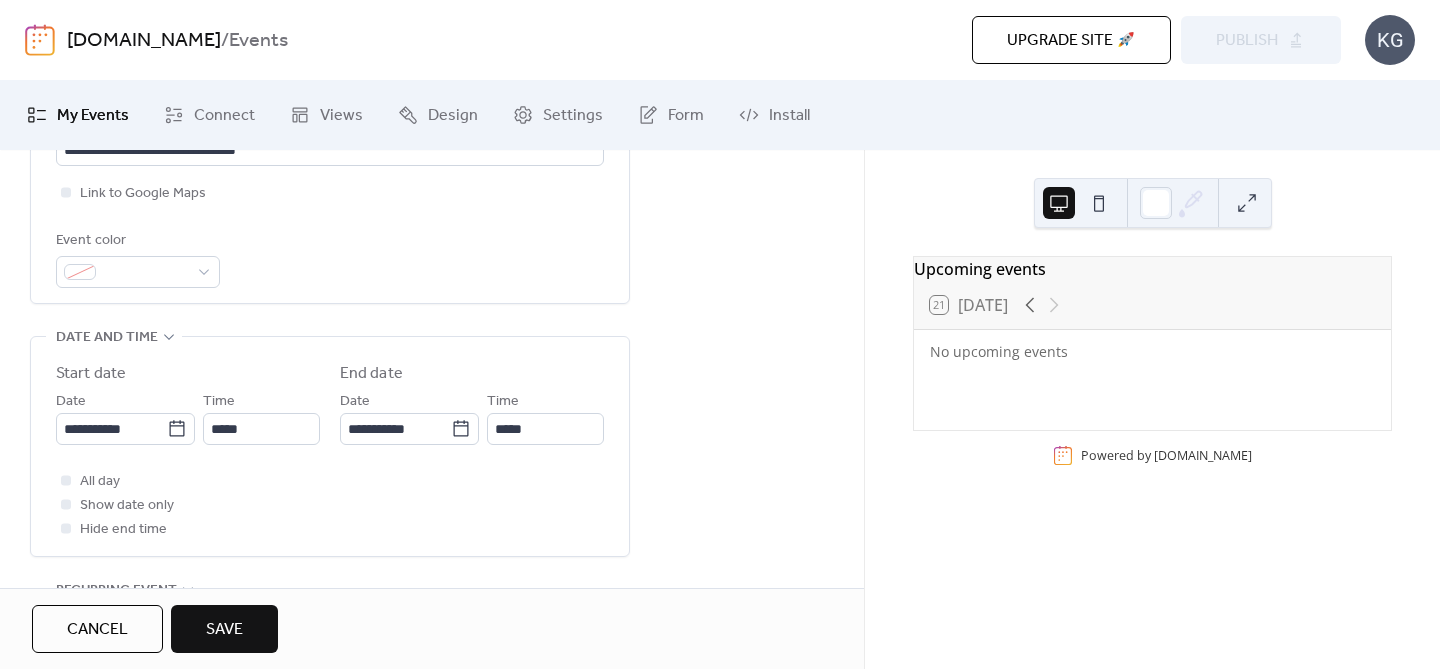 type on "**********" 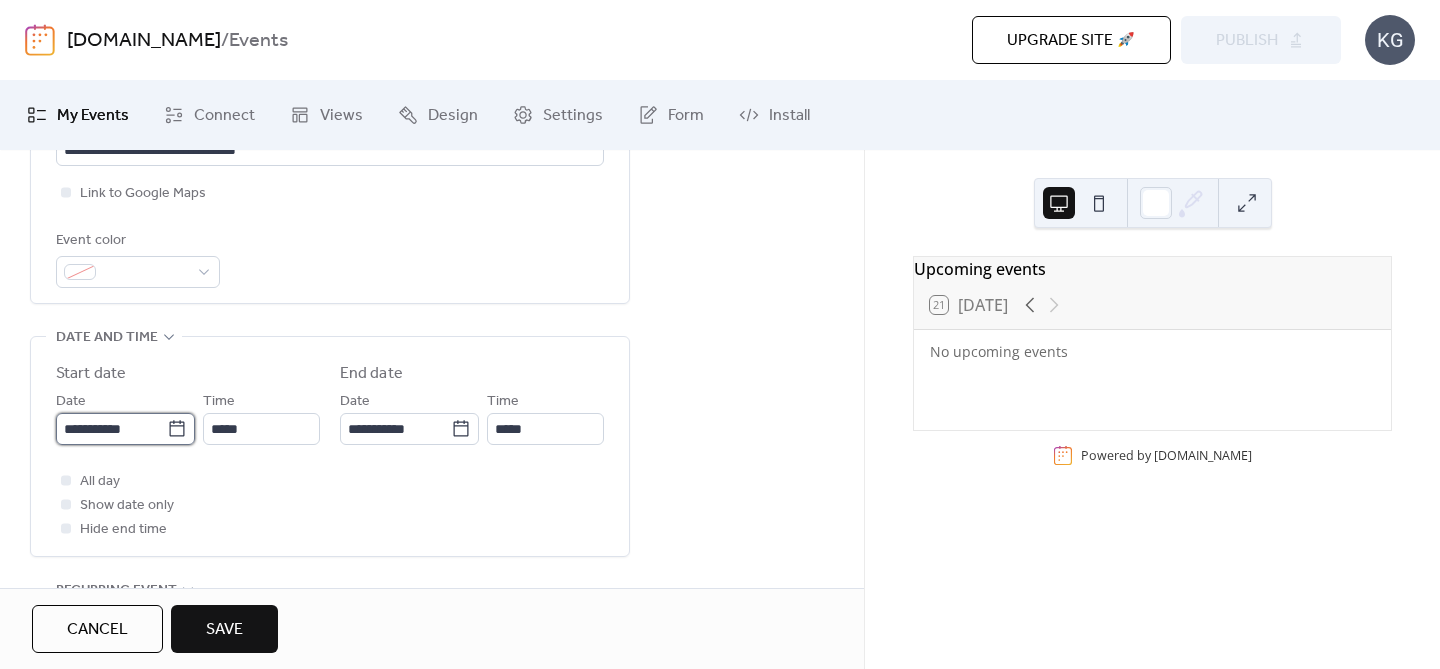 click on "**********" at bounding box center [111, 429] 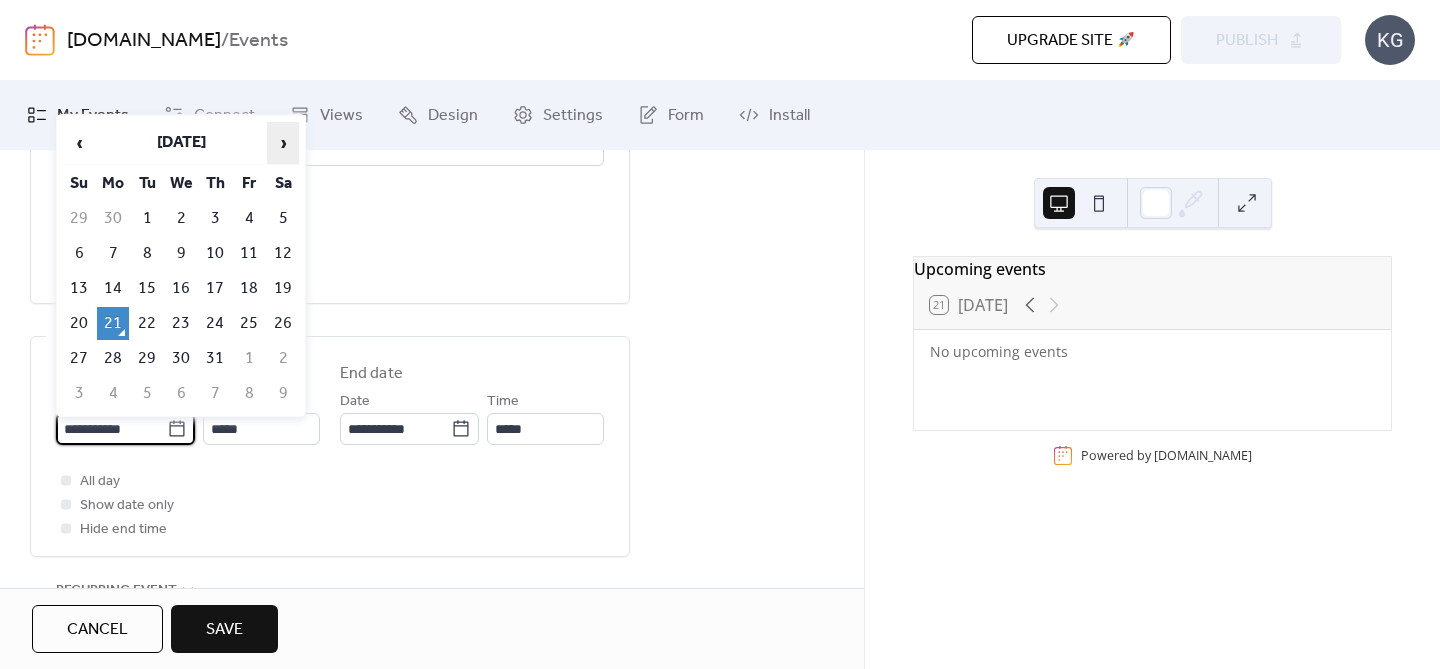 click on "›" at bounding box center (283, 143) 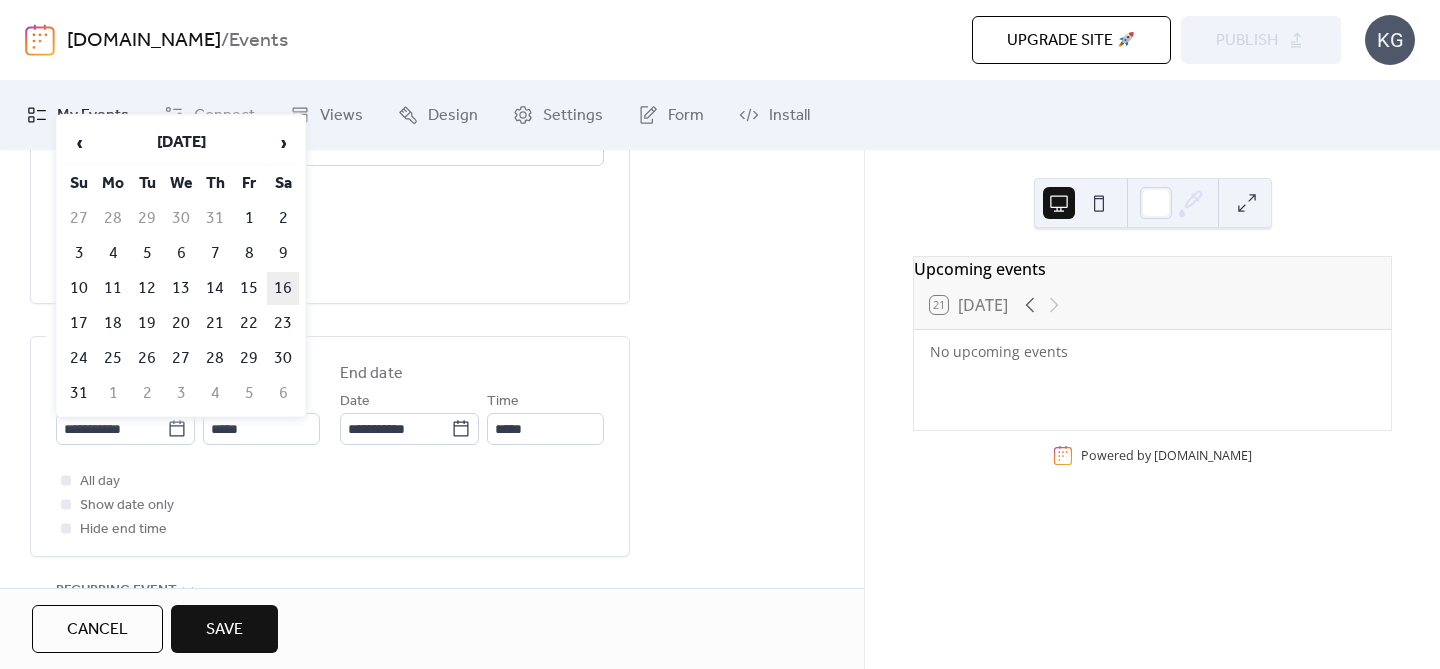 click on "16" at bounding box center [283, 288] 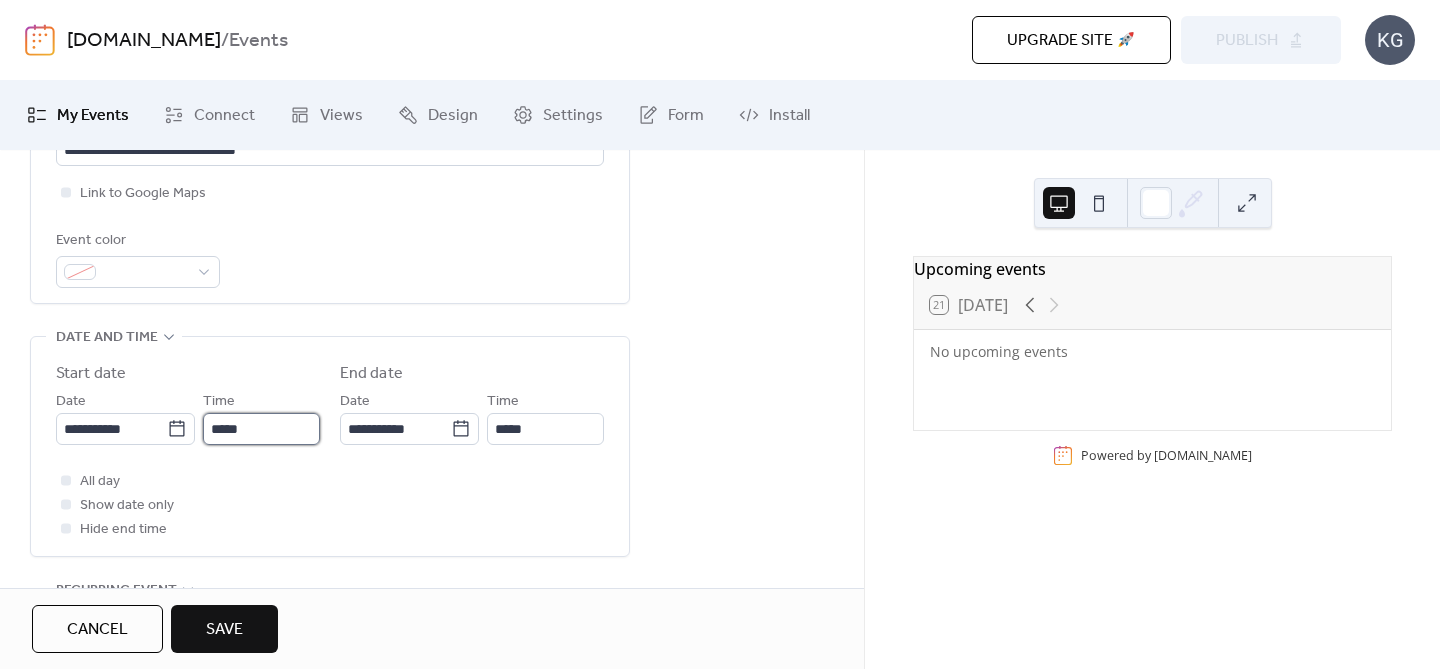 click on "*****" at bounding box center (261, 429) 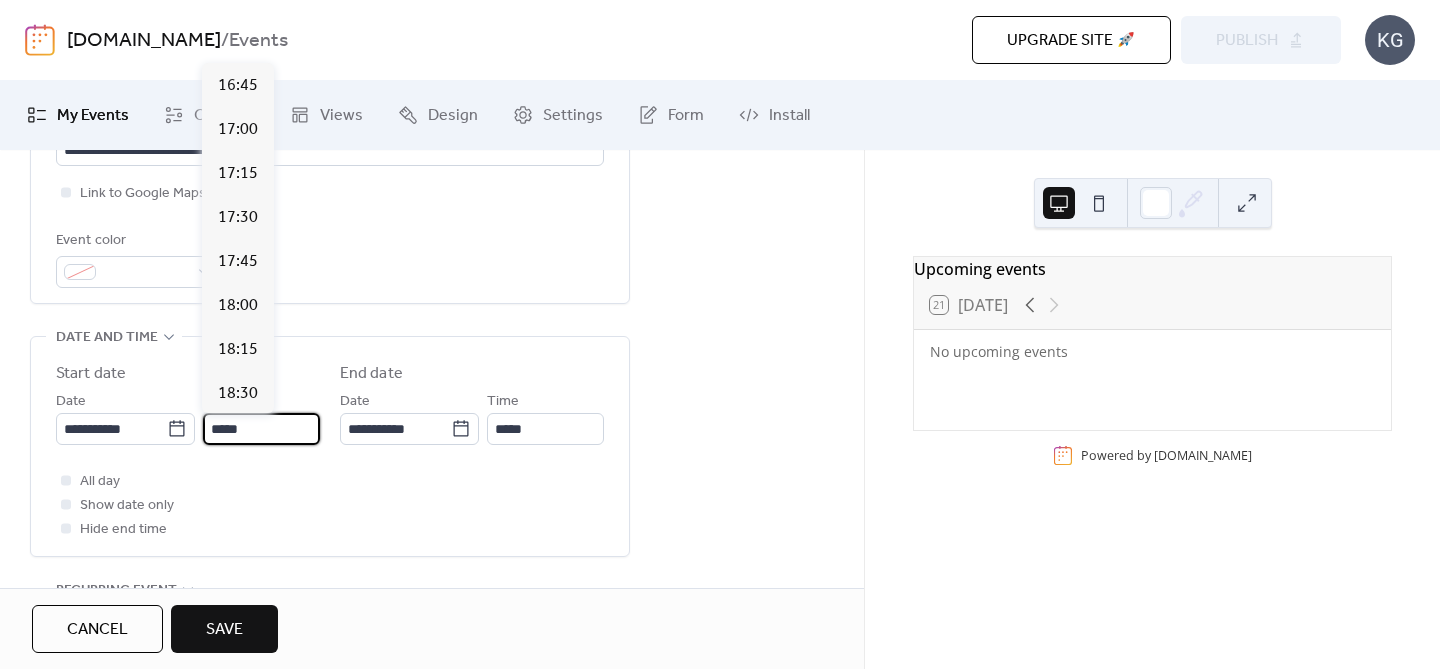 scroll, scrollTop: 3089, scrollLeft: 0, axis: vertical 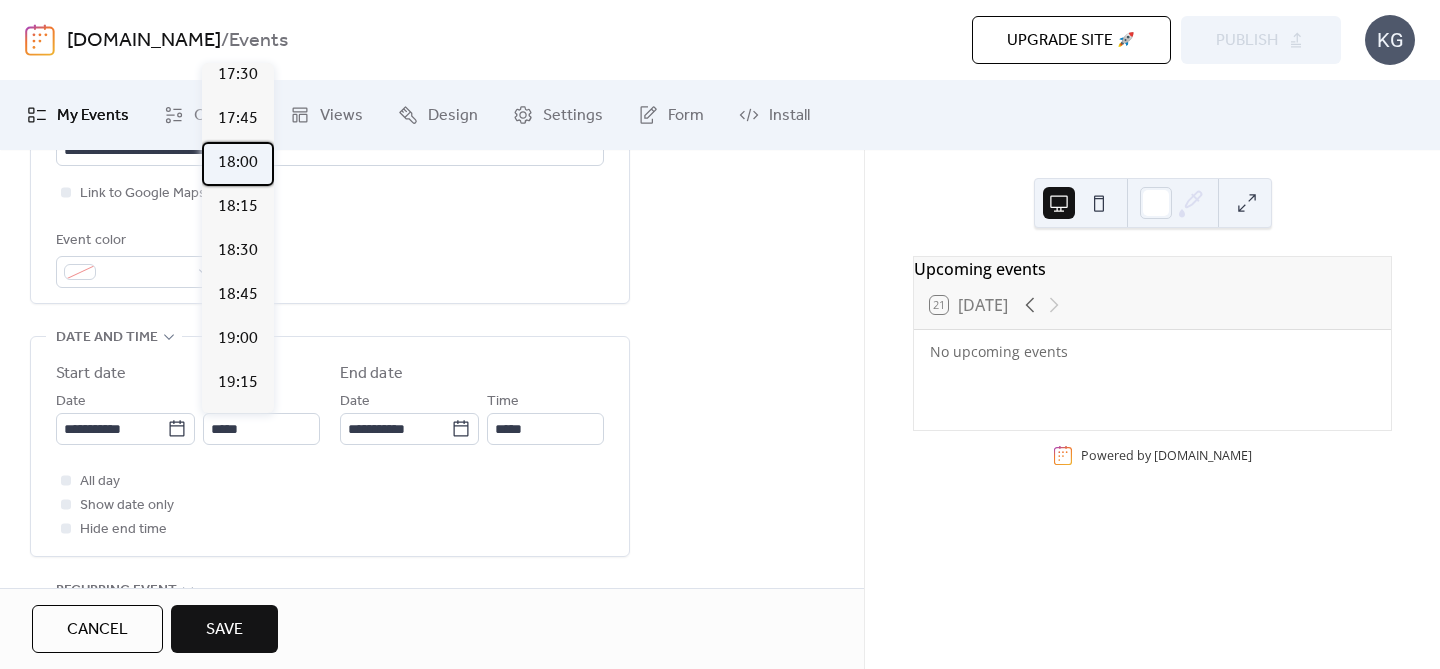 click on "18:00" at bounding box center [238, 163] 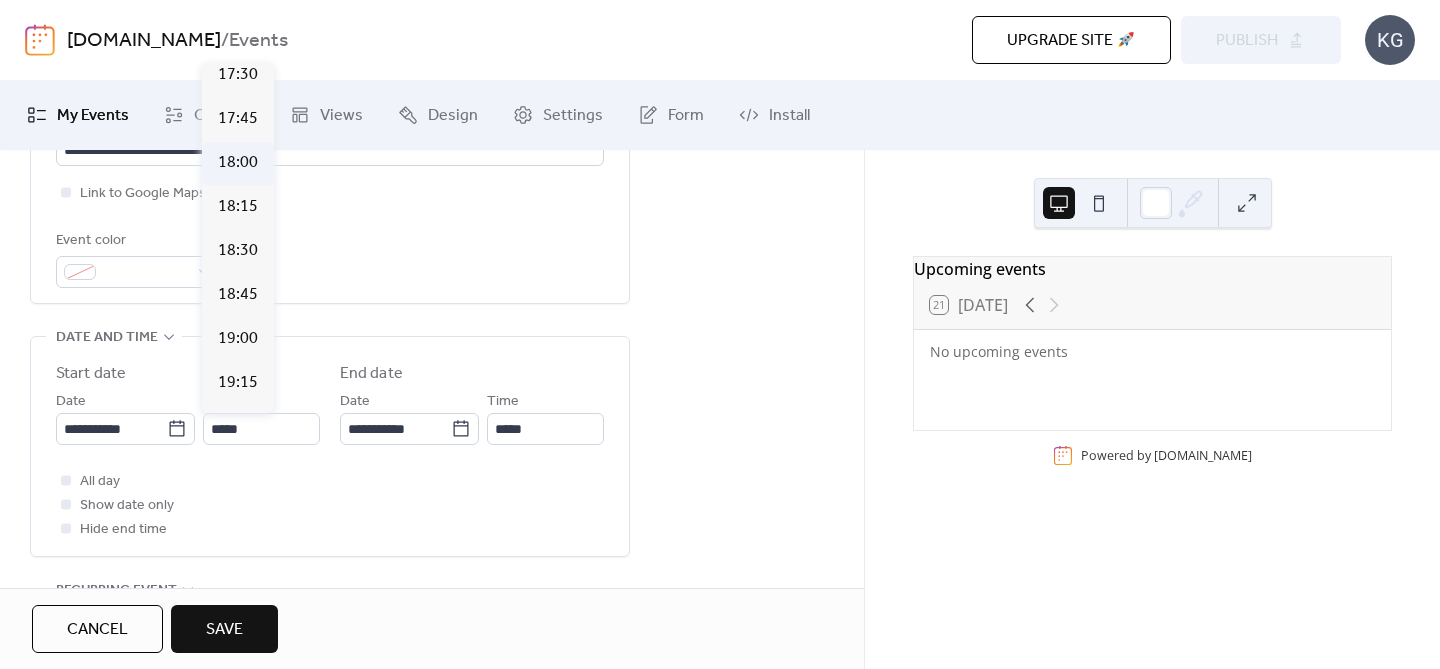 type on "*****" 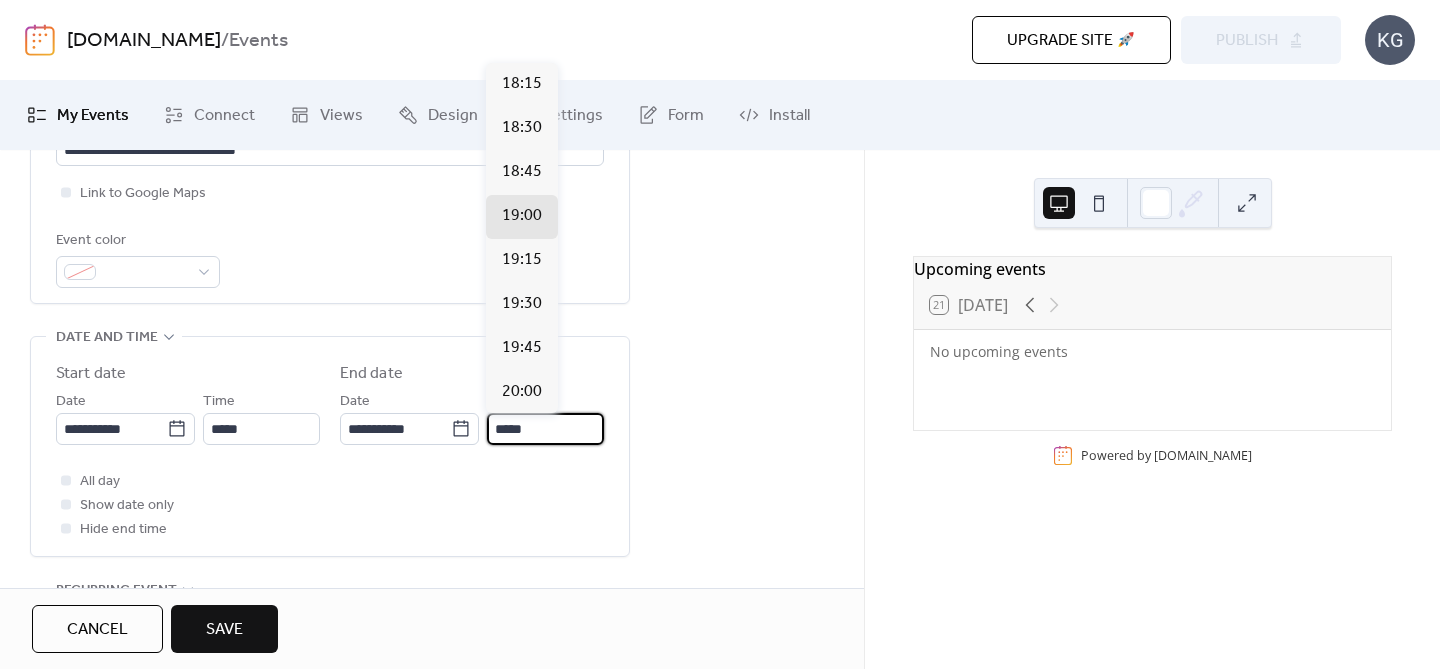 click on "*****" at bounding box center (545, 429) 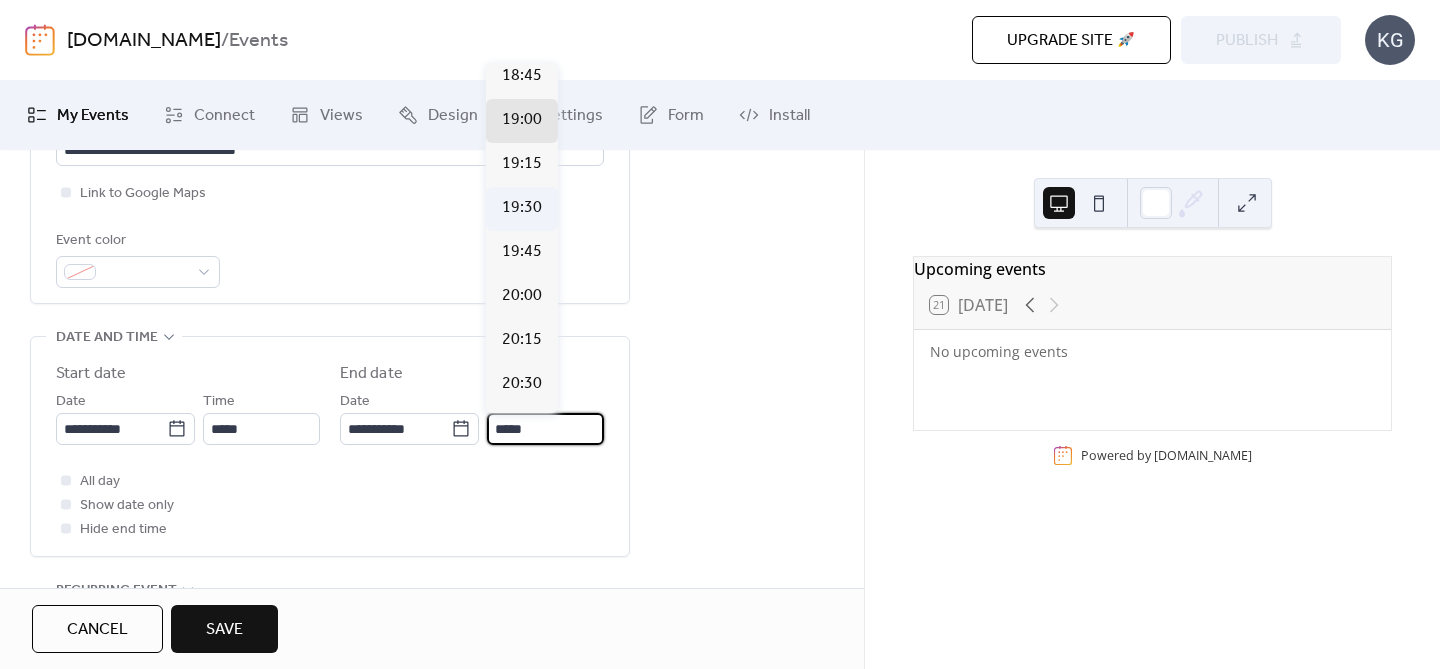 scroll, scrollTop: 100, scrollLeft: 0, axis: vertical 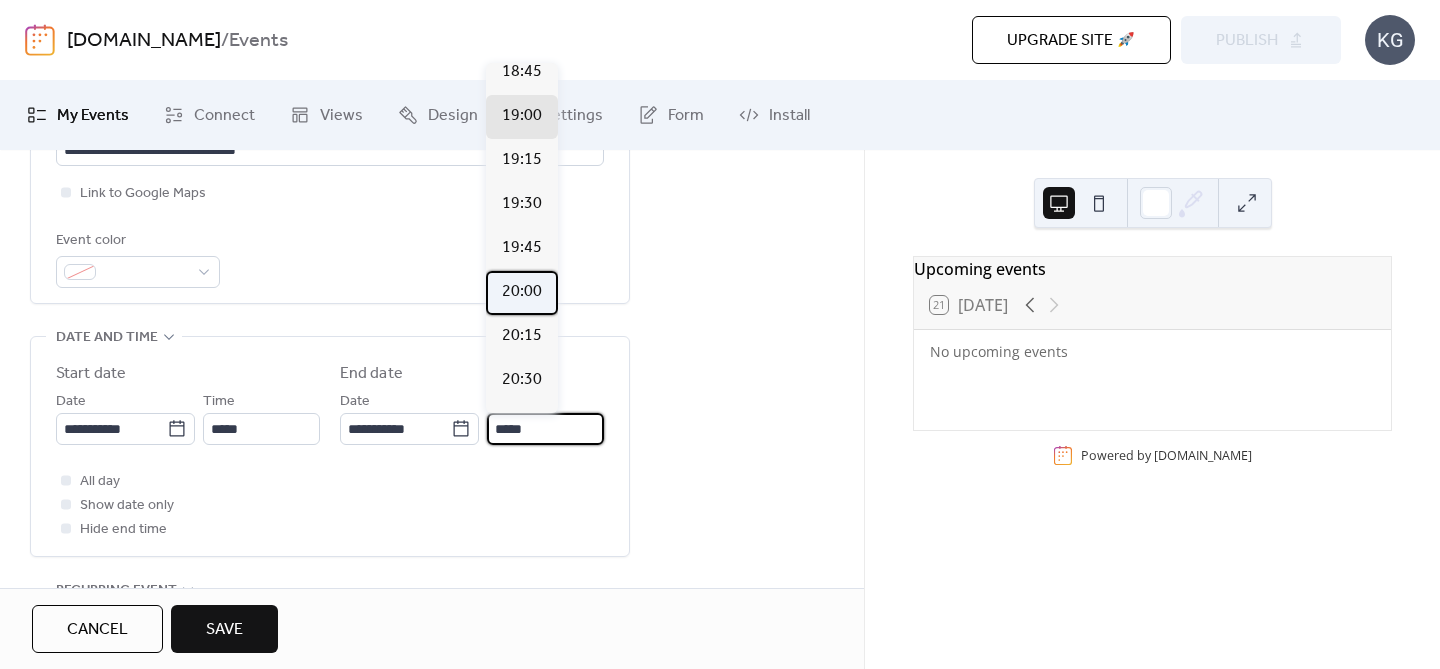 click on "20:00" at bounding box center (522, 292) 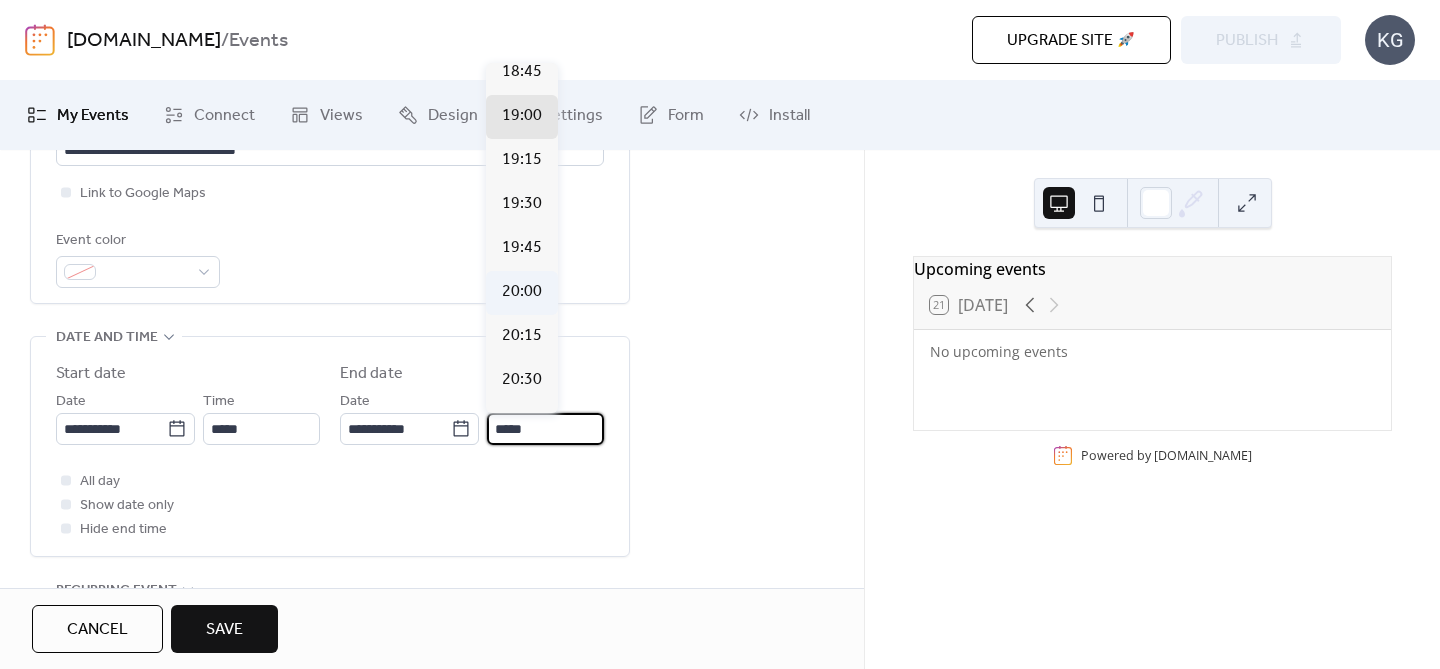 type on "*****" 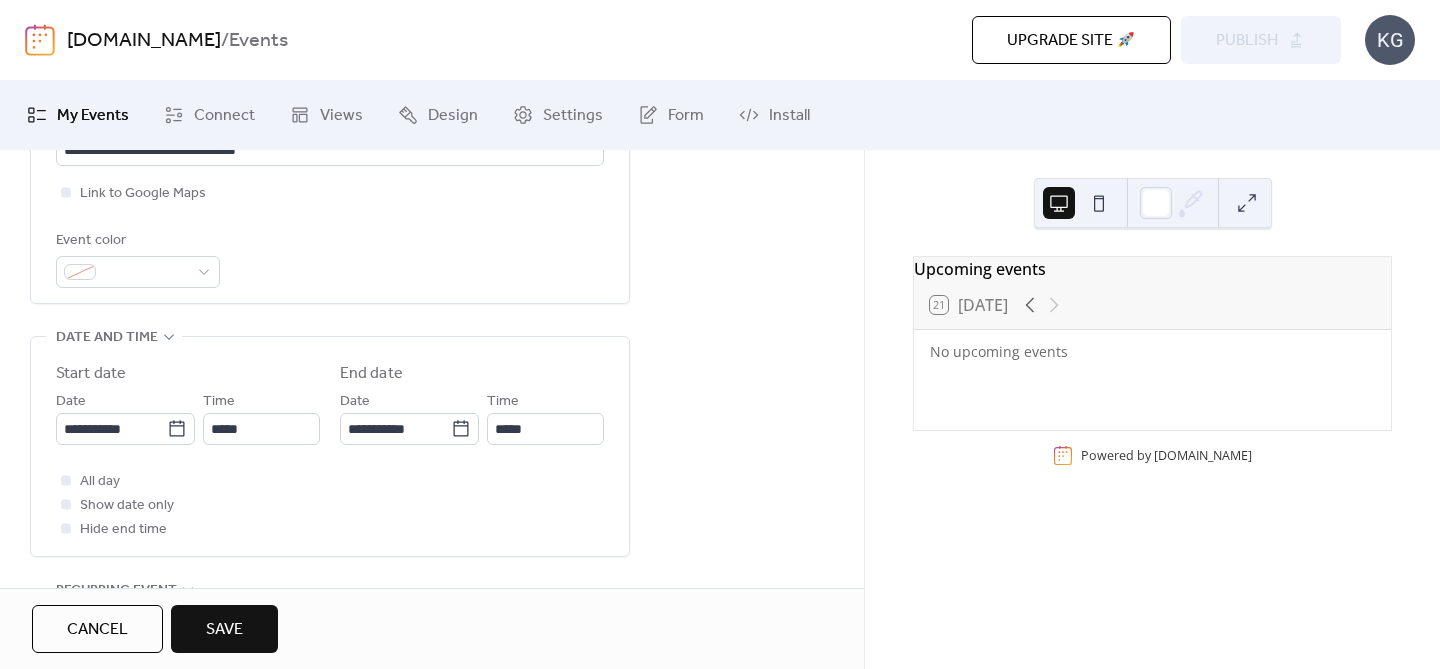 scroll, scrollTop: 612, scrollLeft: 0, axis: vertical 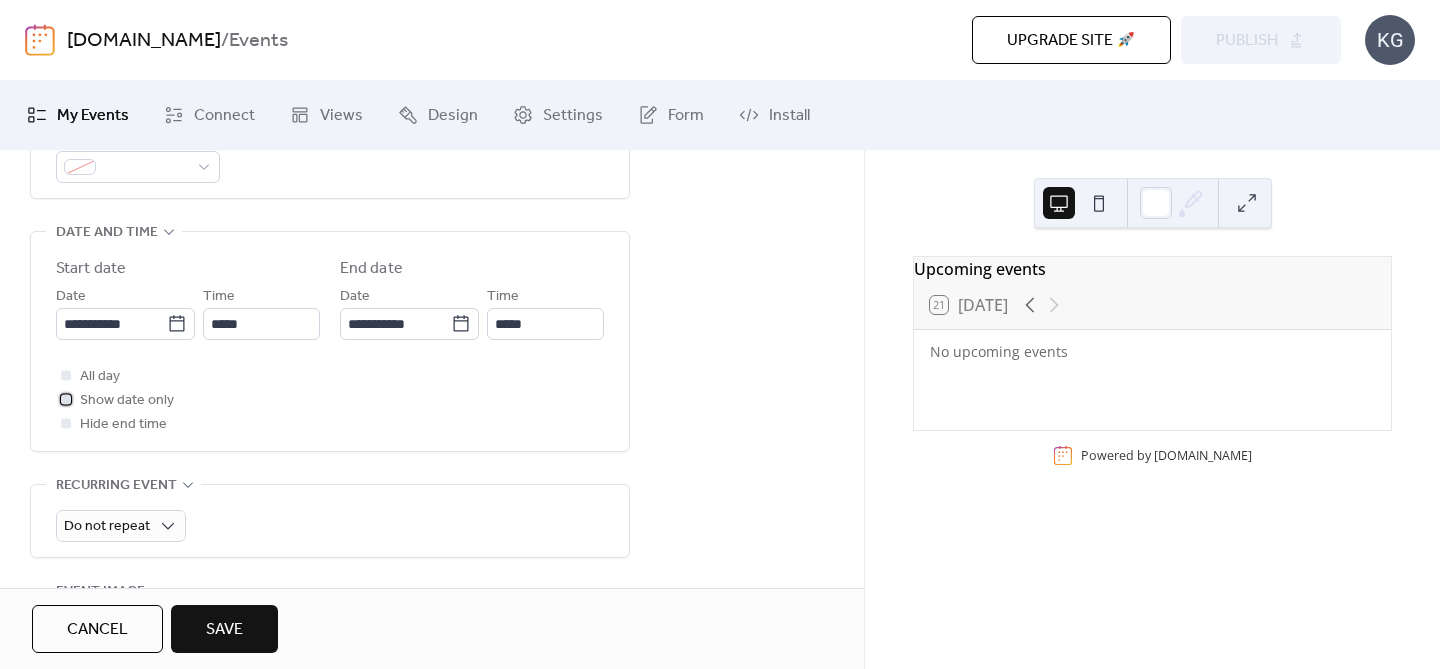 click at bounding box center [66, 399] 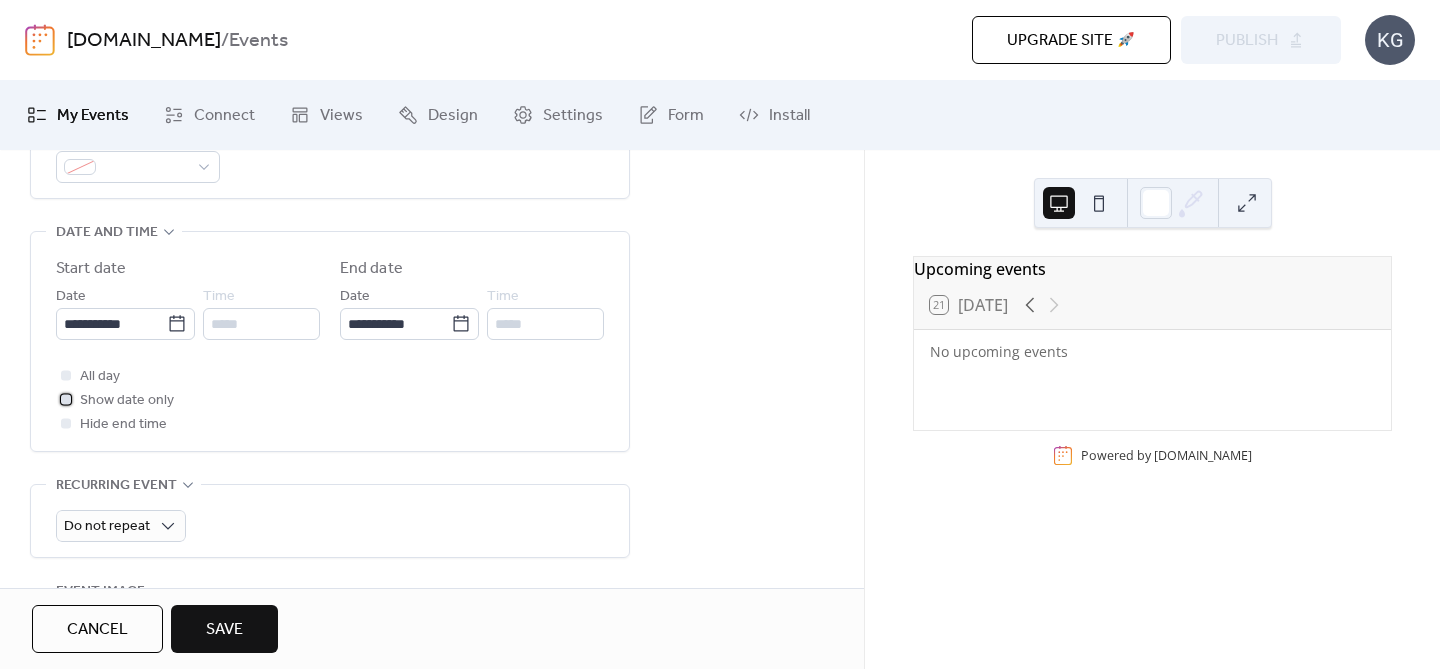 click 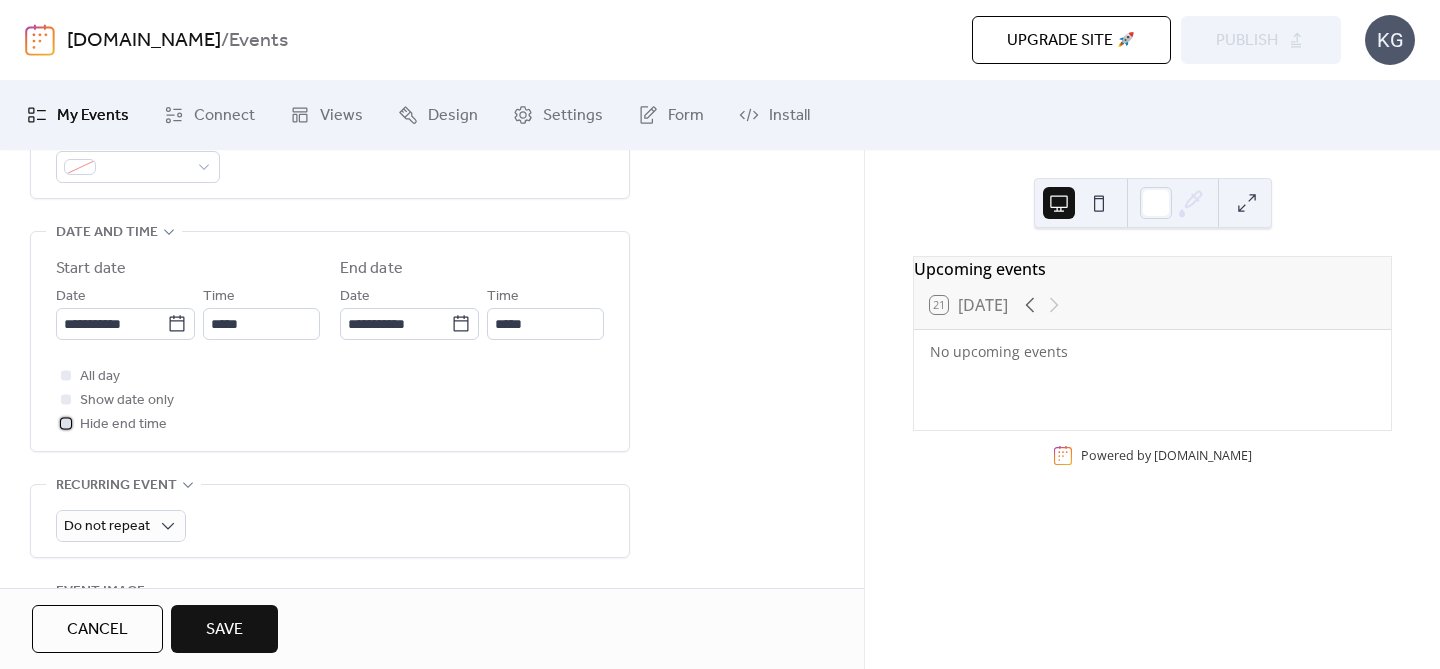 click at bounding box center [66, 423] 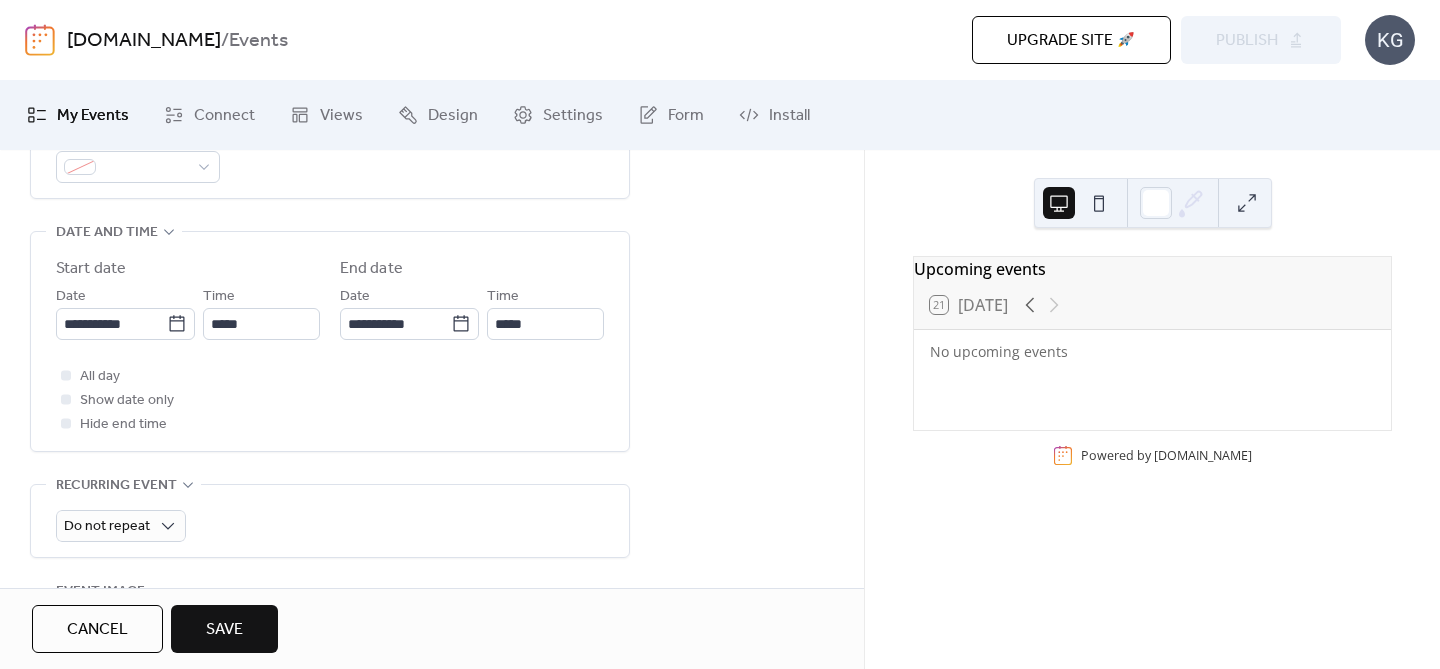 click at bounding box center [66, 375] 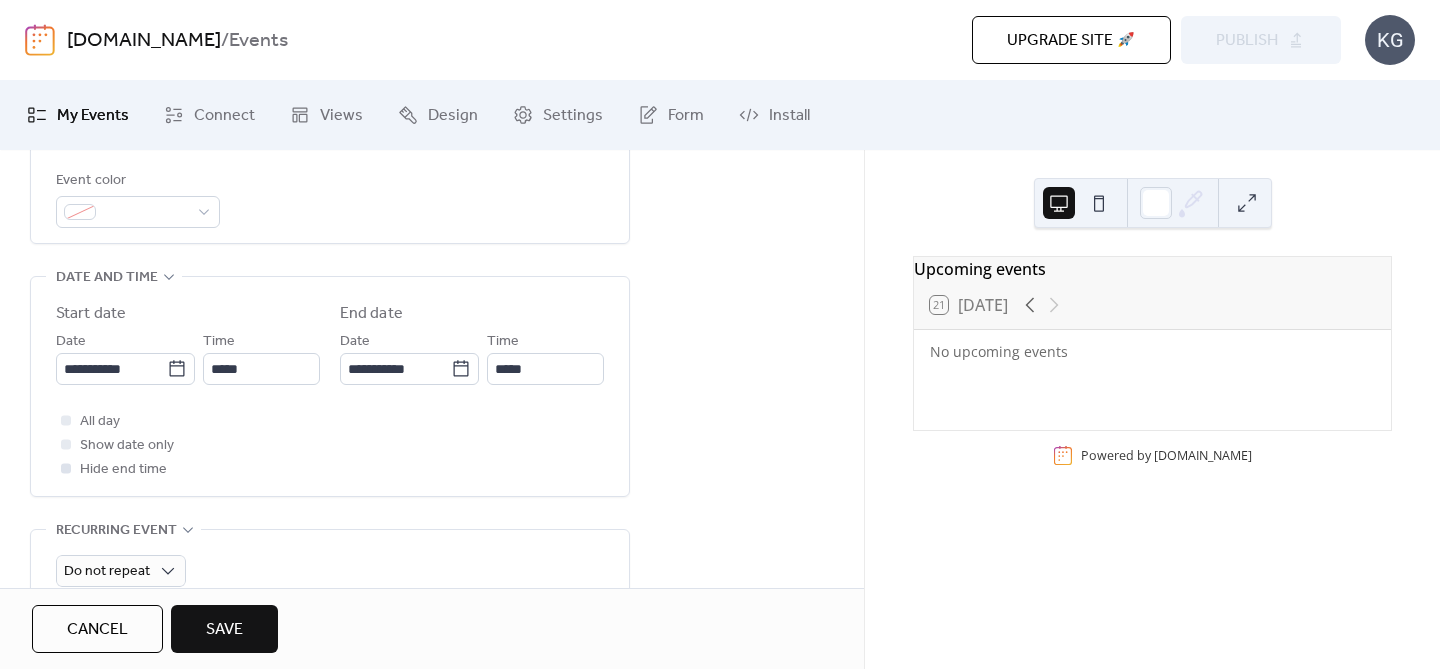 scroll, scrollTop: 564, scrollLeft: 0, axis: vertical 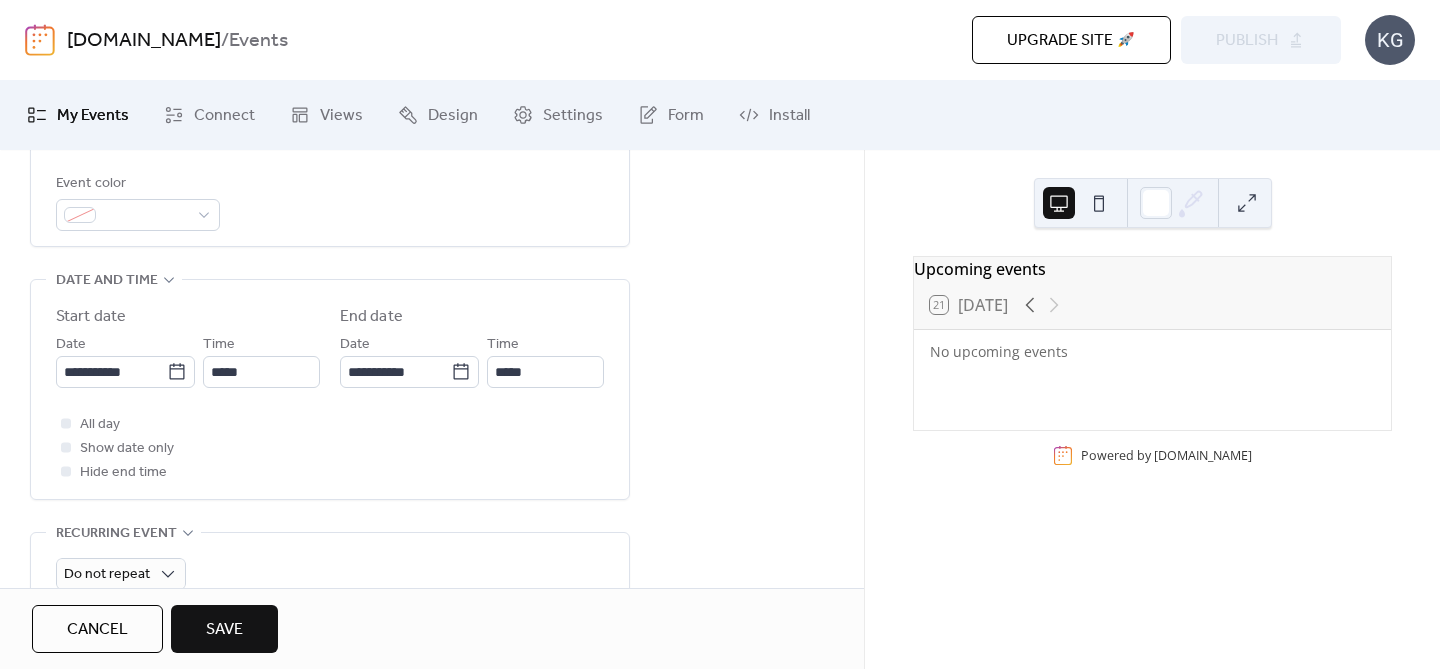 click at bounding box center [66, 447] 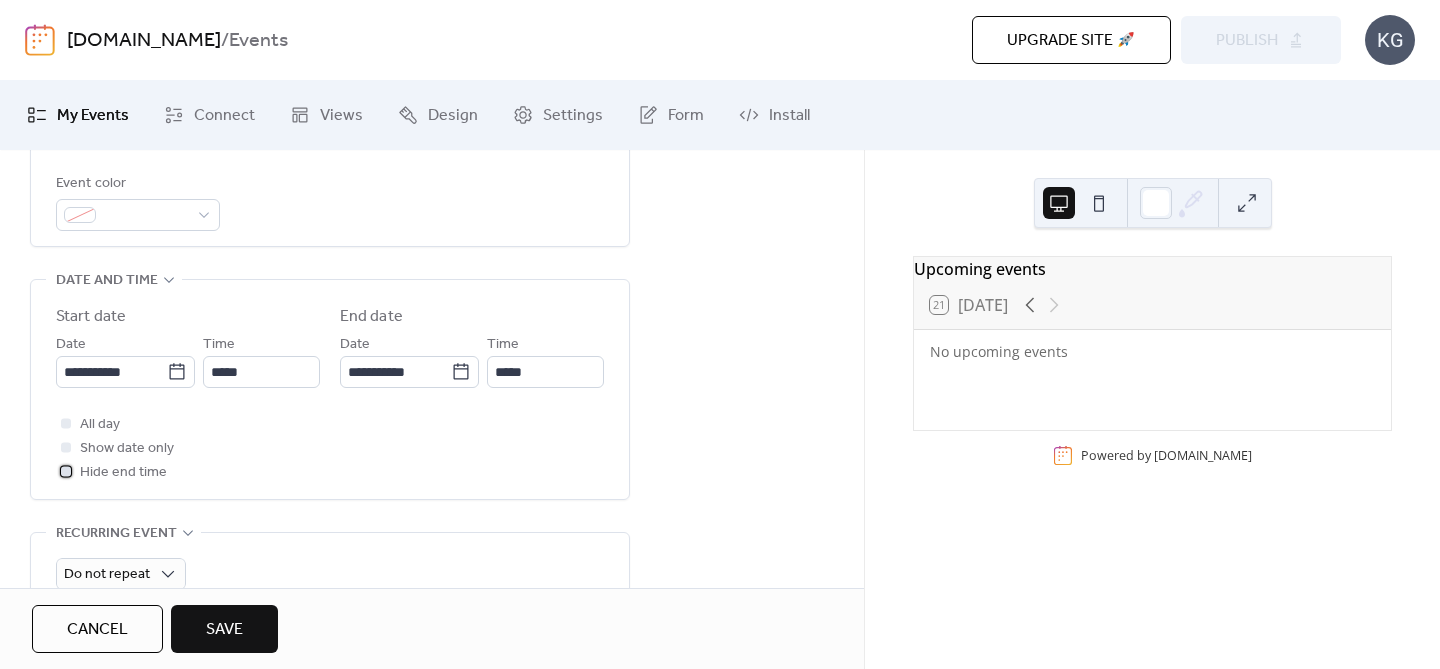 click at bounding box center (66, 471) 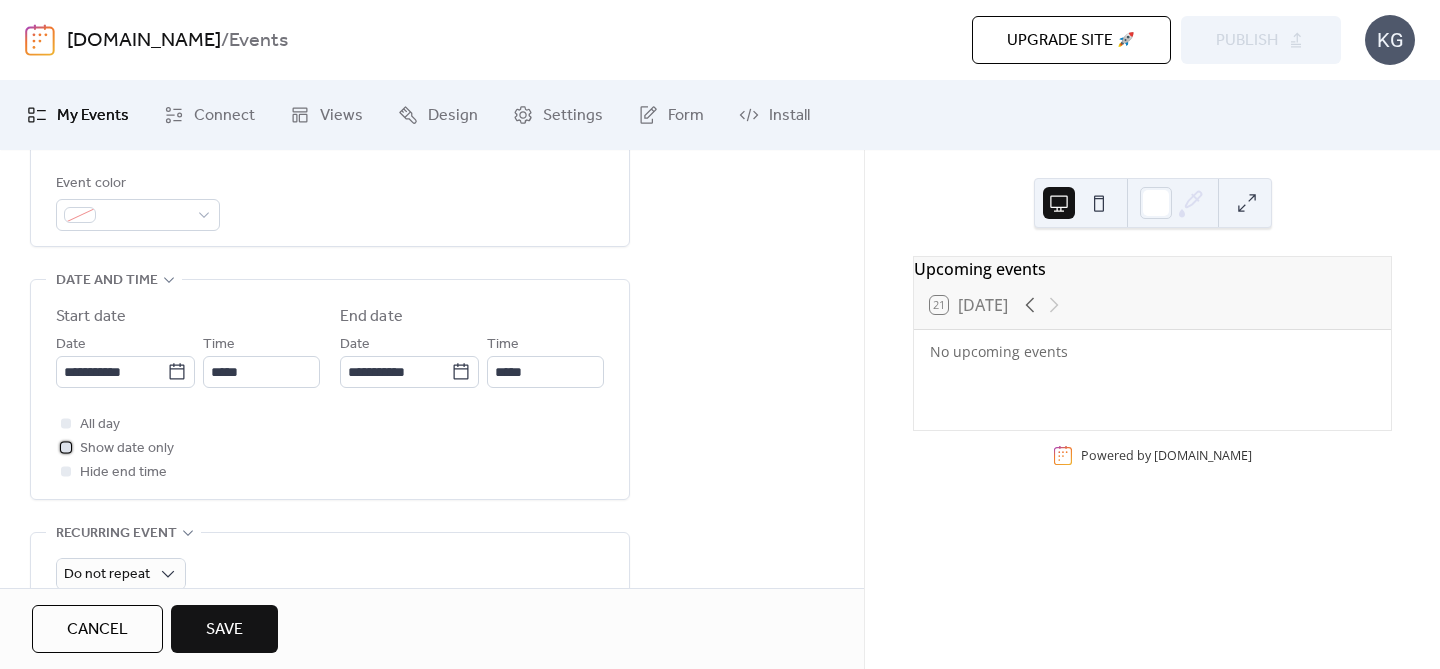 click at bounding box center [66, 447] 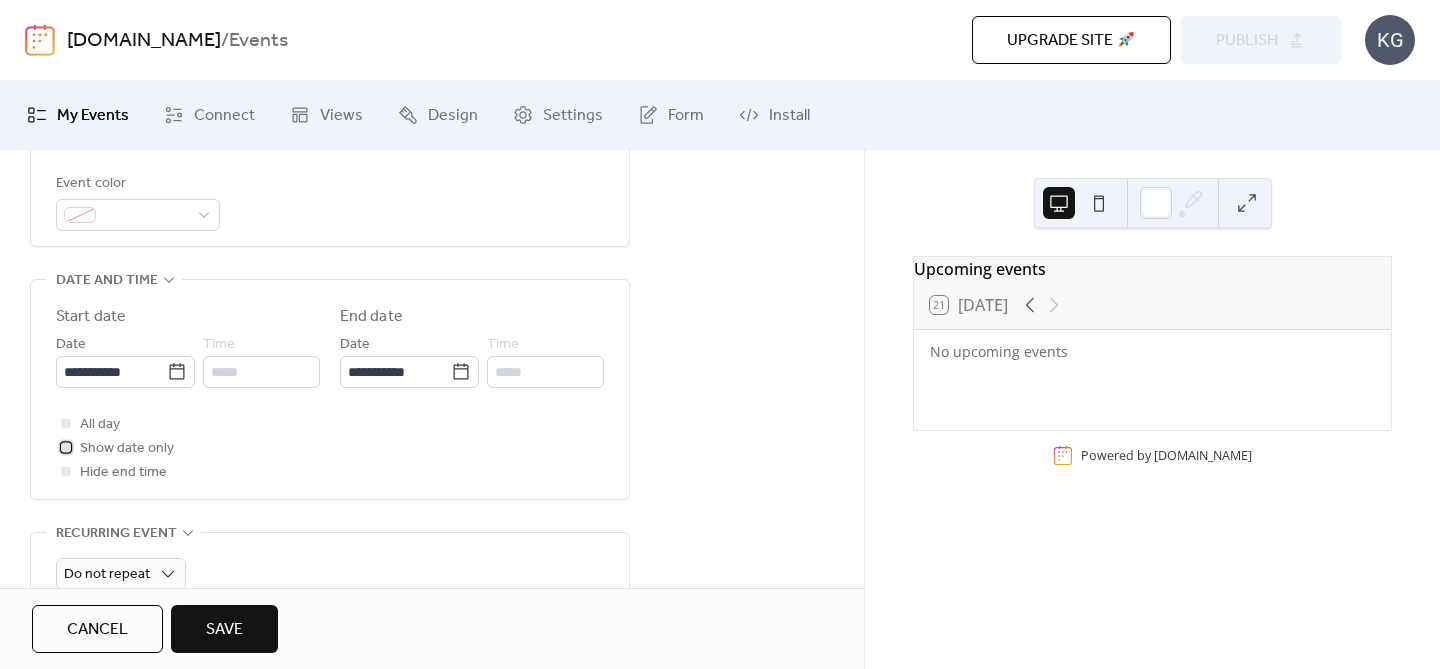 click 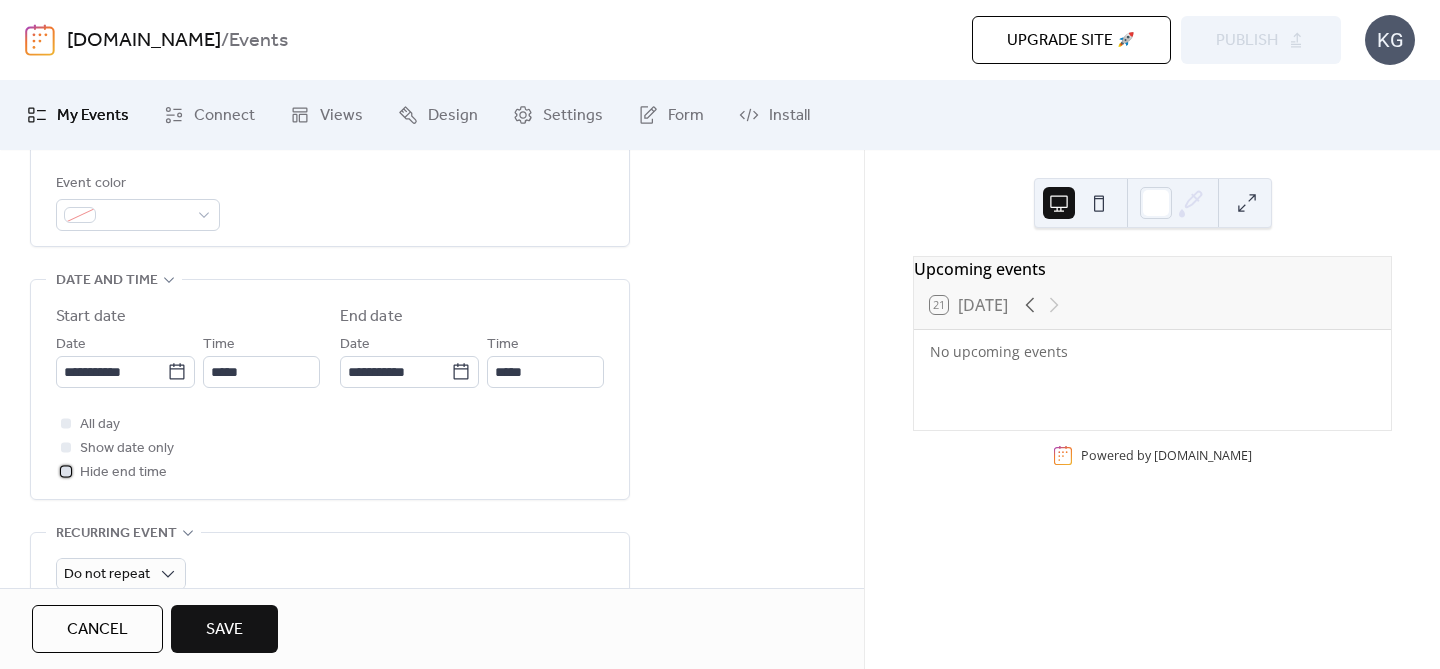 click at bounding box center (66, 471) 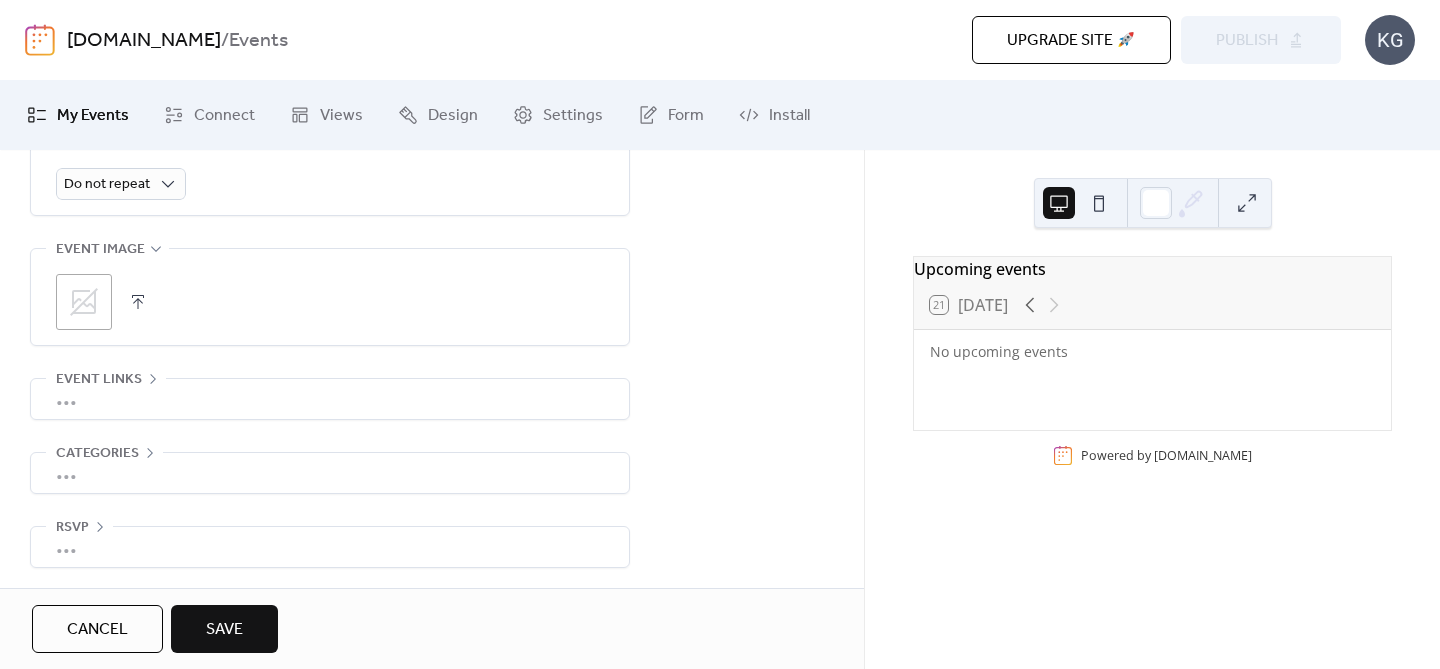 scroll, scrollTop: 955, scrollLeft: 0, axis: vertical 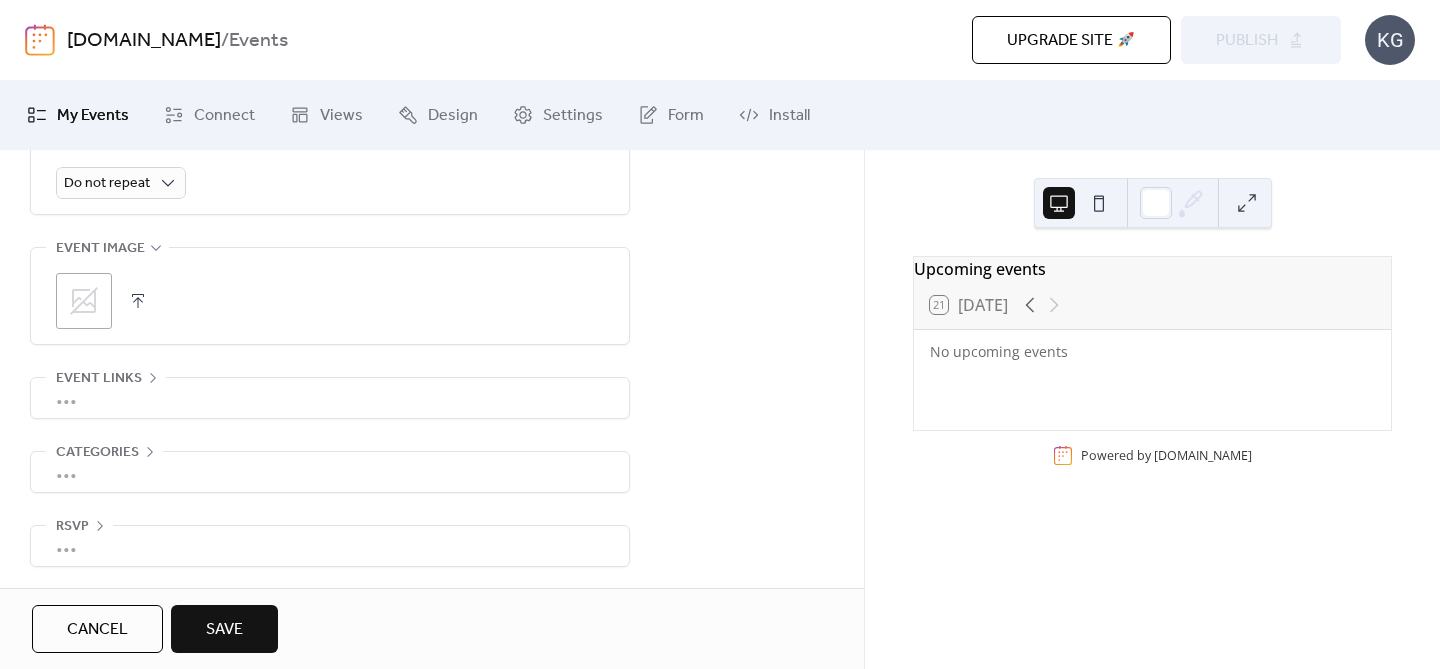 click 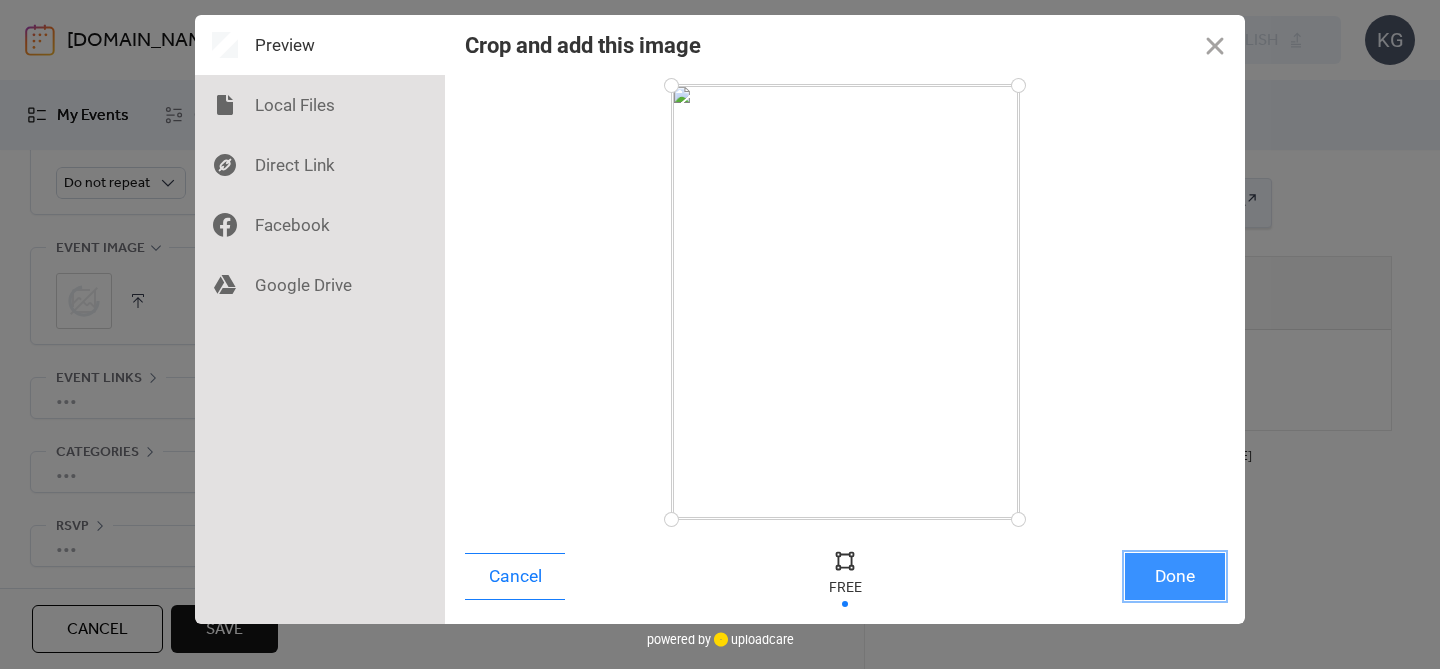 click on "Done" at bounding box center (1175, 576) 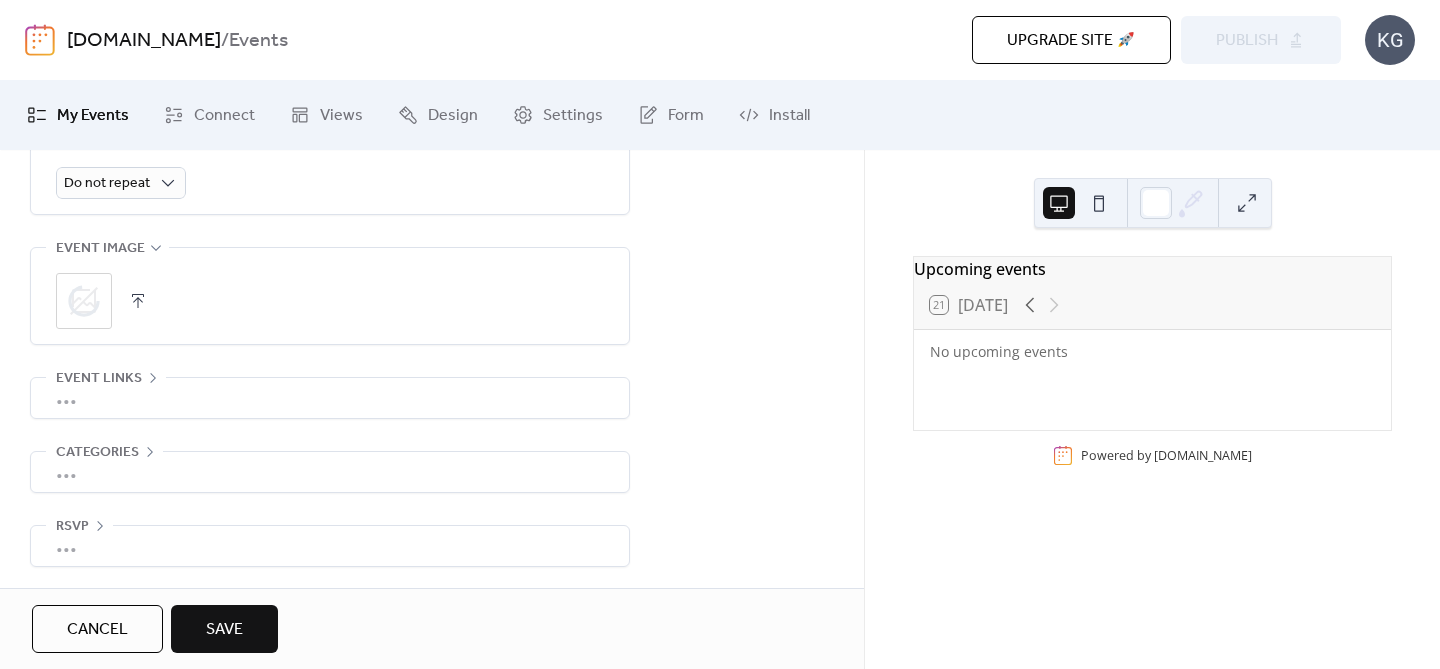 scroll, scrollTop: 958, scrollLeft: 0, axis: vertical 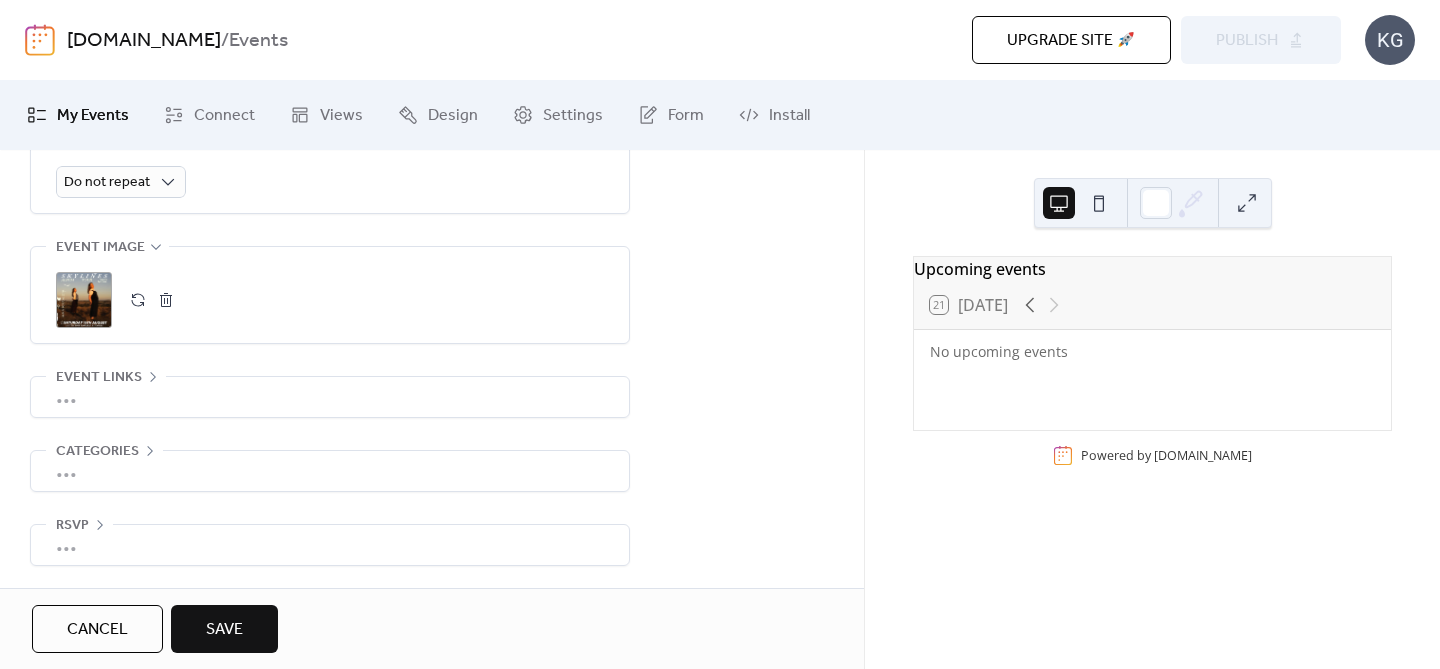 click on "•••" at bounding box center [330, 397] 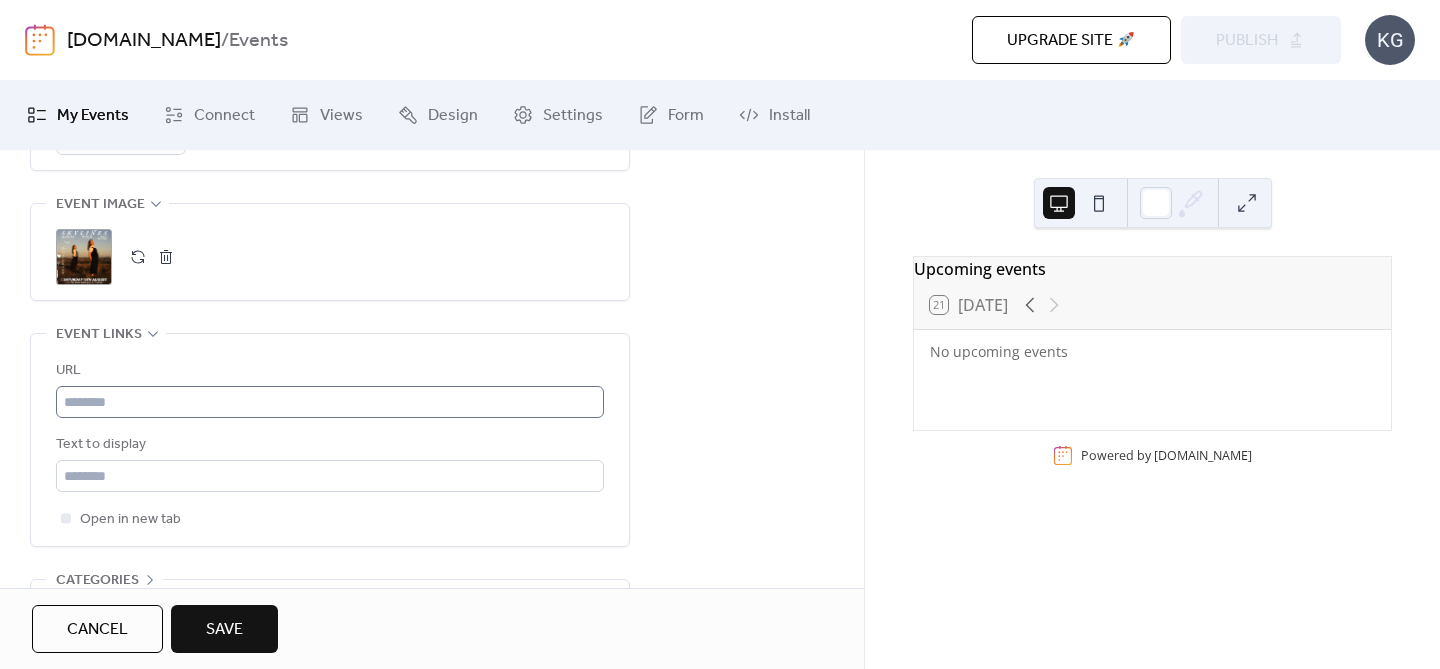 scroll, scrollTop: 1001, scrollLeft: 0, axis: vertical 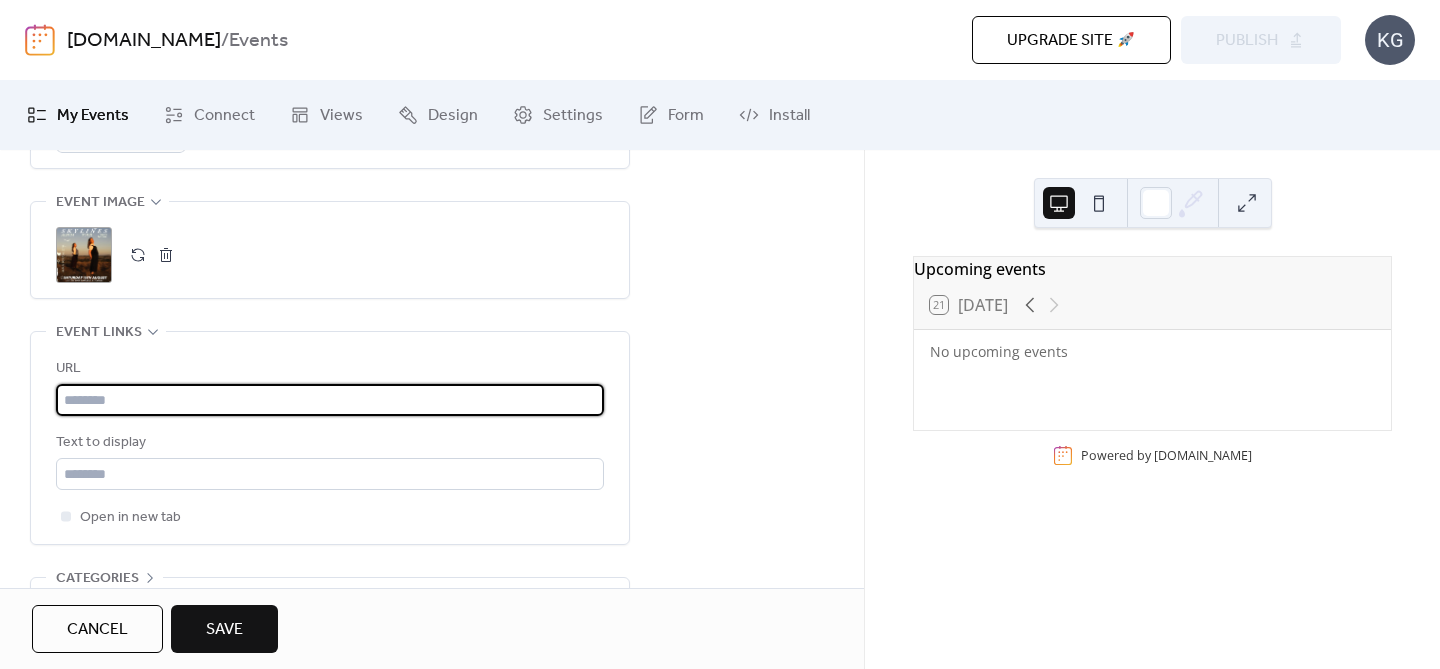 paste on "**********" 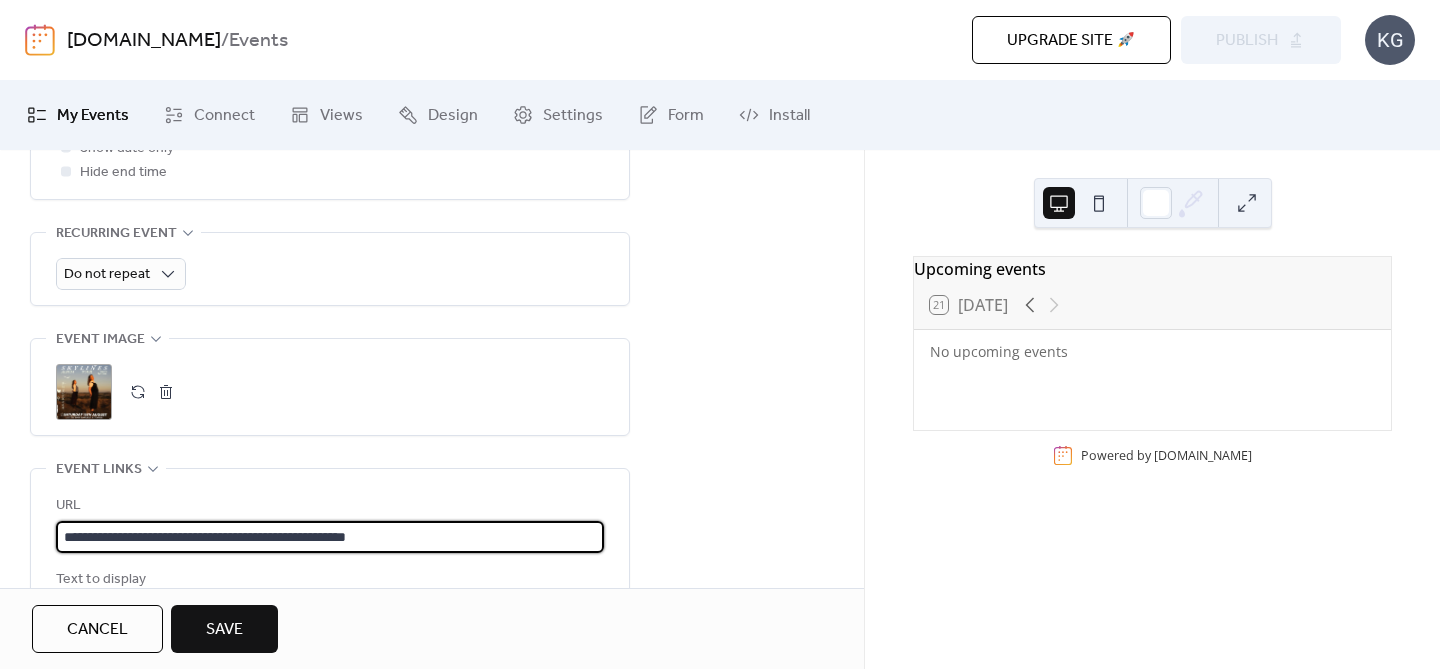 scroll, scrollTop: 1130, scrollLeft: 0, axis: vertical 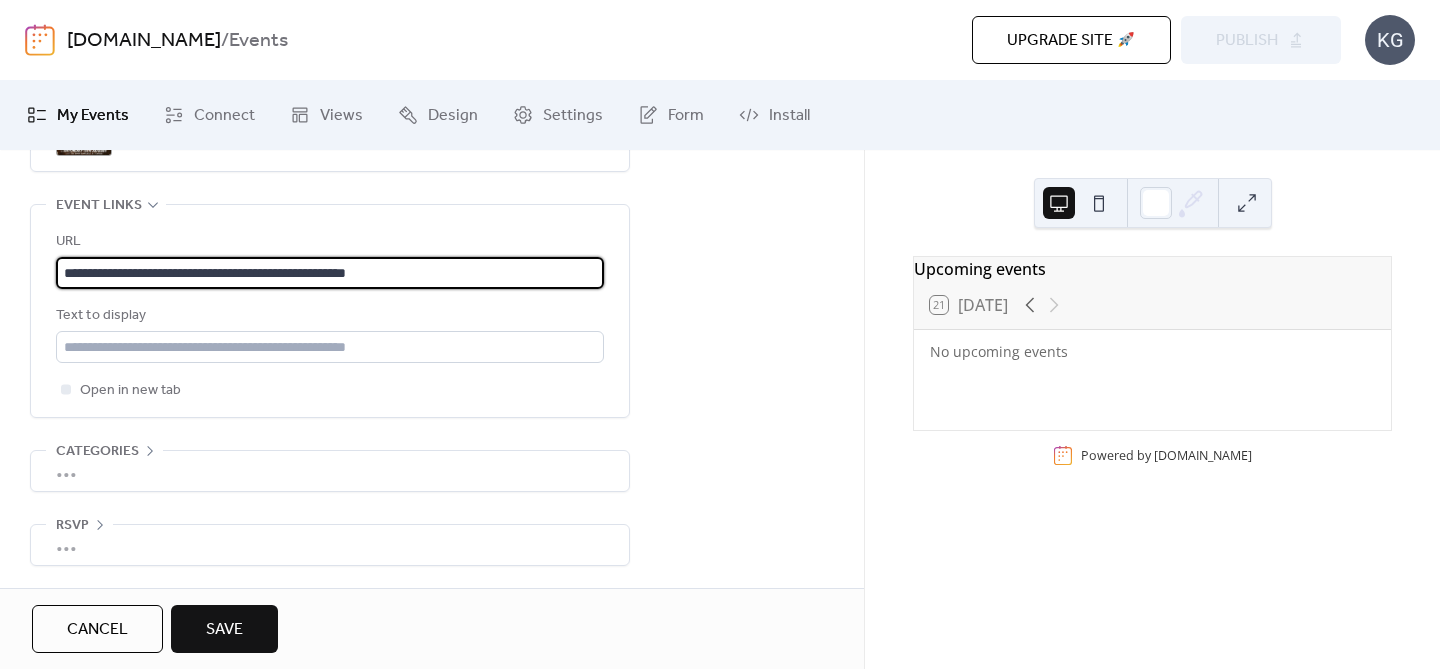 type on "**********" 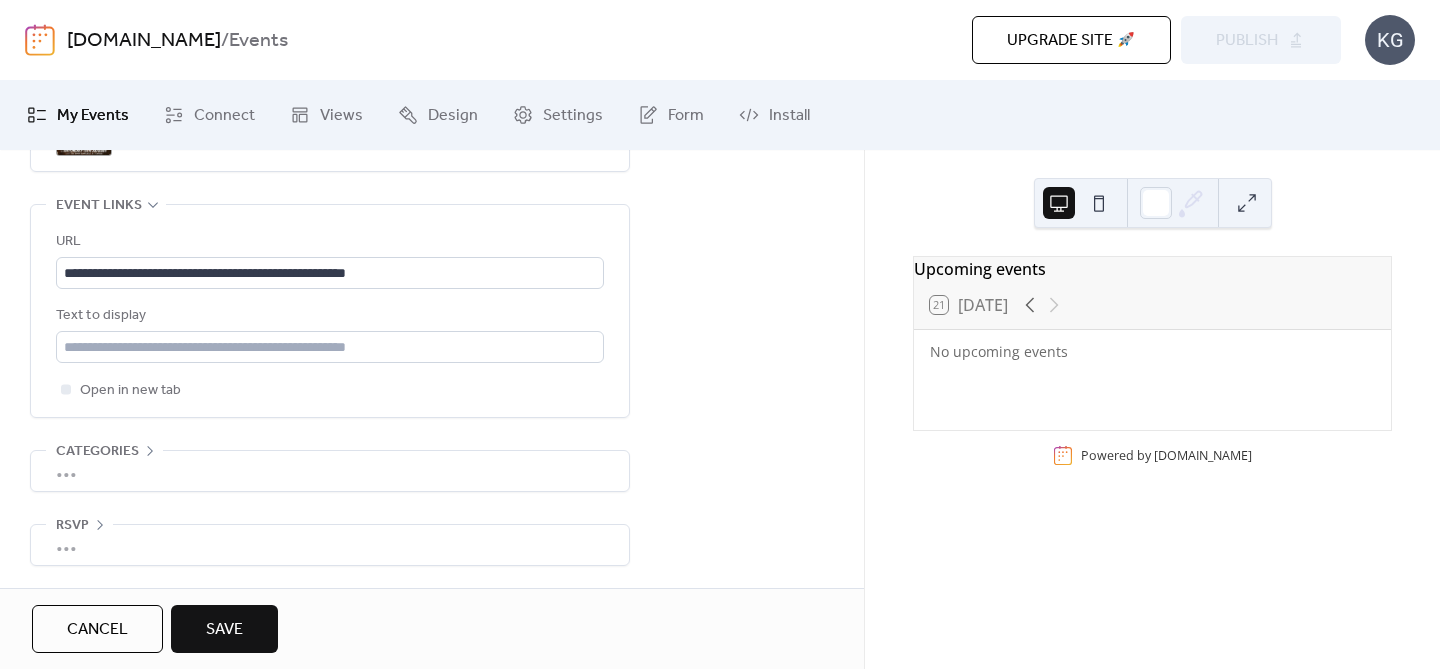 click on "Save" at bounding box center (224, 630) 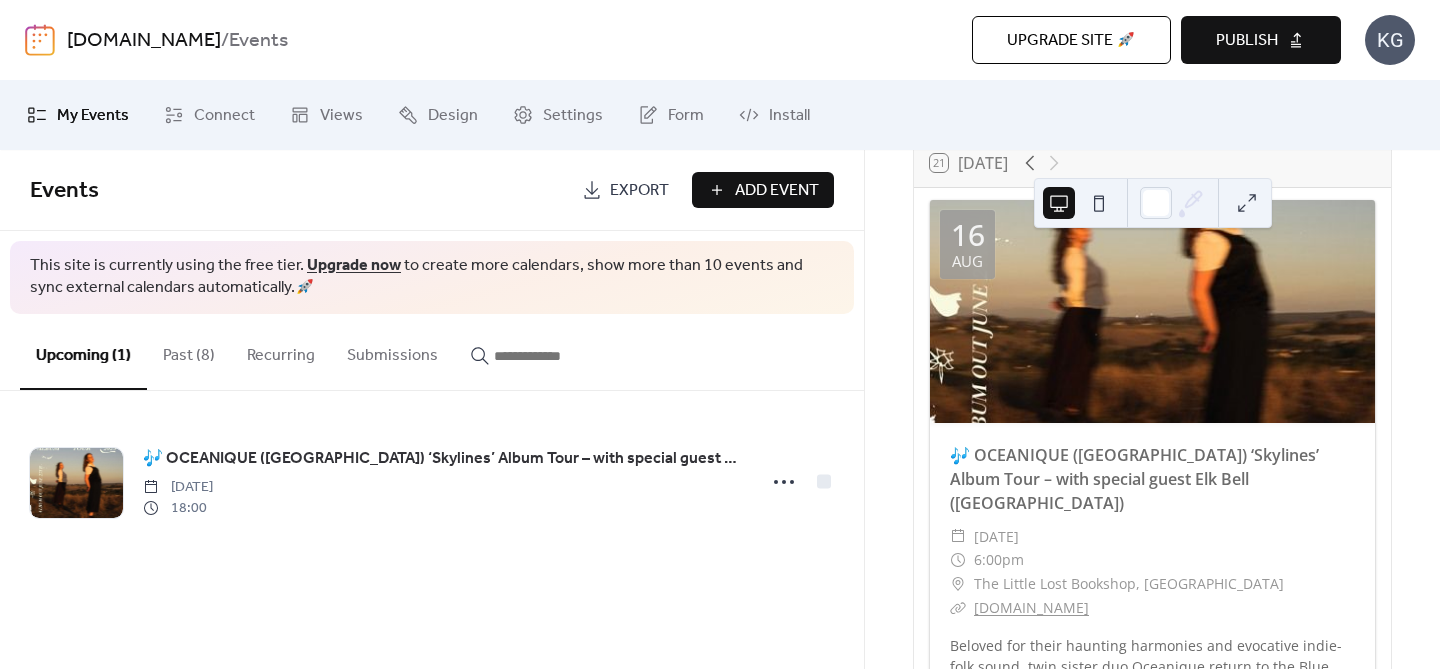 scroll, scrollTop: 0, scrollLeft: 0, axis: both 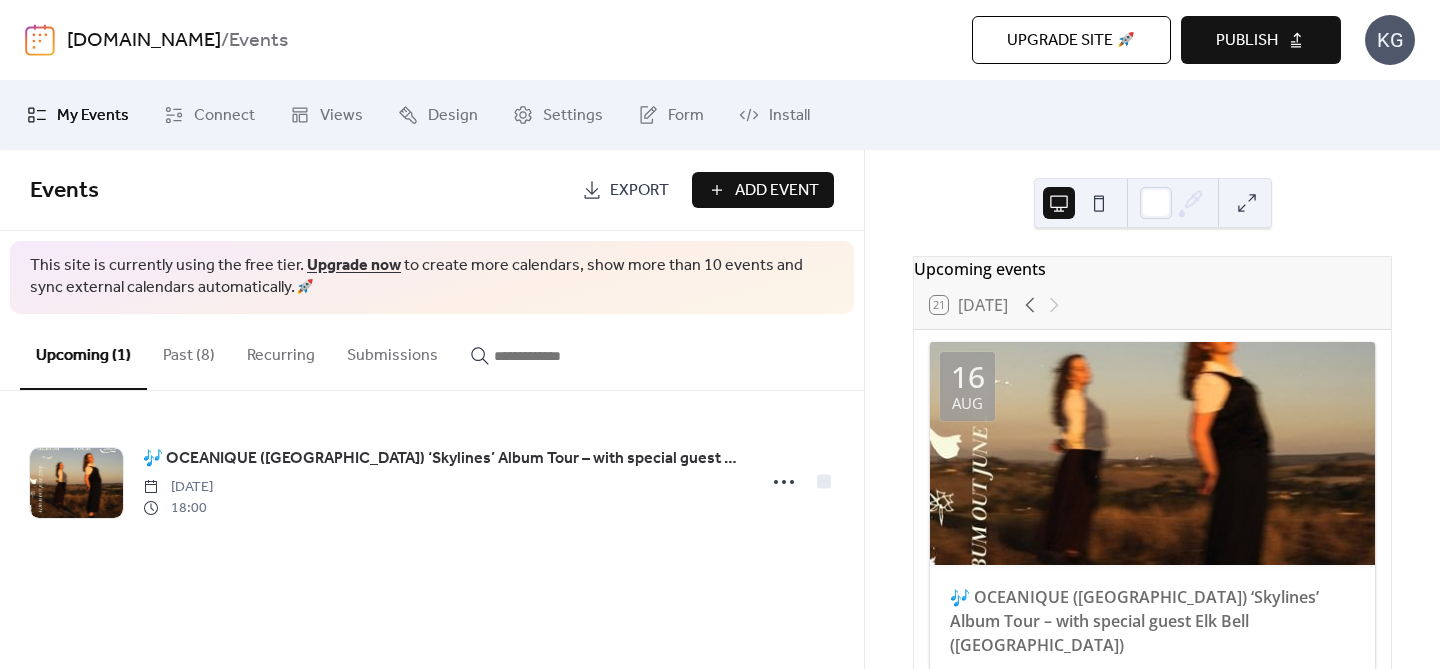 click on "Add Event" at bounding box center [777, 191] 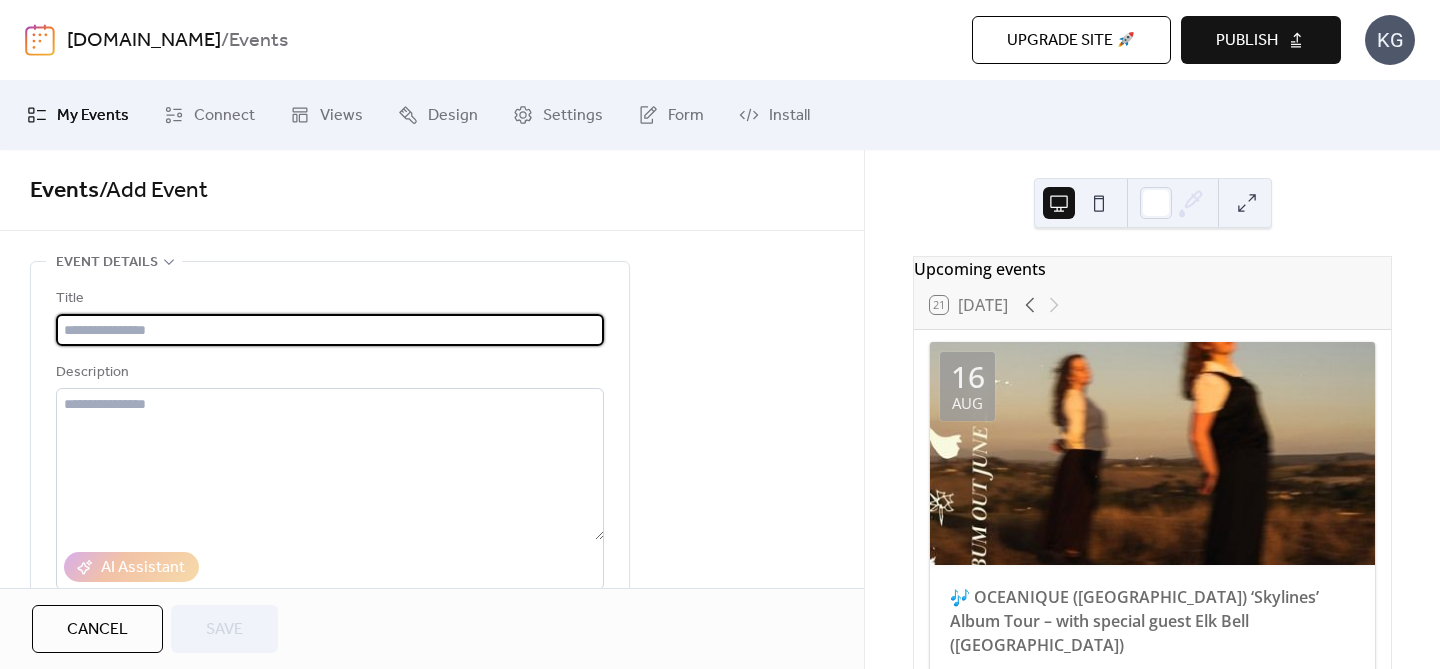 scroll, scrollTop: 49, scrollLeft: 0, axis: vertical 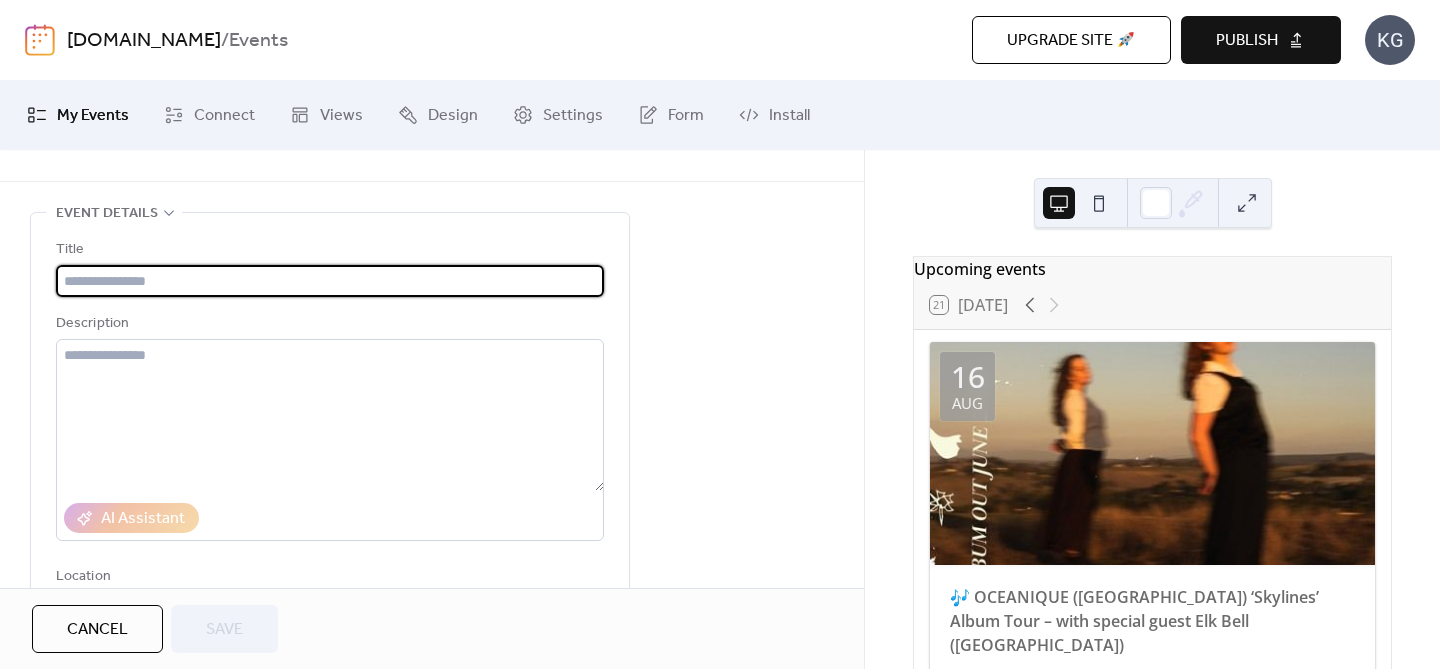click at bounding box center (330, 281) 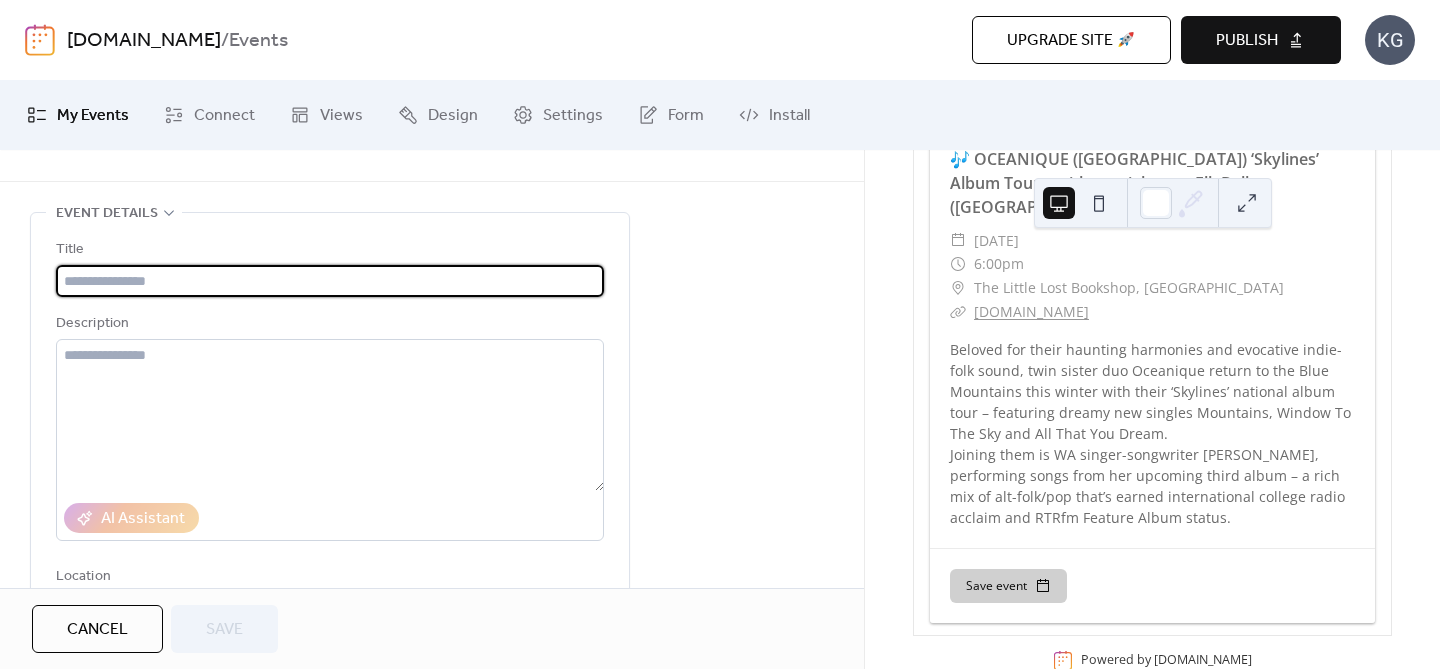 scroll, scrollTop: 466, scrollLeft: 0, axis: vertical 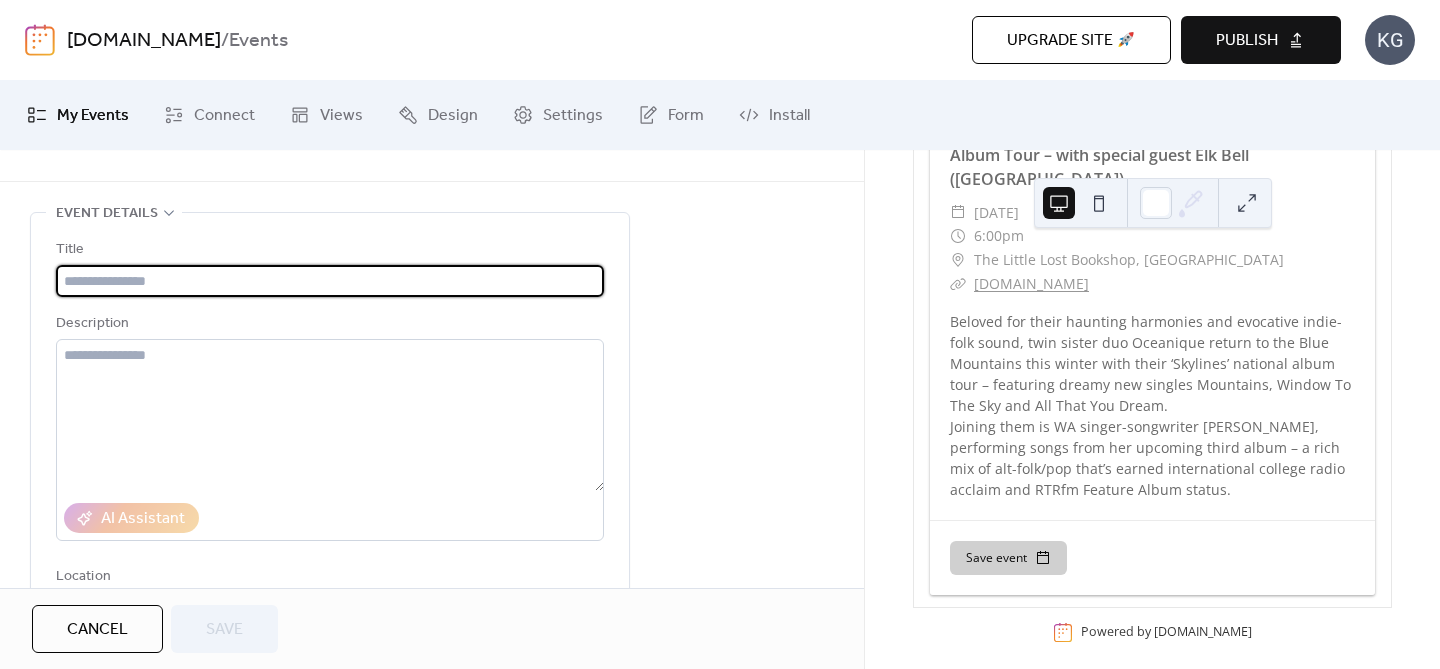 click on "Save event" at bounding box center [1008, 558] 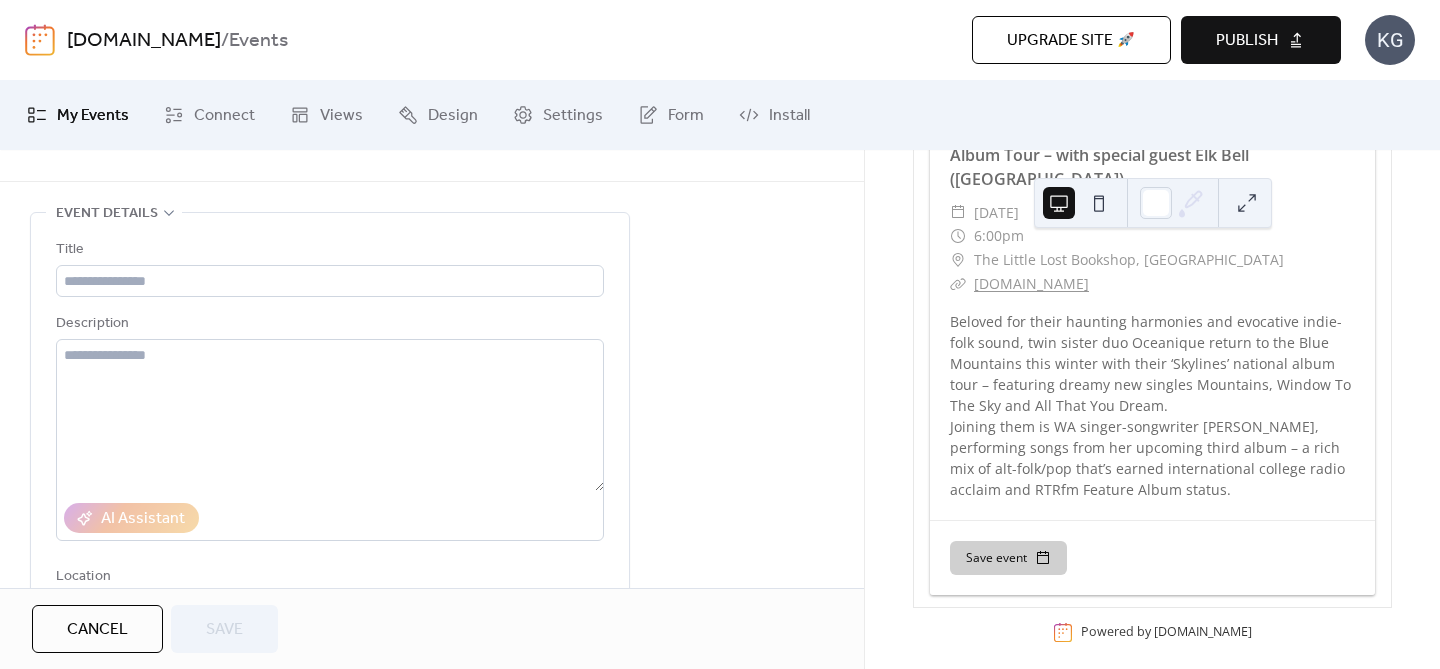 click on "Upcoming events 21 Today 16 Aug 🎶 OCEANIQUE (VIC) ‘Skylines’ Album Tour – with special guest Elk Bell (WA) ​ Saturday, August 16, 2025 ​ 6:00pm ​ The Little Lost Bookshop, Katoomba ​ events.humanitix.com Beloved for their haunting harmonies and evocative indie-folk sound, twin sister duo Oceanique return to the Blue Mountains this winter with their ‘Skylines’ national album tour – featuring dreamy new singles Mountains, Window To The Sky and All That You Dream. Joining them is WA singer-songwriter Elk Bell, performing songs from her upcoming third album – a rich mix of alt-folk/pop that’s earned international college radio acclaim and RTRfm Feature Album status. Save event Powered by   EventsCalendar.co" at bounding box center (1152, 221) 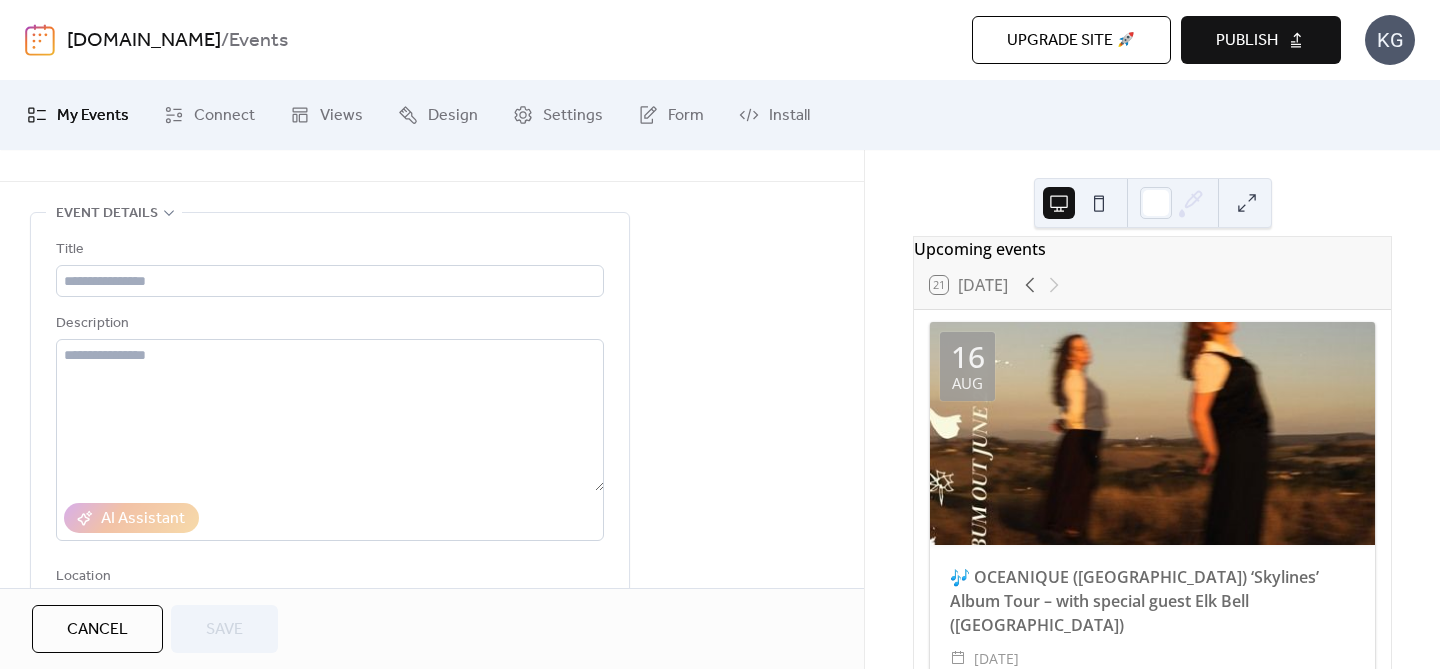 scroll, scrollTop: 0, scrollLeft: 0, axis: both 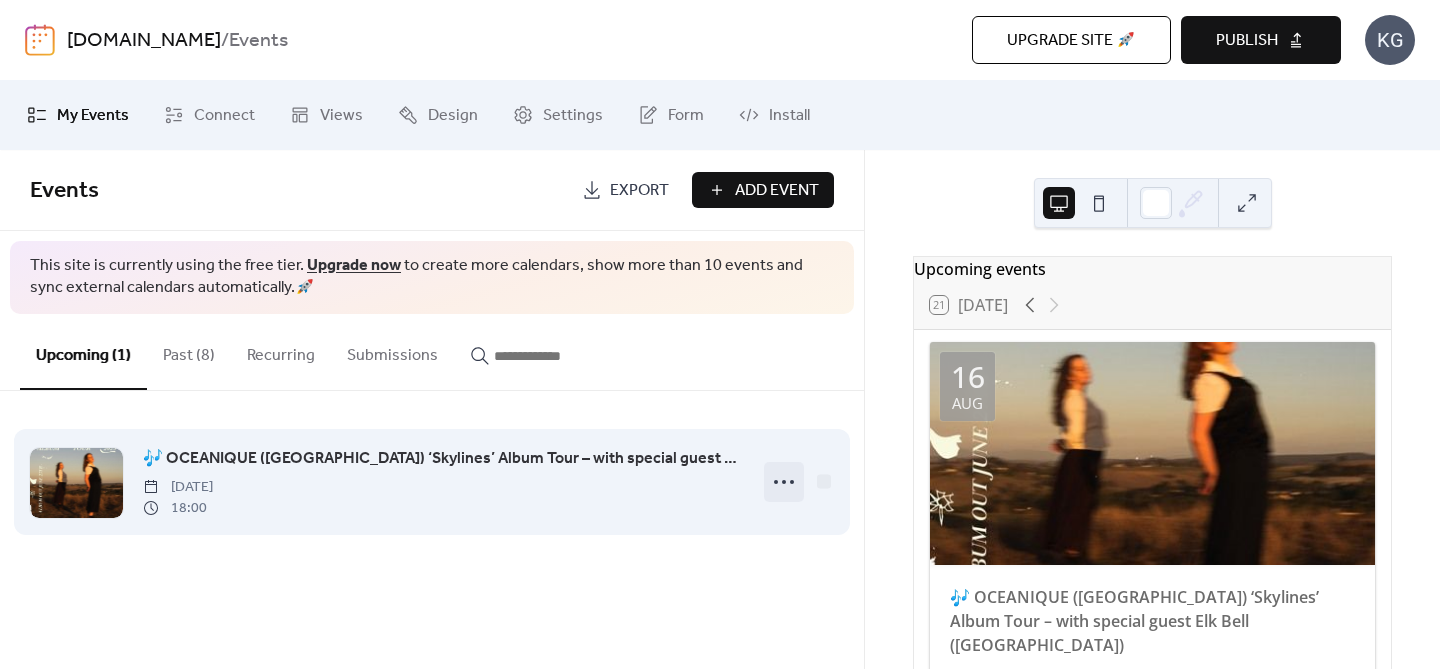 click 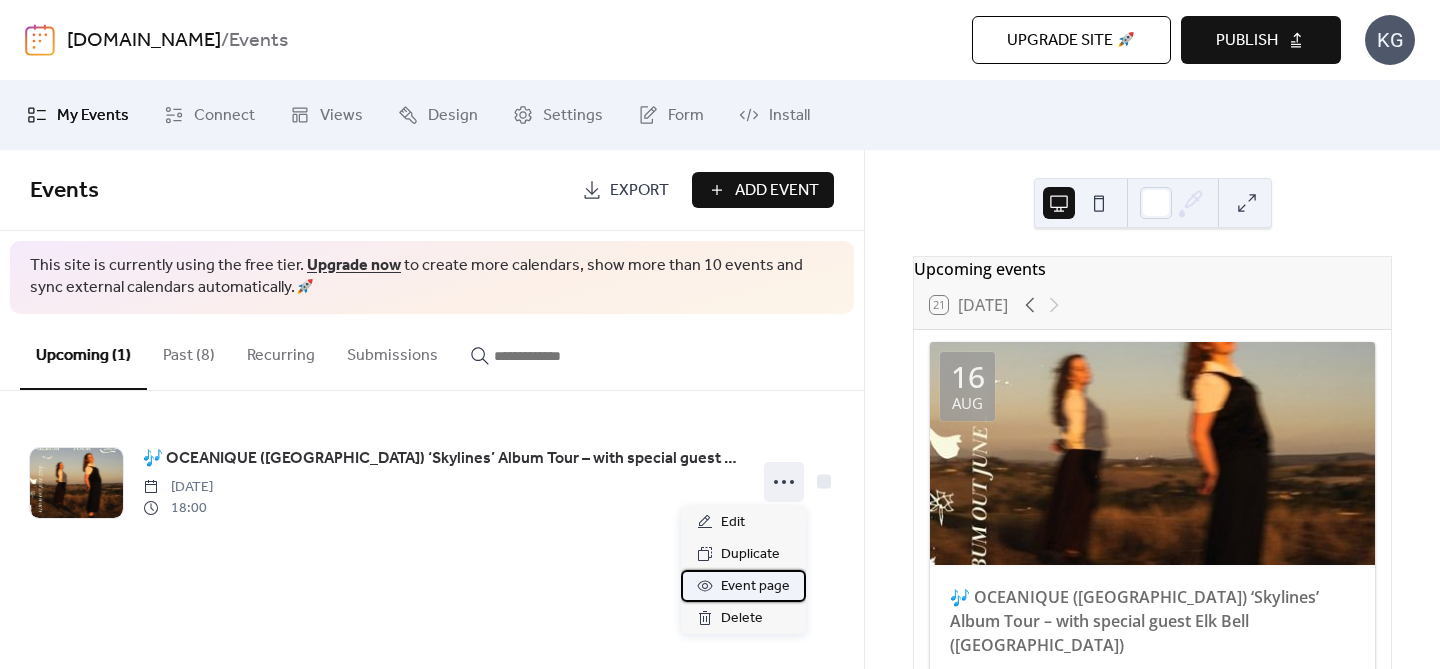 click on "Event page" at bounding box center [755, 587] 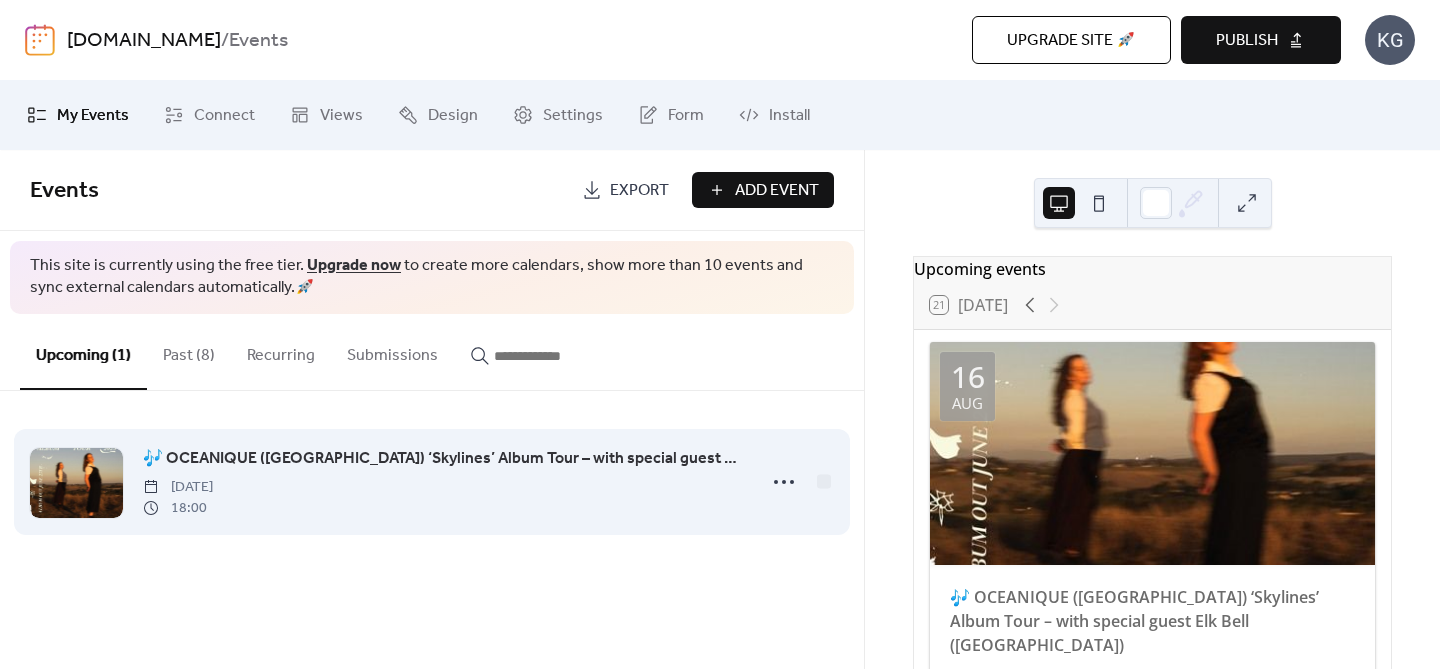 click on "🎶 OCEANIQUE (VIC) ‘Skylines’ Album Tour – with special guest Elk Bell (WA)" at bounding box center [443, 459] 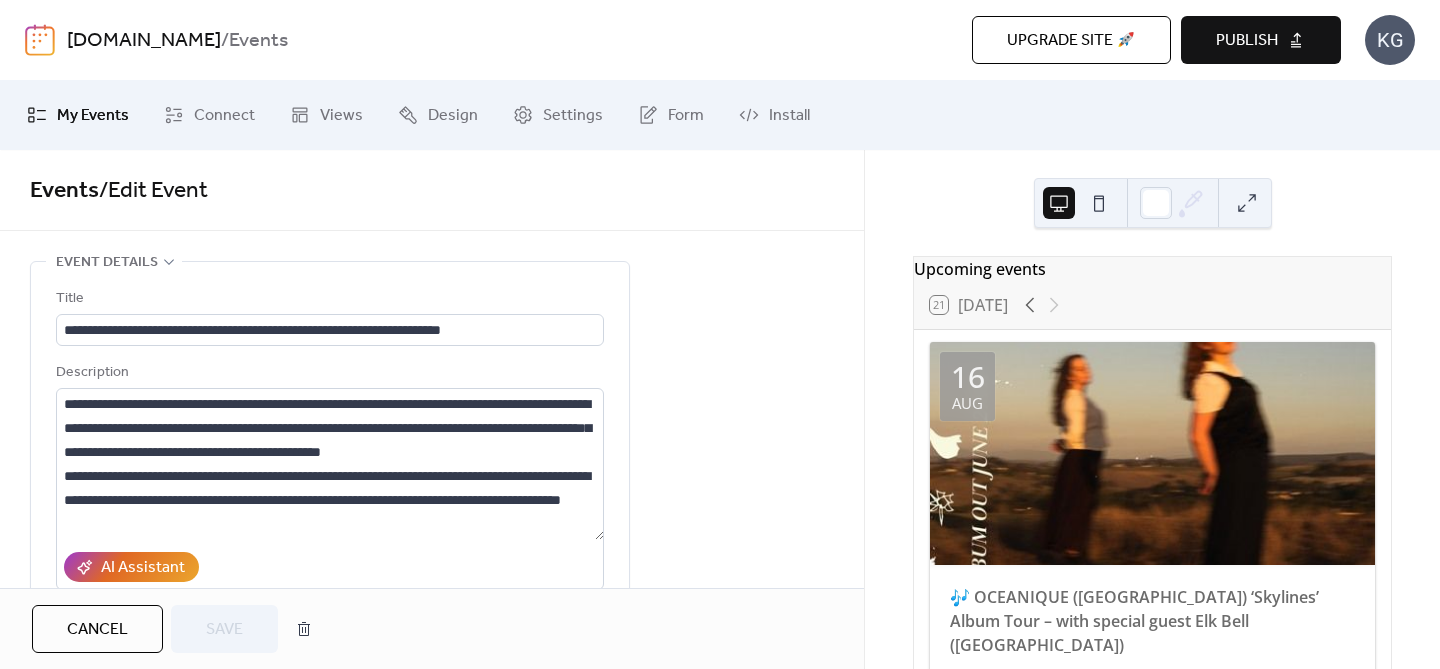 click on "Publish" at bounding box center (1247, 41) 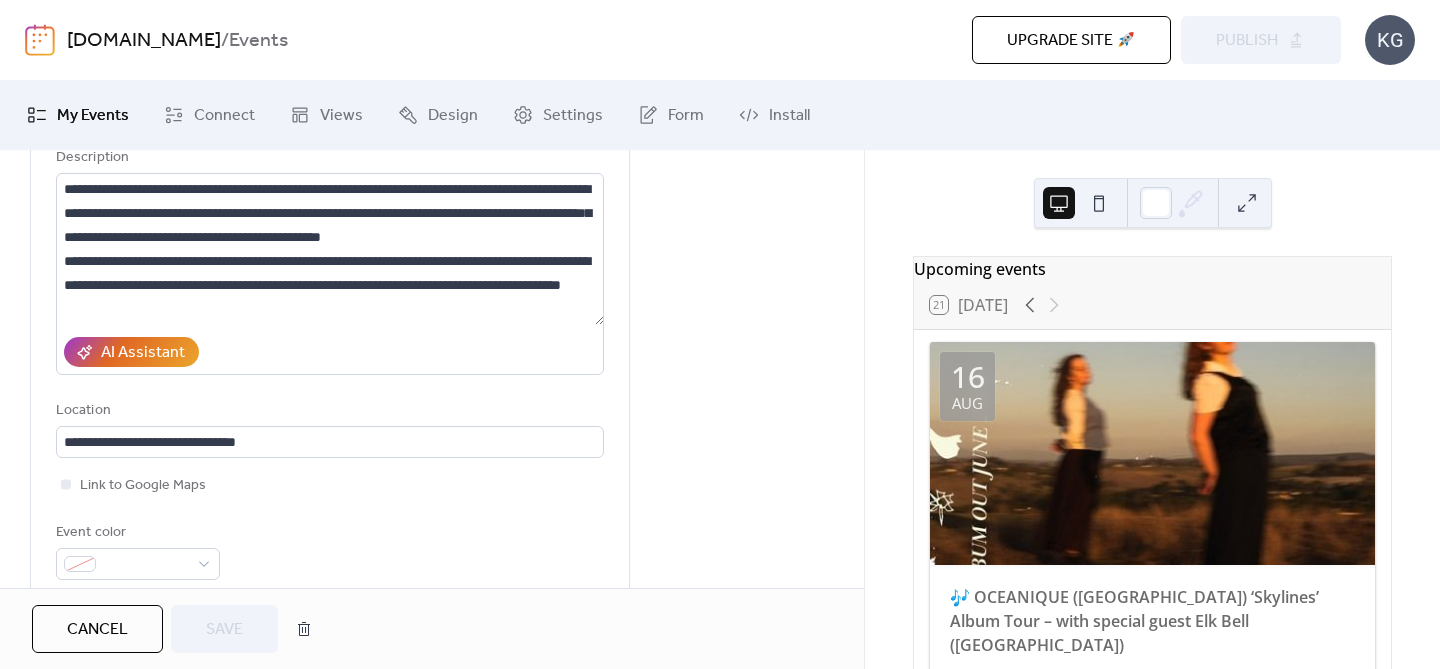 scroll, scrollTop: 239, scrollLeft: 0, axis: vertical 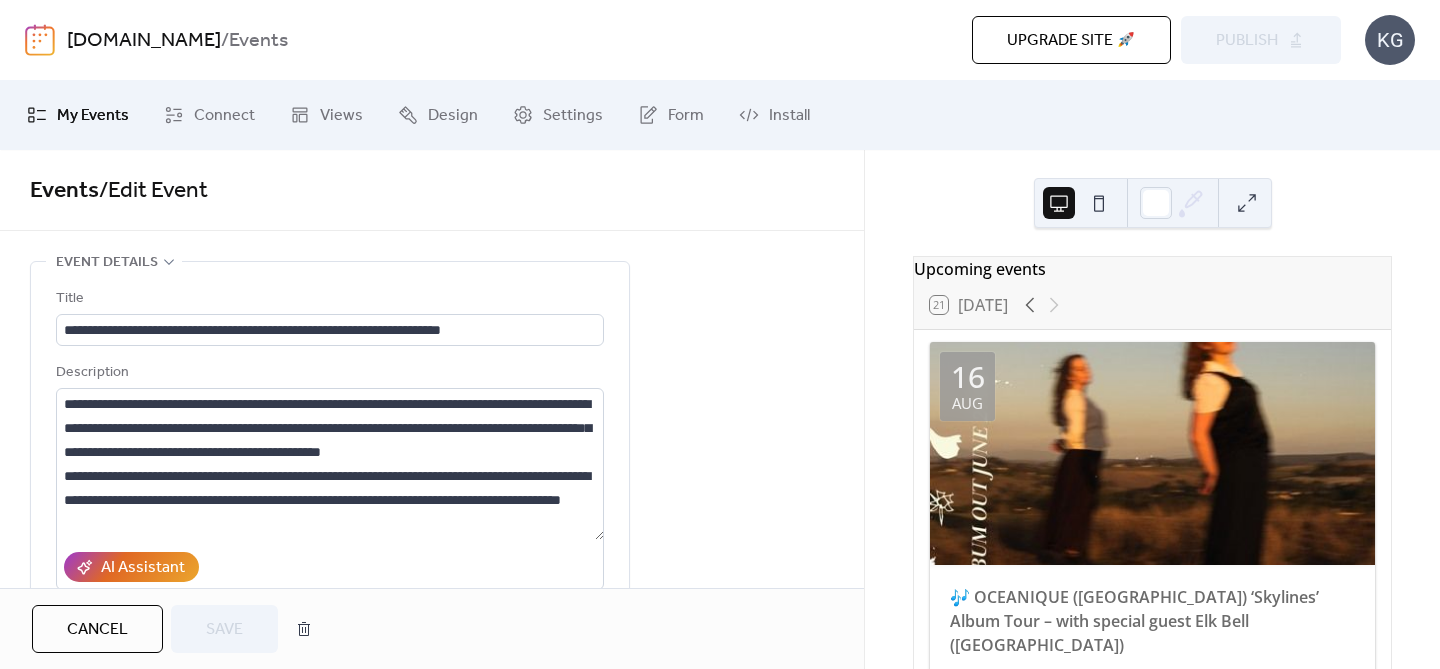 click on "My Events" at bounding box center (93, 116) 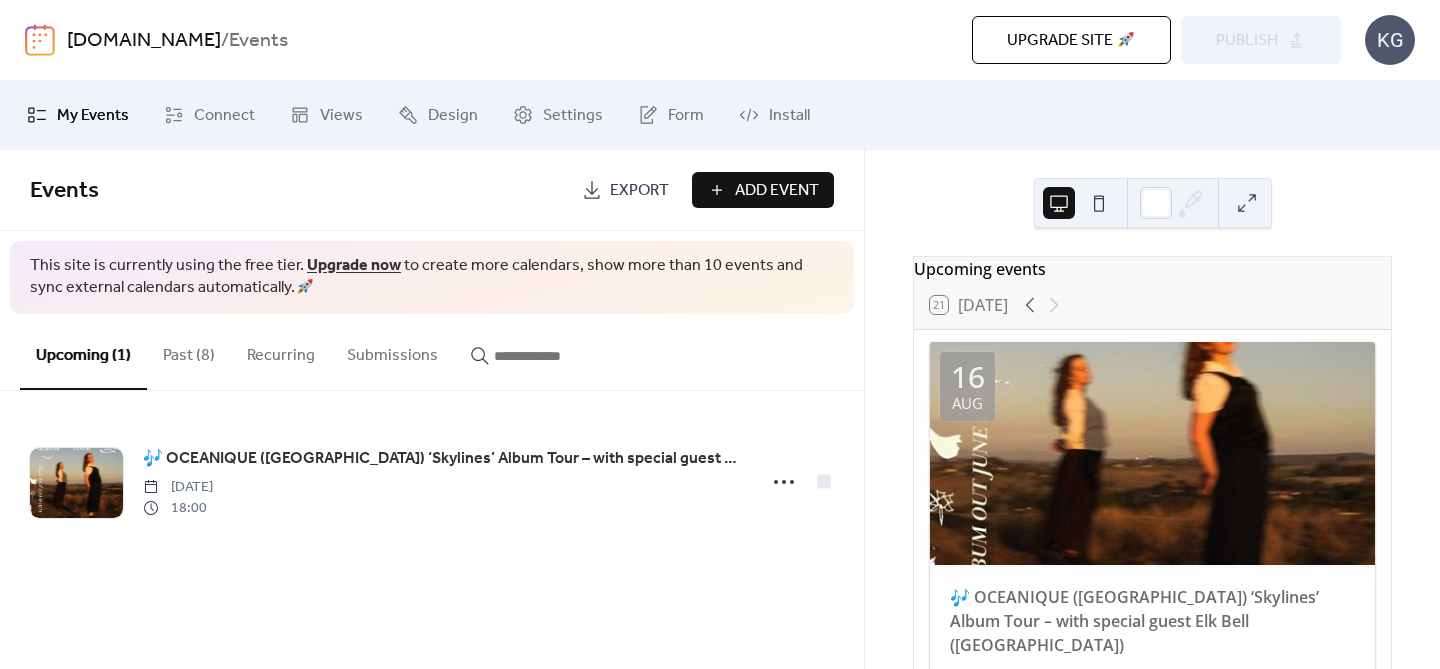 click on "Add Event" at bounding box center (777, 191) 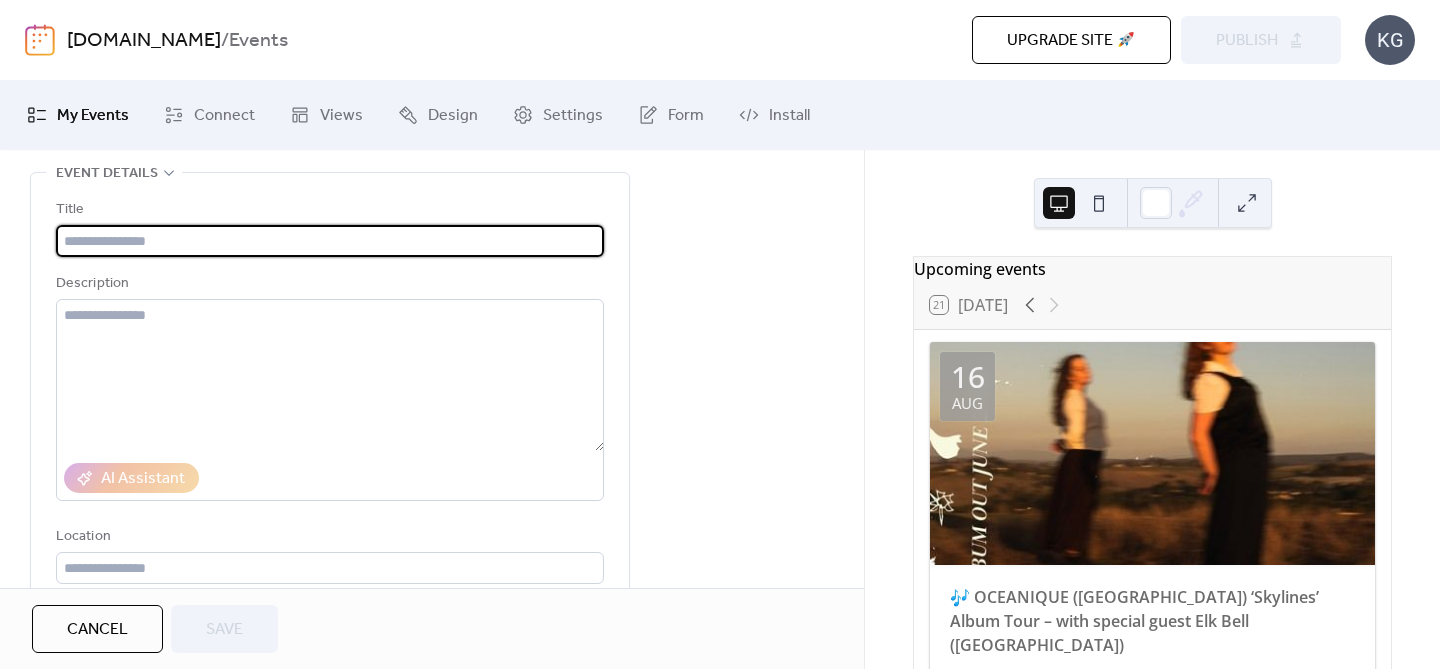 scroll, scrollTop: 86, scrollLeft: 0, axis: vertical 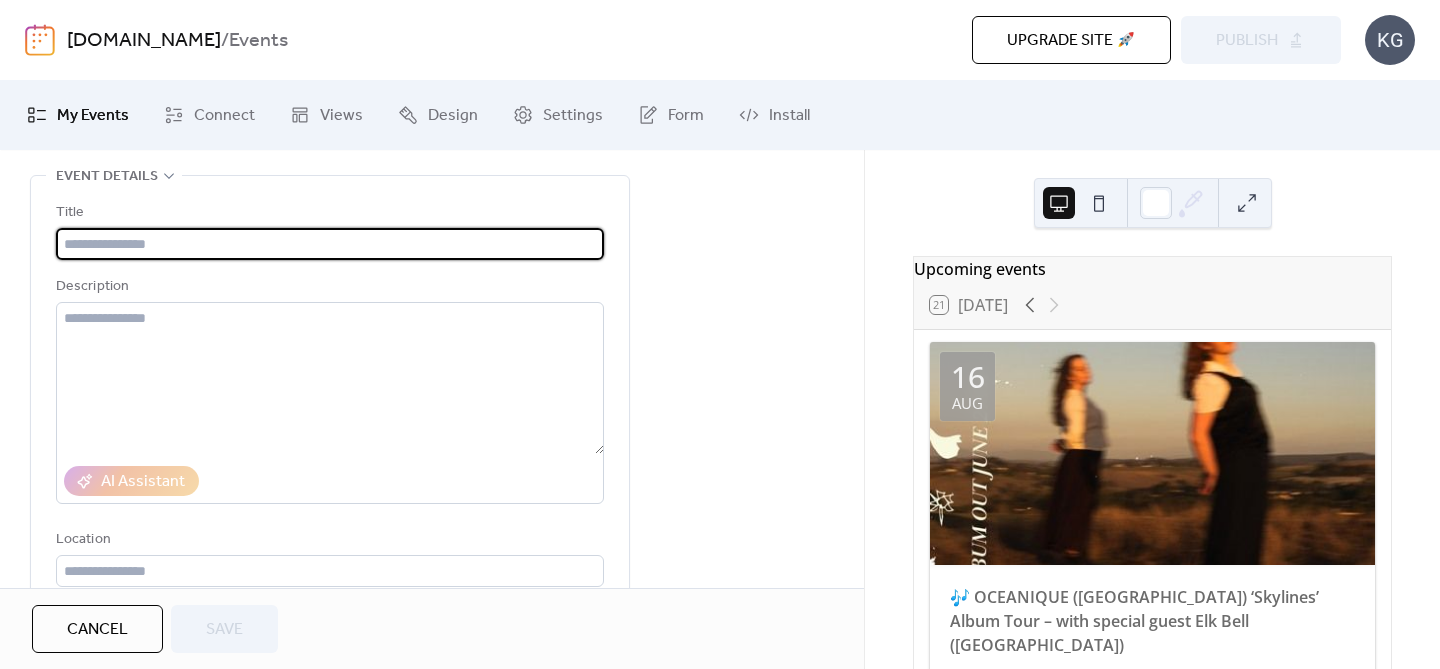 click at bounding box center [330, 244] 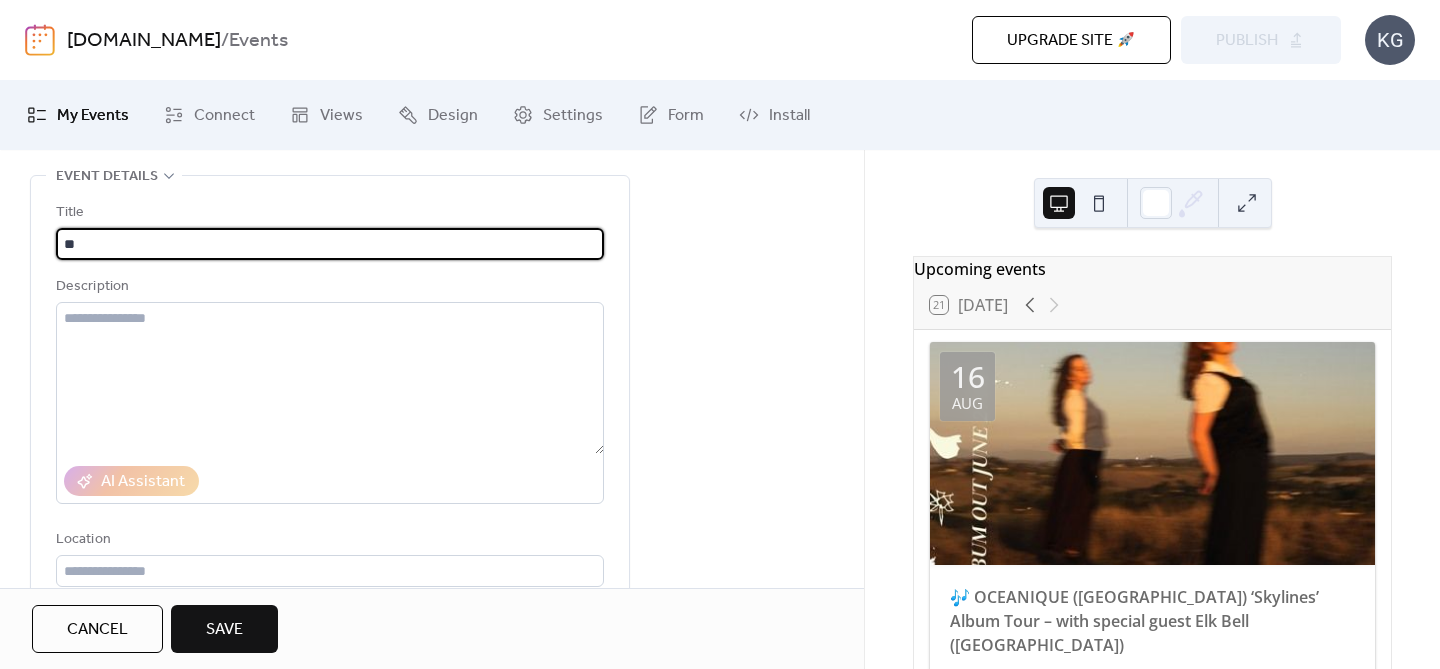 type on "*" 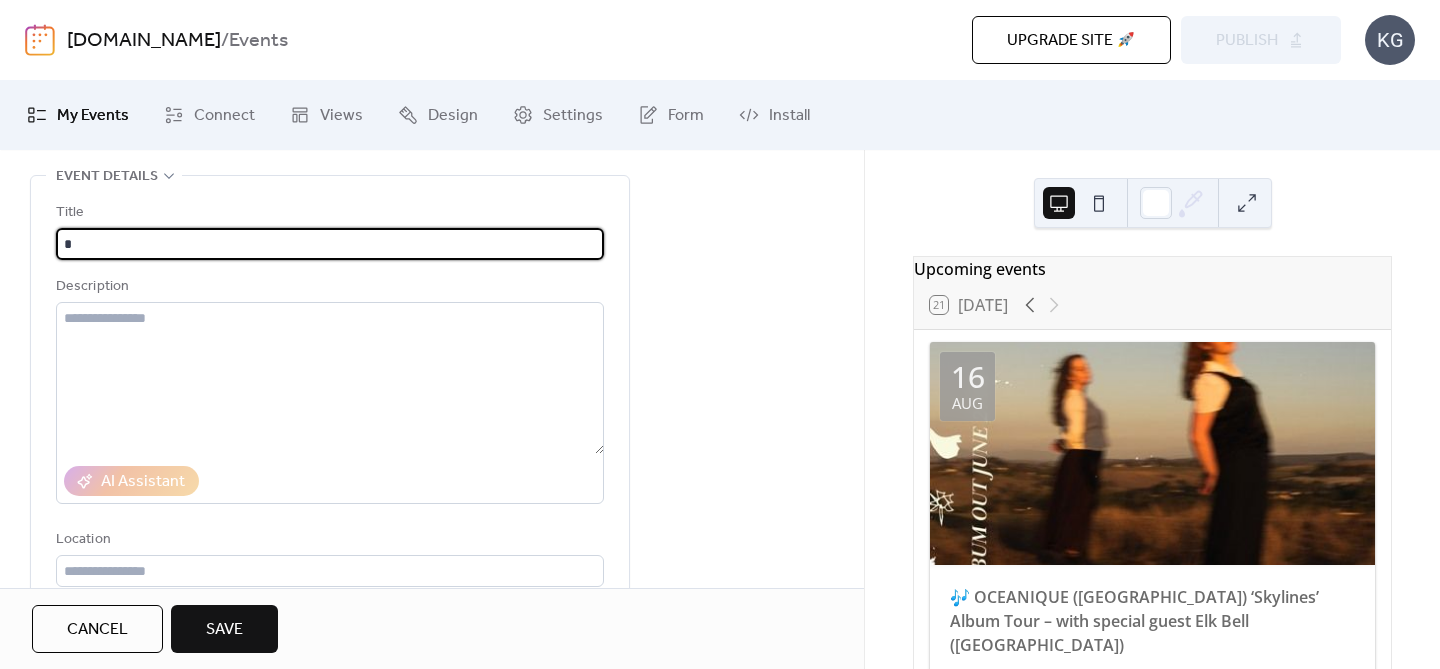 type 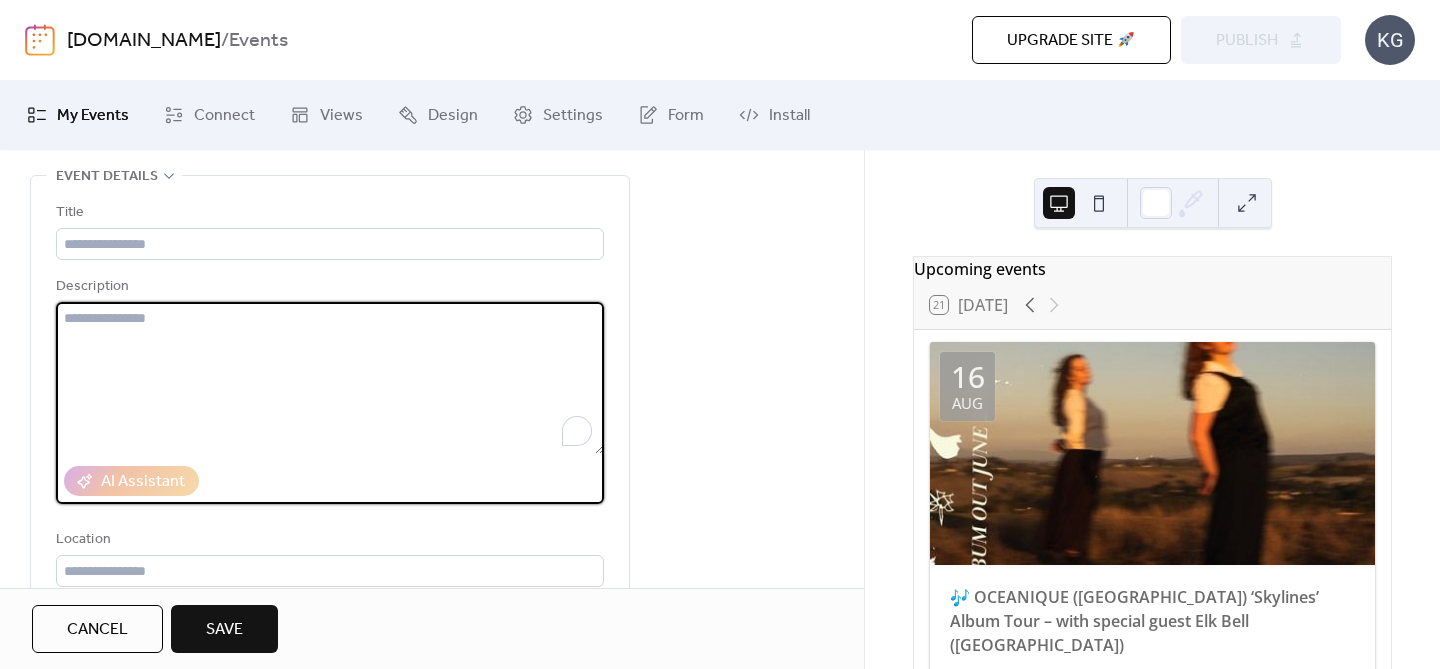 click at bounding box center (330, 378) 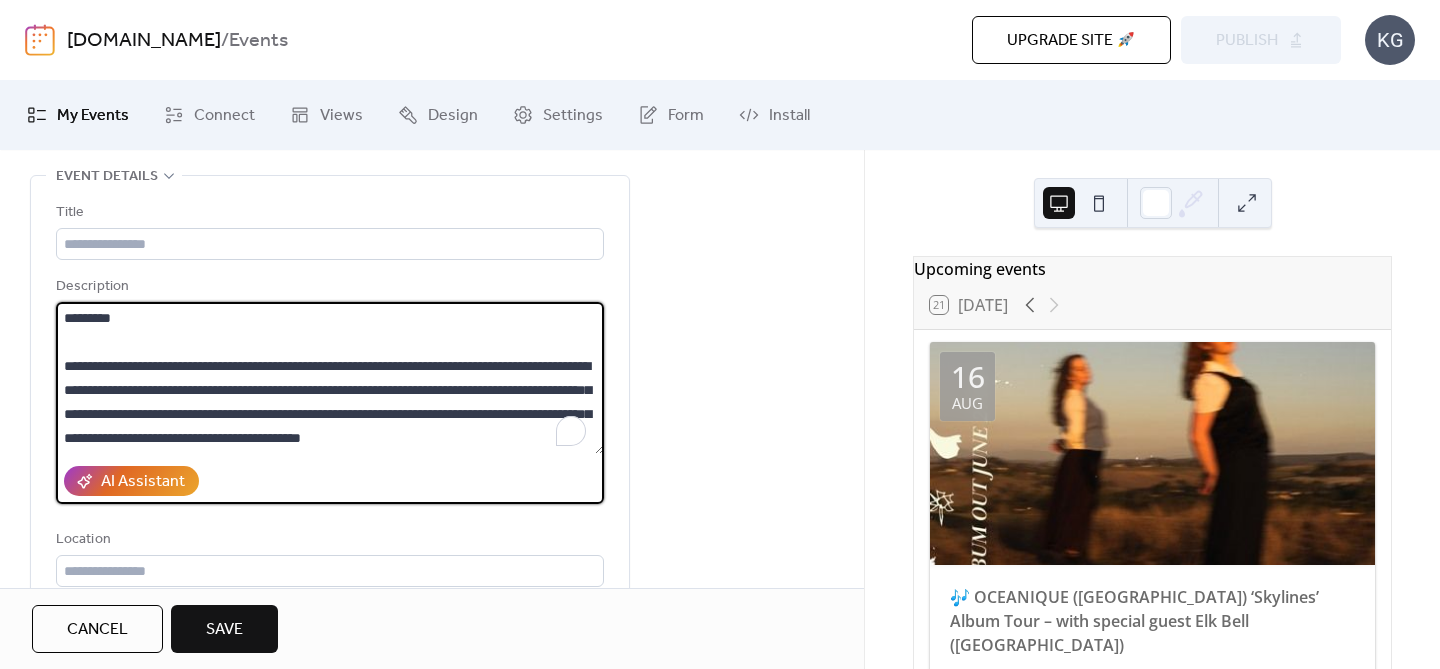 scroll, scrollTop: 405, scrollLeft: 0, axis: vertical 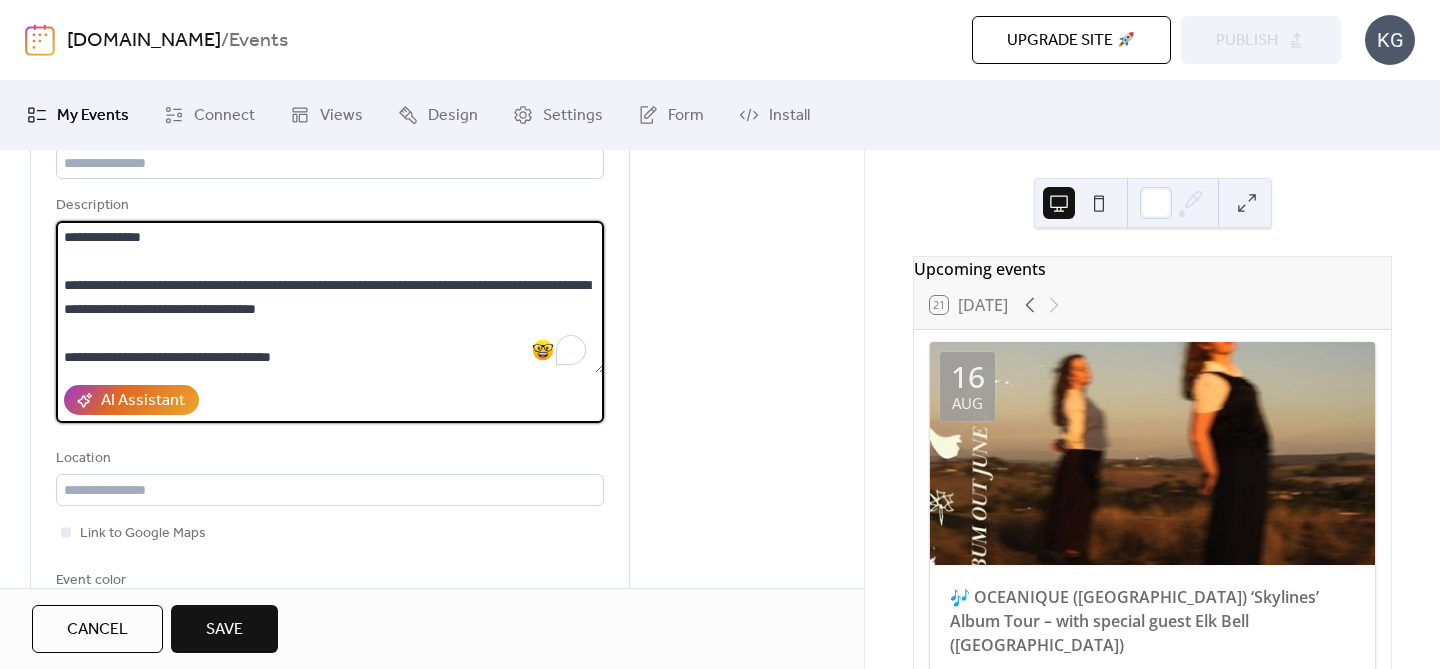 type on "**********" 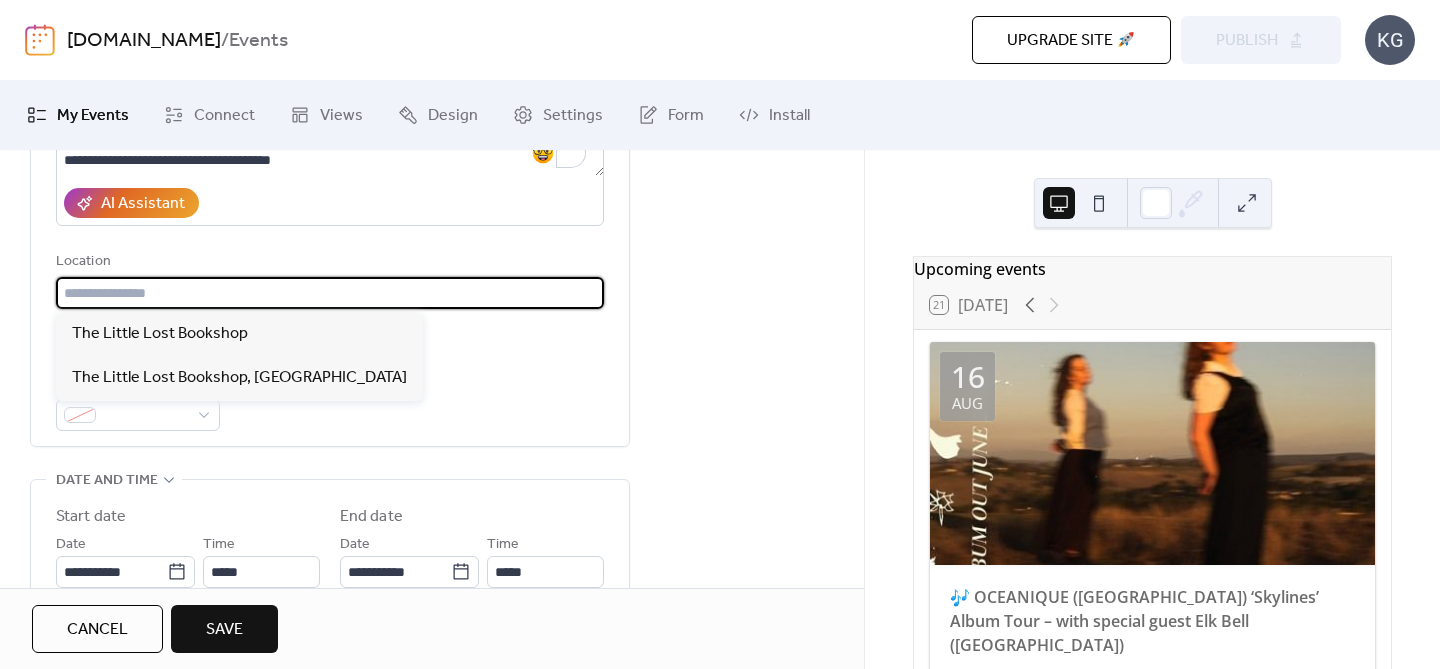 click at bounding box center [330, 293] 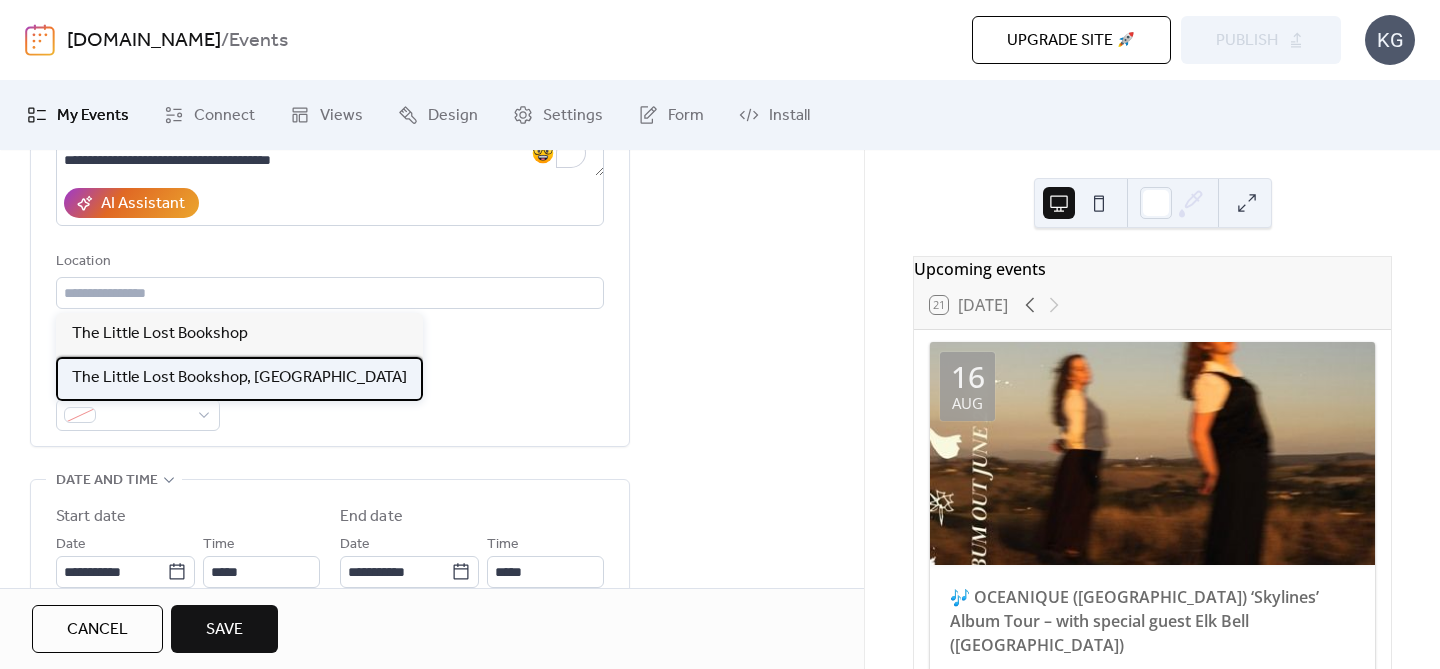 click on "The Little Lost Bookshop, Katoomba" at bounding box center (239, 378) 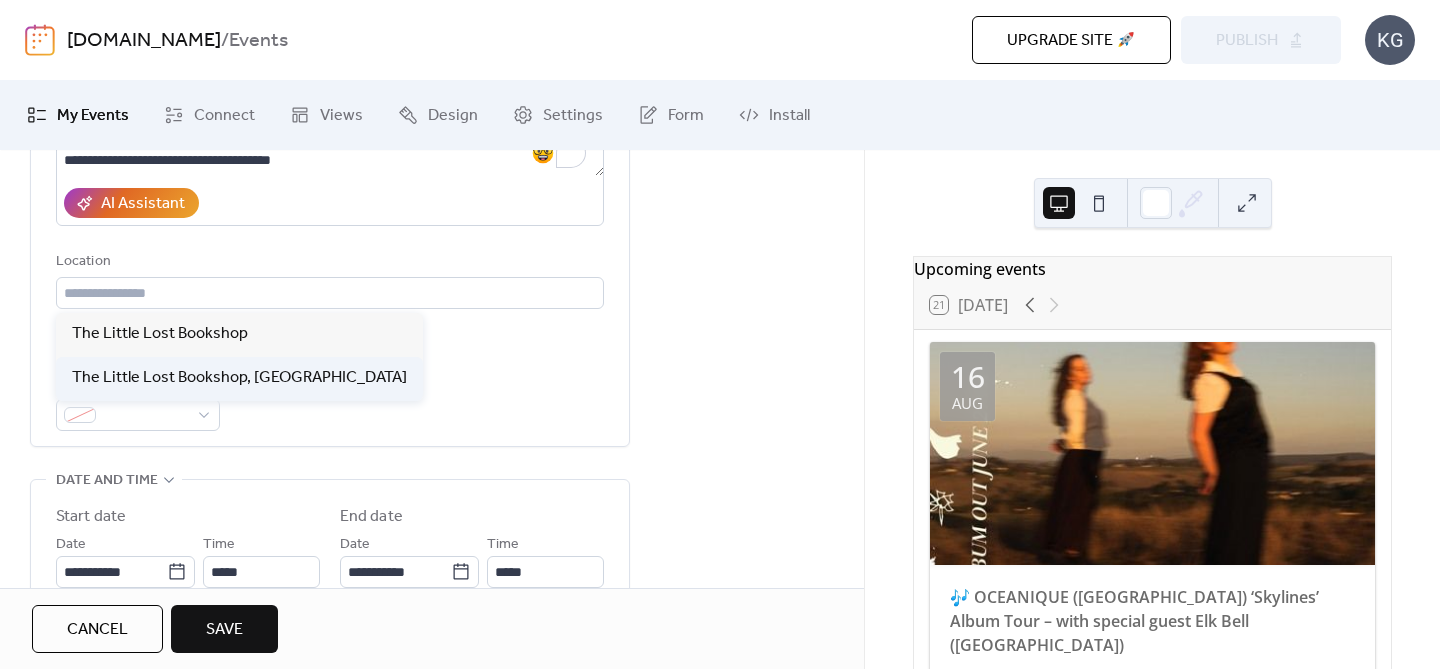type on "**********" 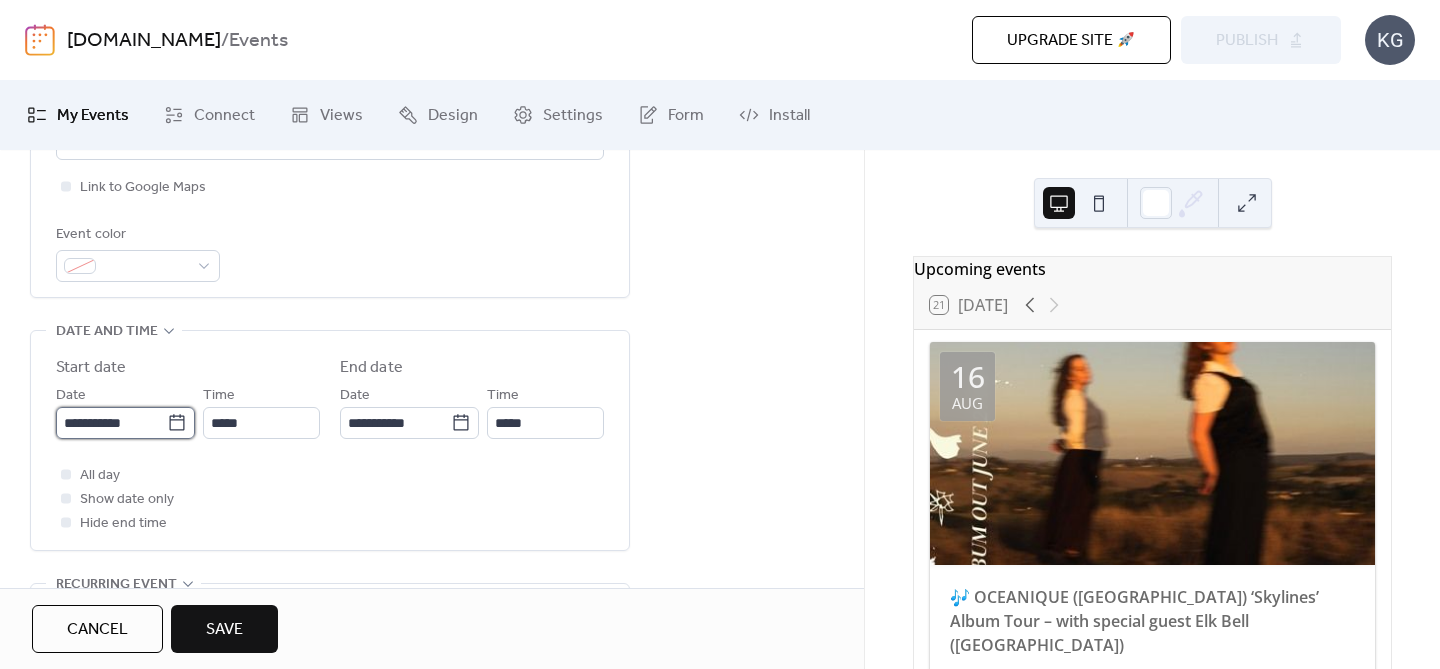 click on "**********" at bounding box center (111, 423) 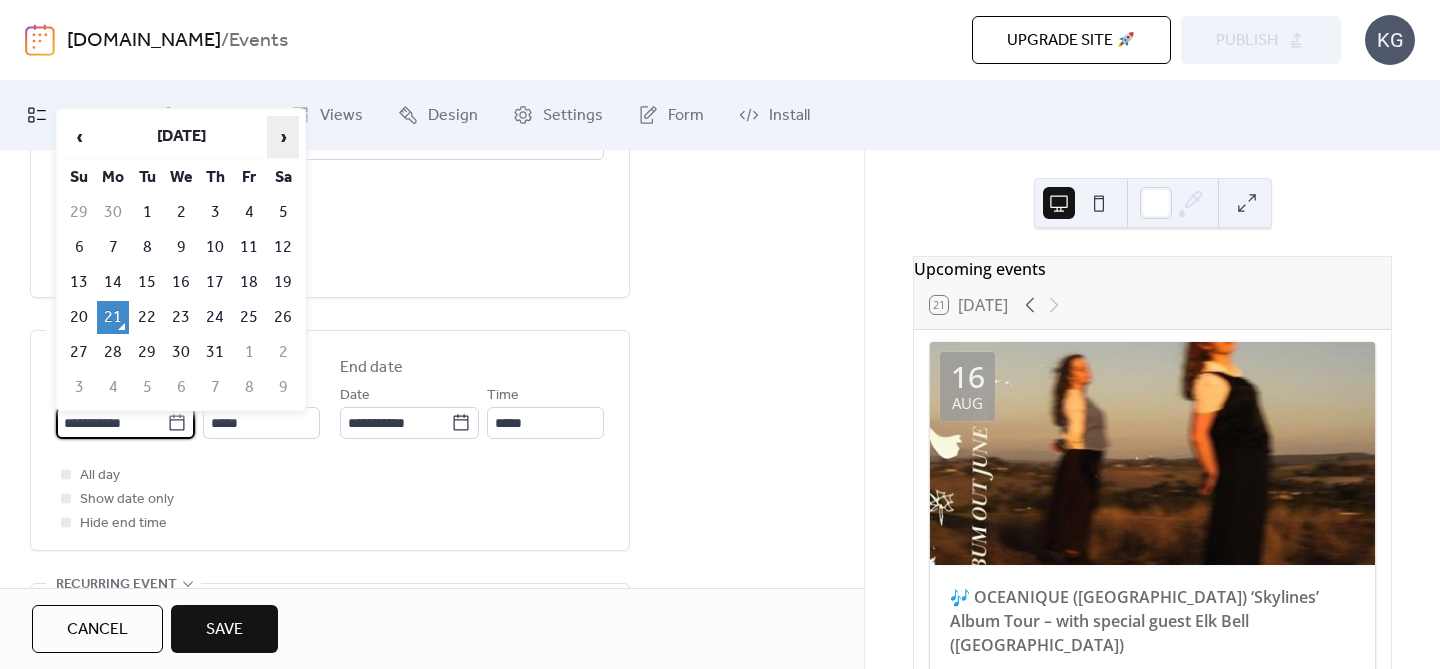 click on "›" at bounding box center [283, 137] 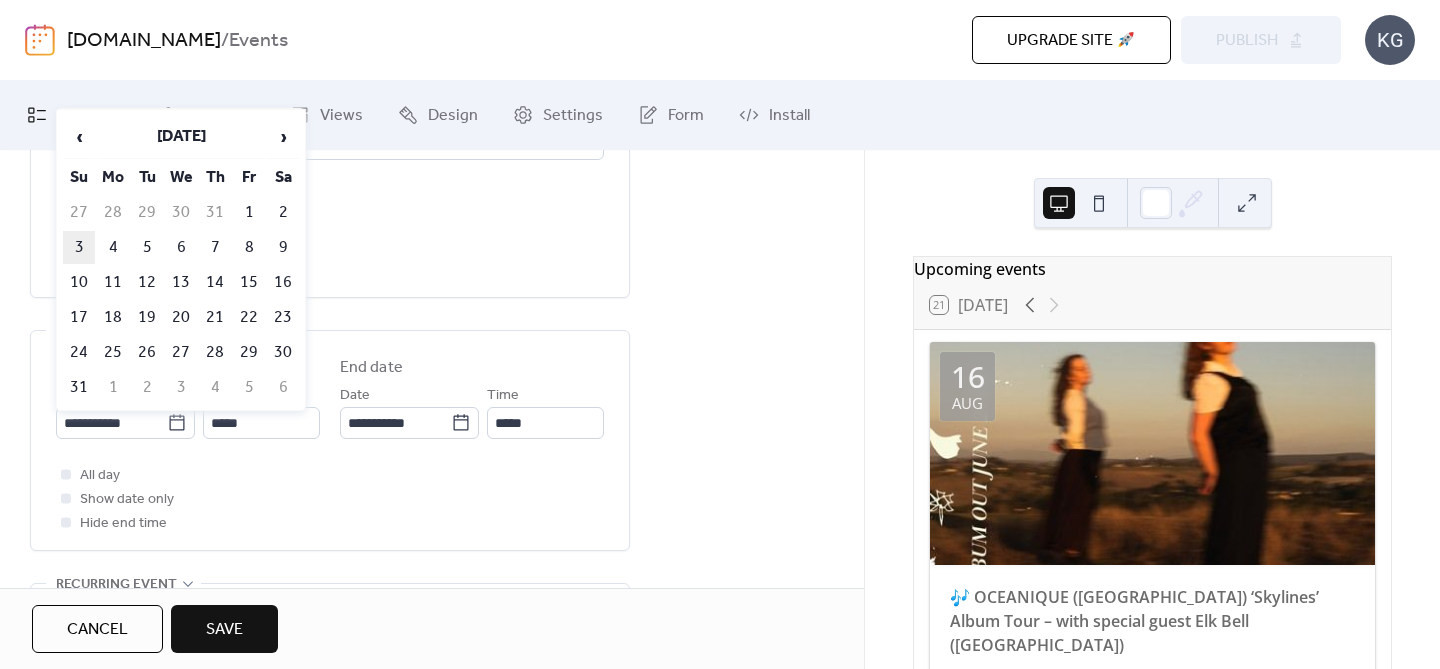 click on "3" at bounding box center (79, 247) 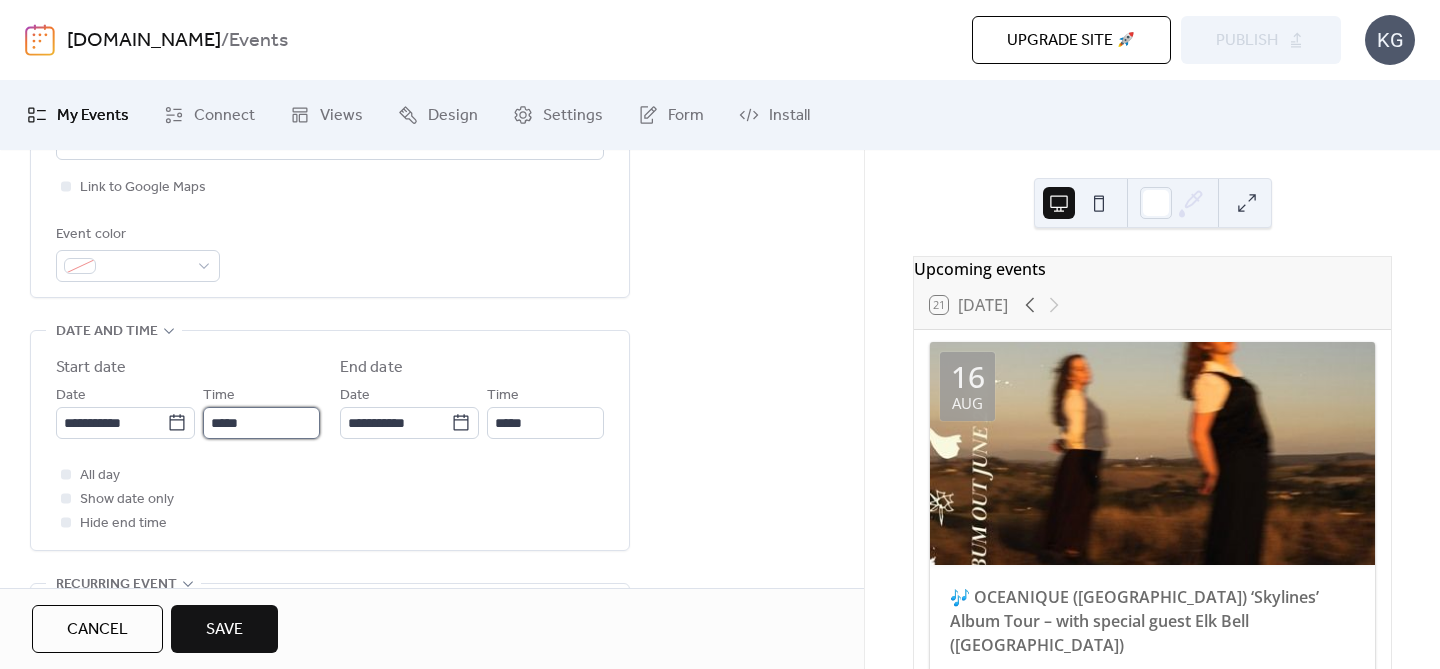 click on "*****" at bounding box center [261, 423] 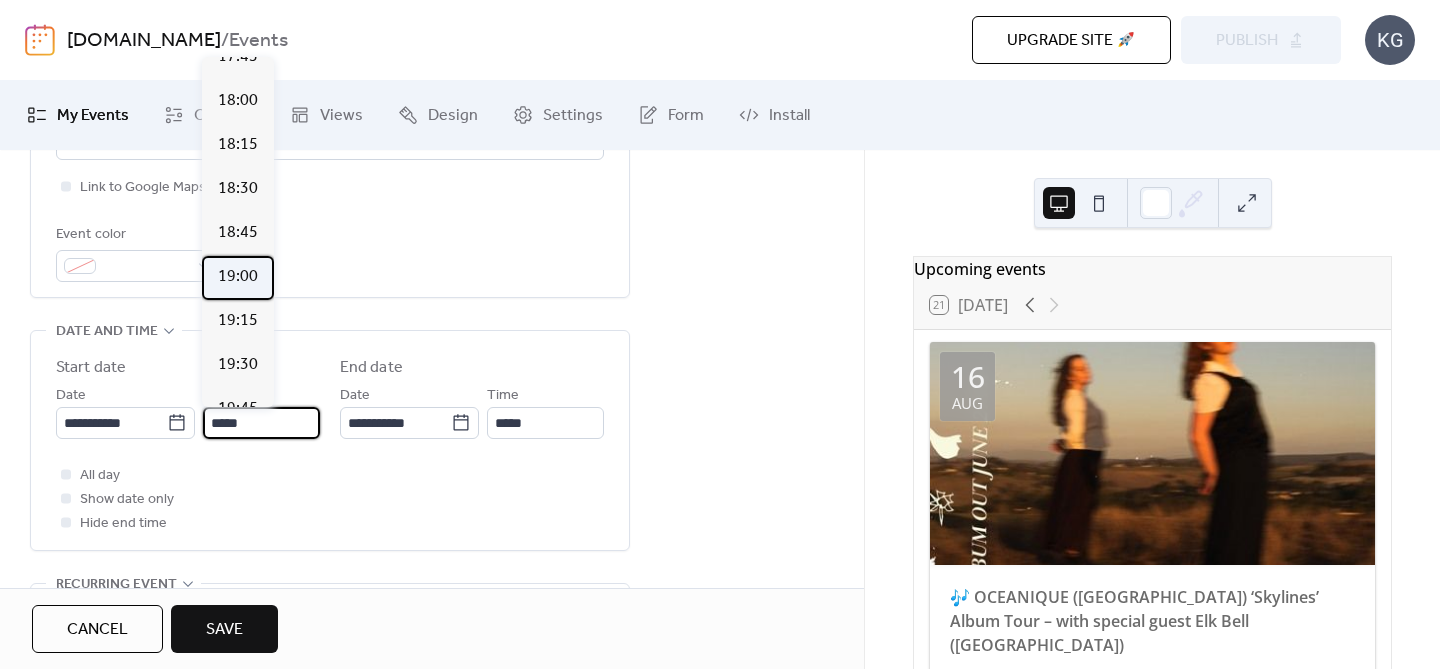 click on "19:00" at bounding box center [238, 277] 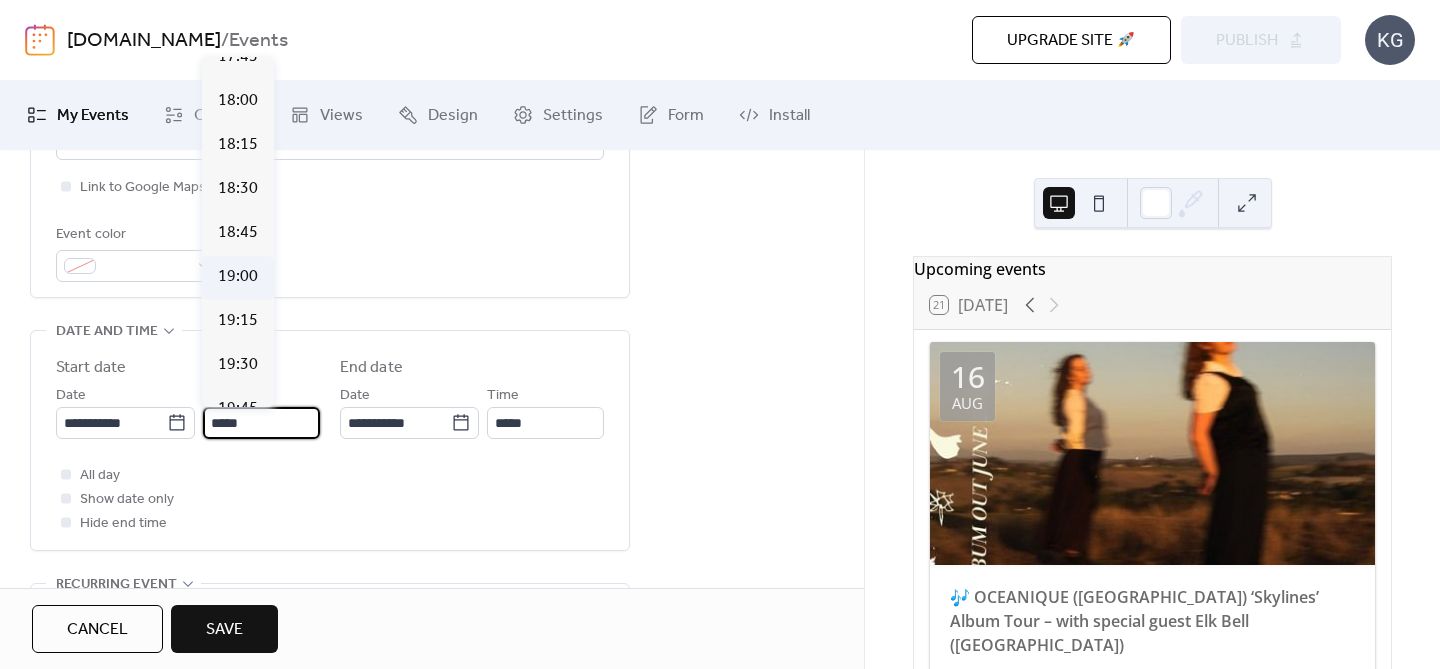 type on "*****" 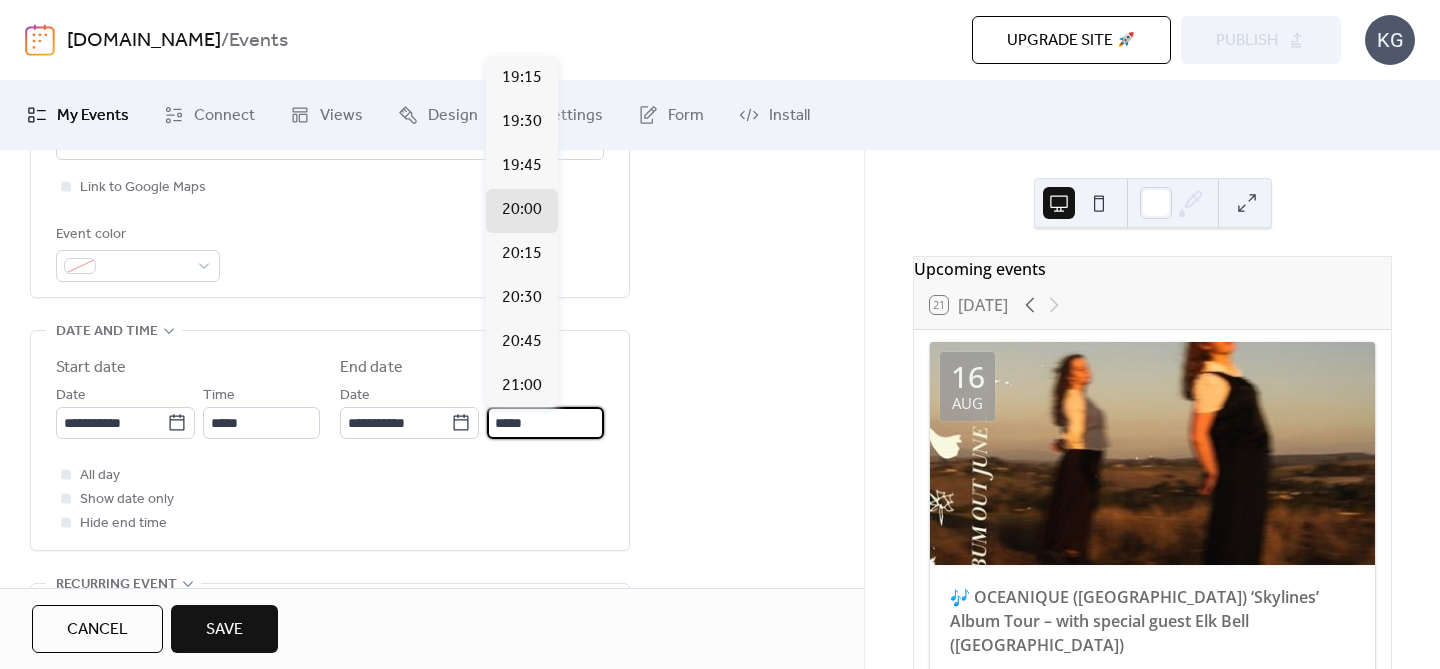 click on "*****" at bounding box center [545, 423] 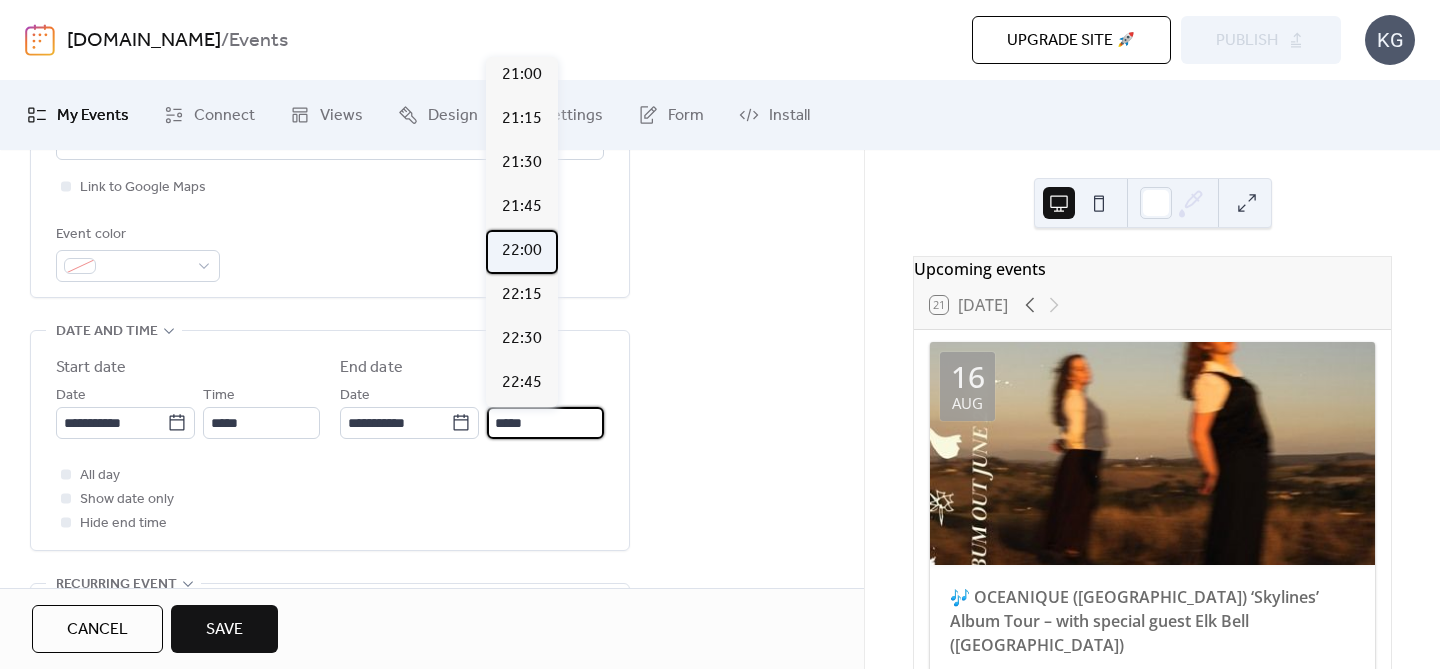 click on "22:00" at bounding box center (522, 251) 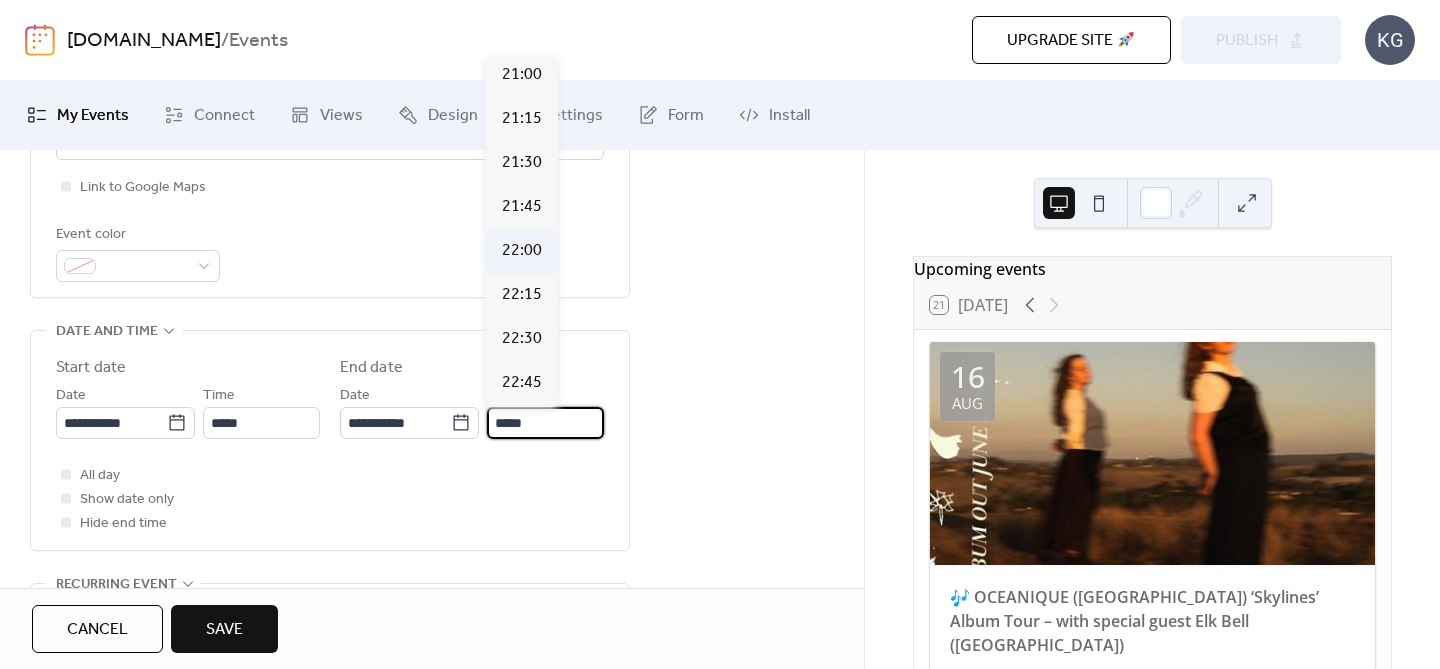 type on "*****" 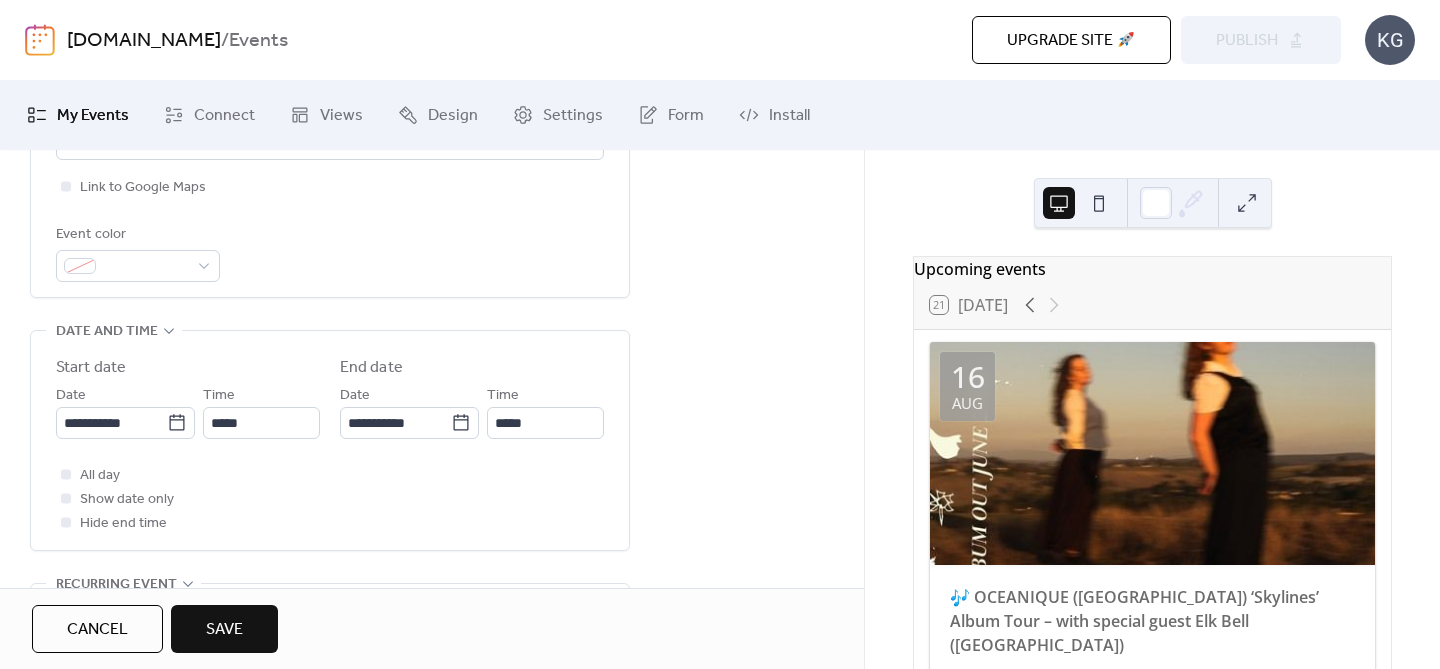 scroll, scrollTop: 0, scrollLeft: 0, axis: both 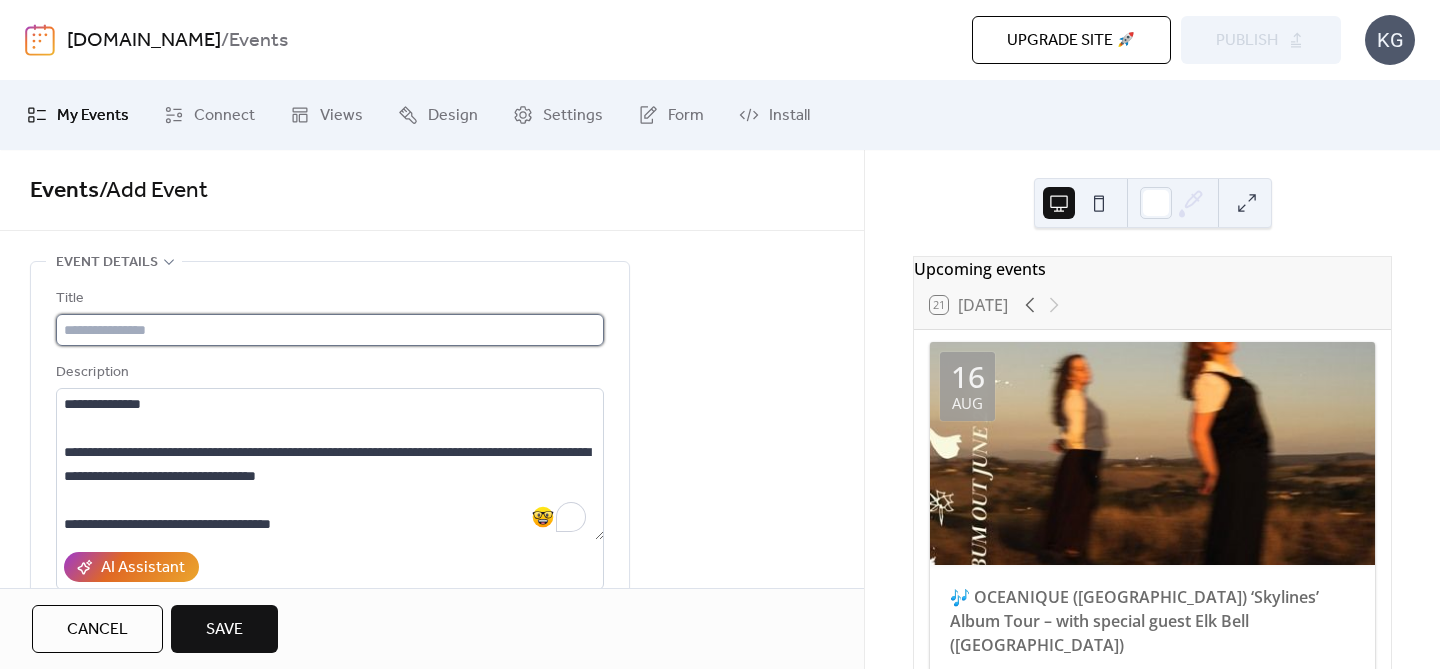 click at bounding box center (330, 330) 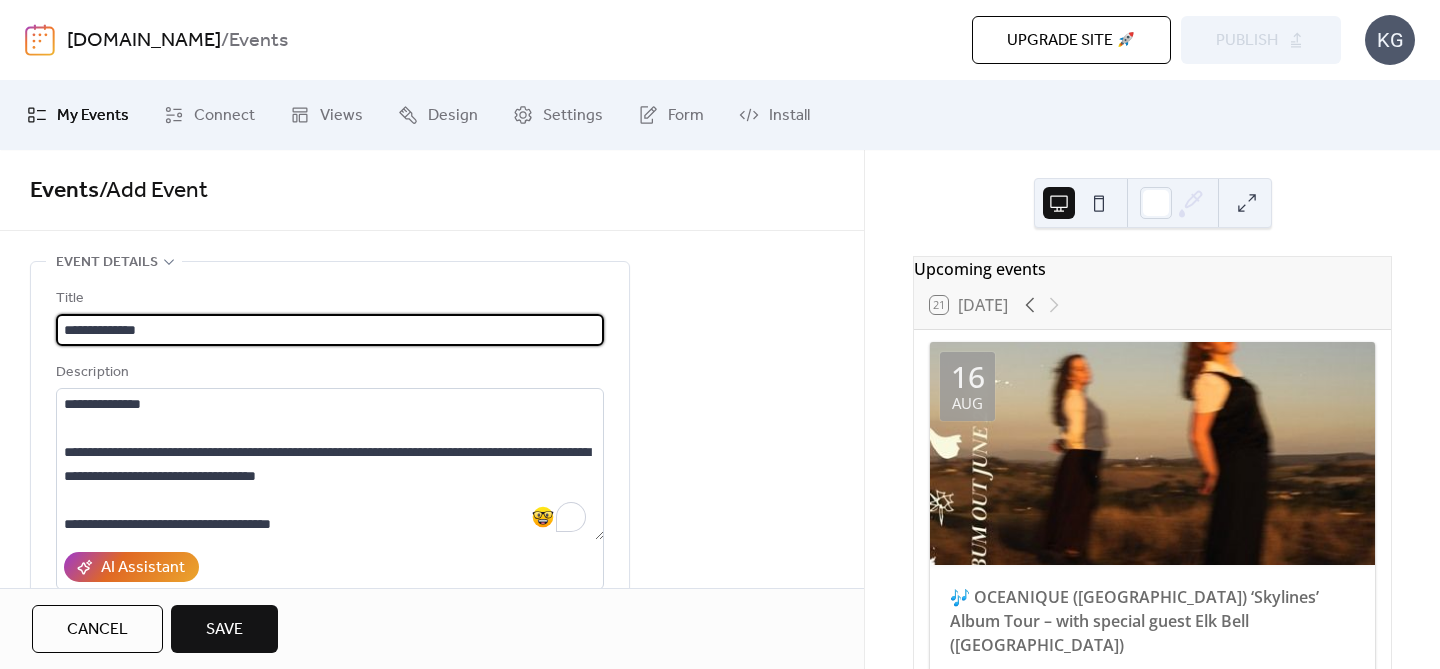 type on "**********" 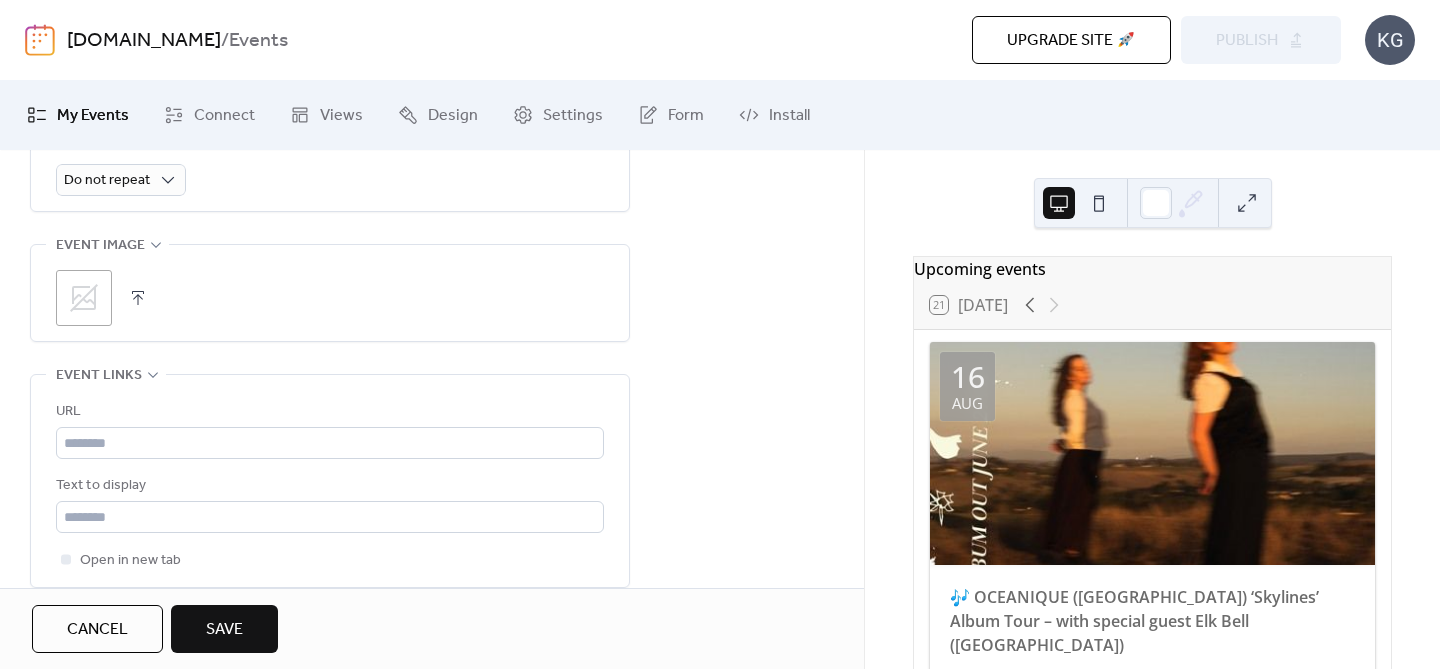 scroll, scrollTop: 985, scrollLeft: 0, axis: vertical 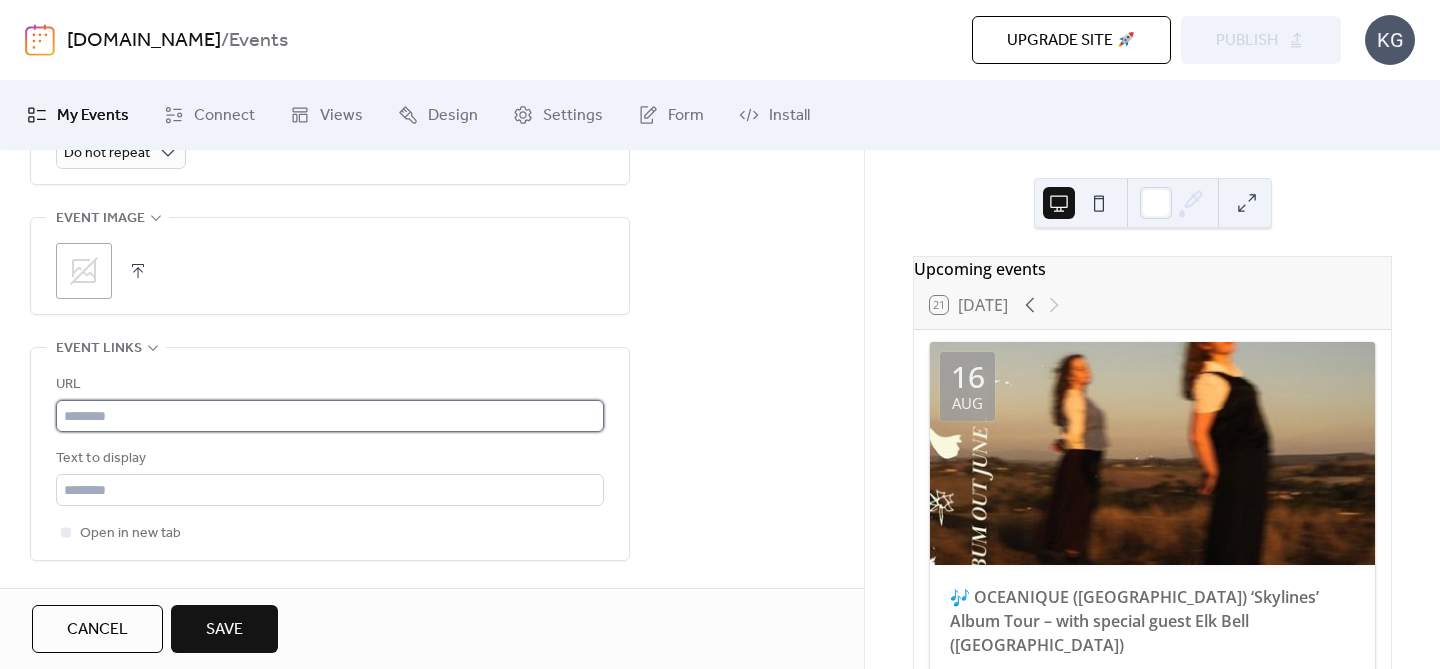 click at bounding box center (330, 416) 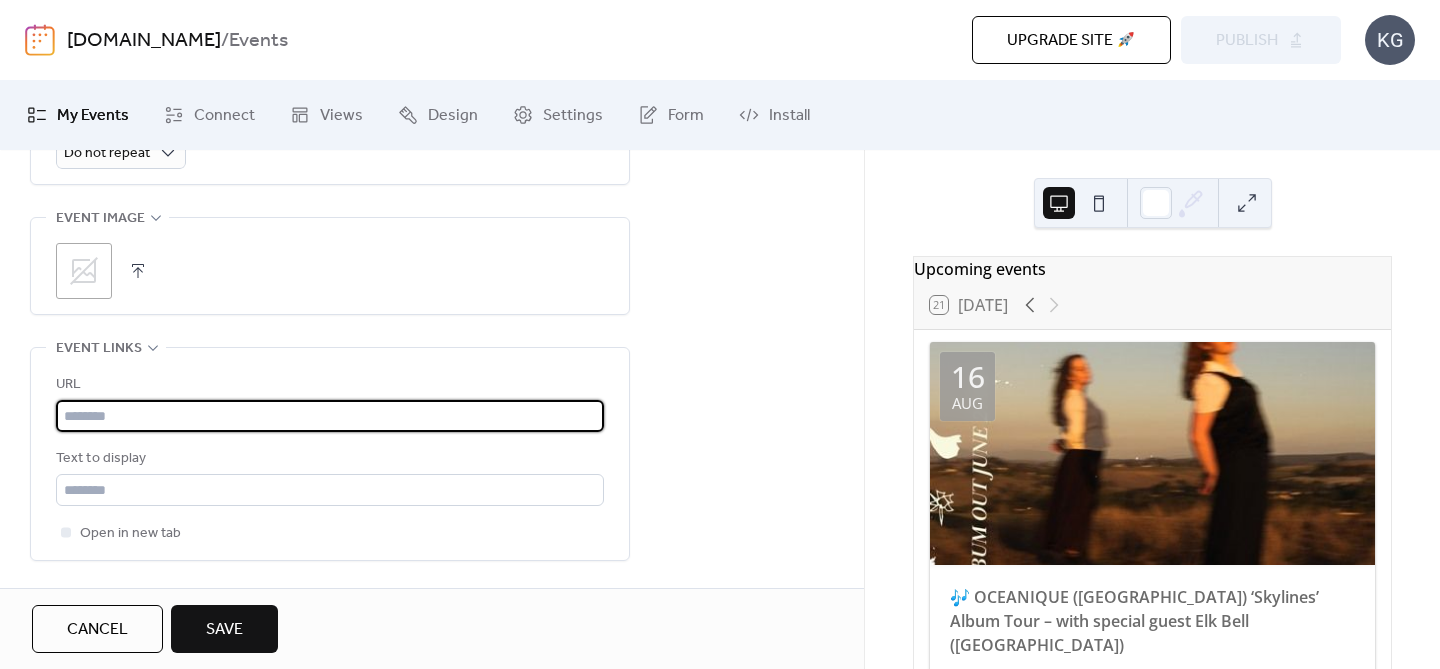paste on "**********" 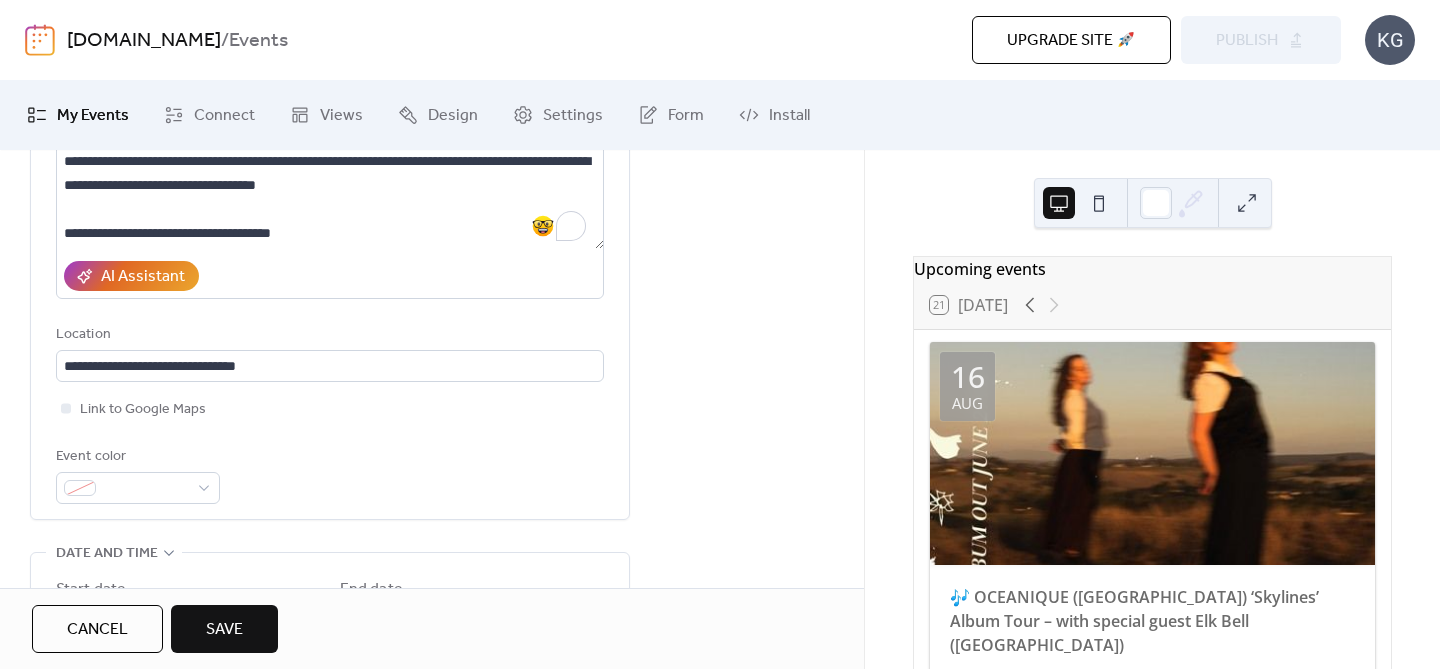 scroll, scrollTop: 234, scrollLeft: 0, axis: vertical 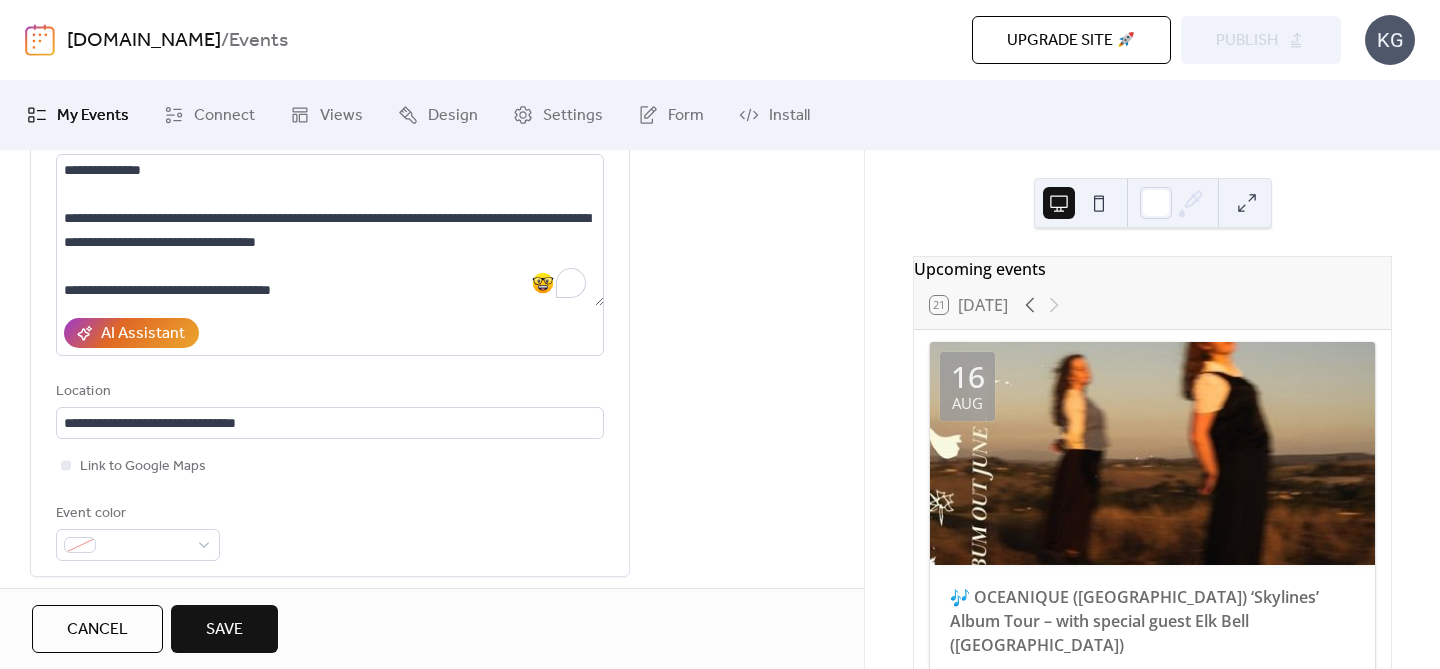 type on "**********" 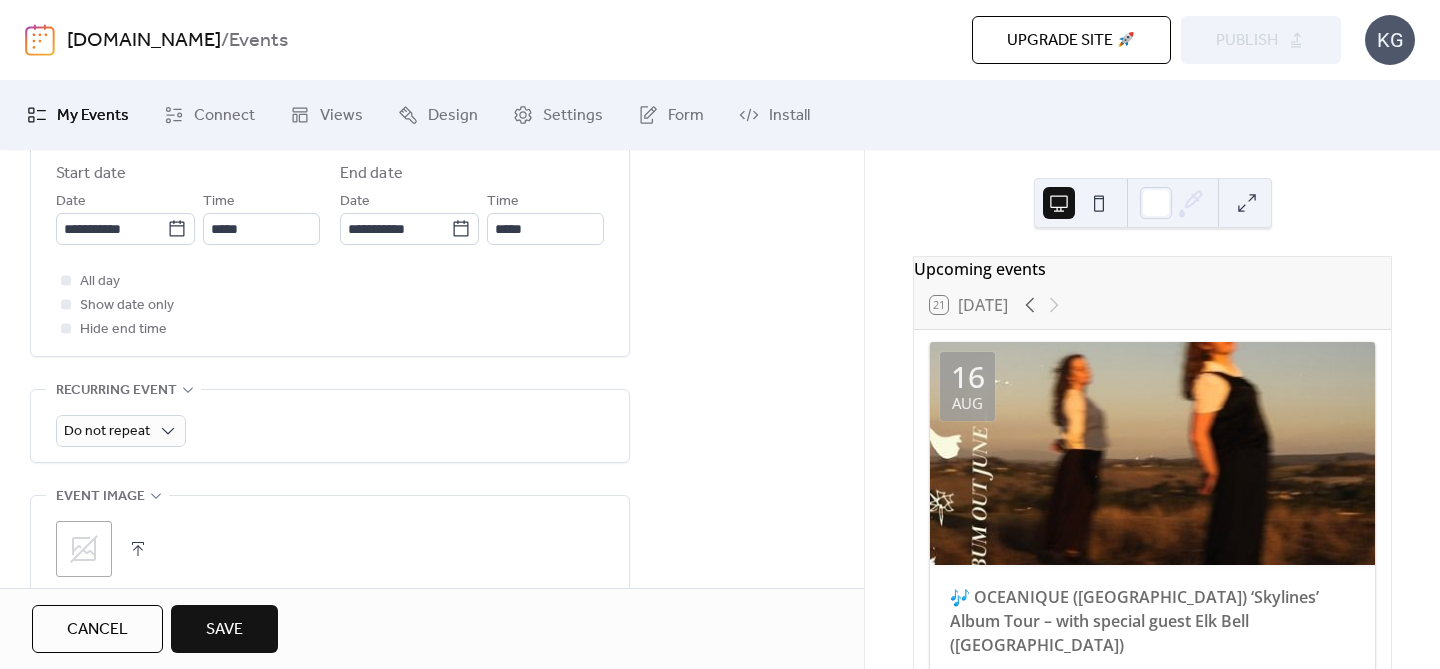 scroll, scrollTop: 767, scrollLeft: 0, axis: vertical 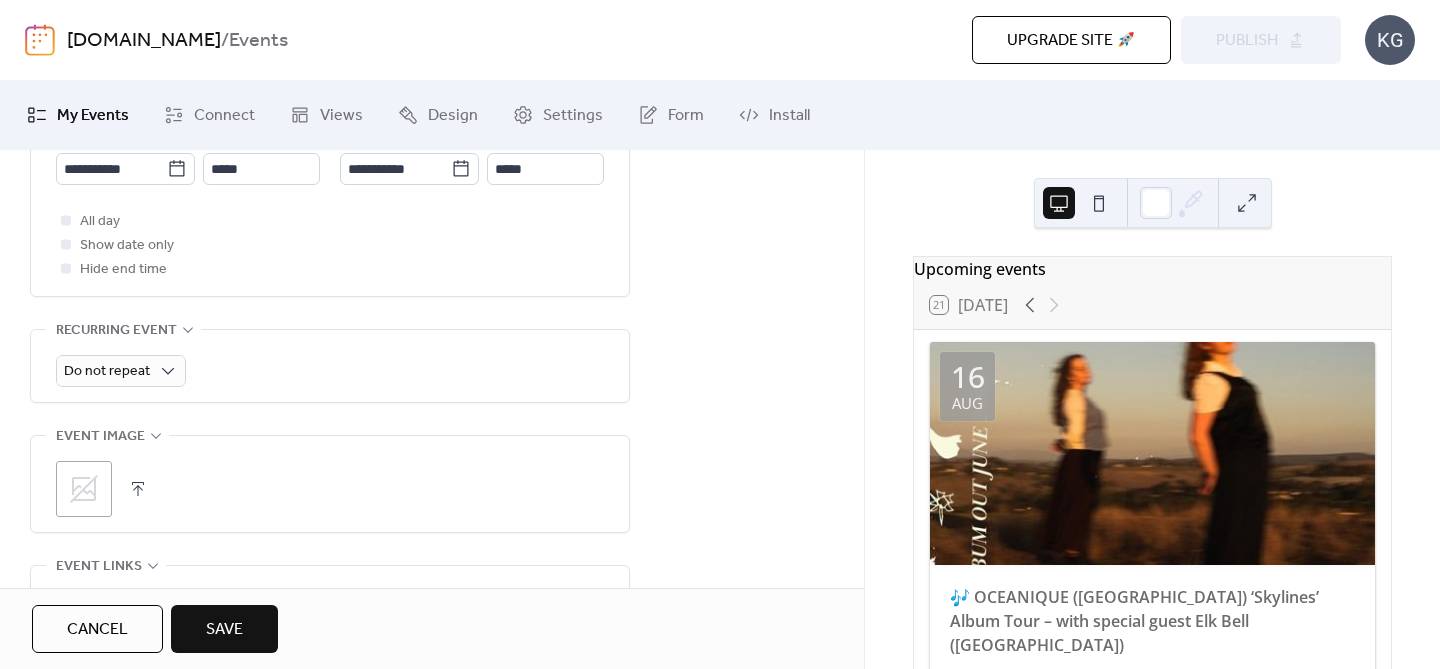 click 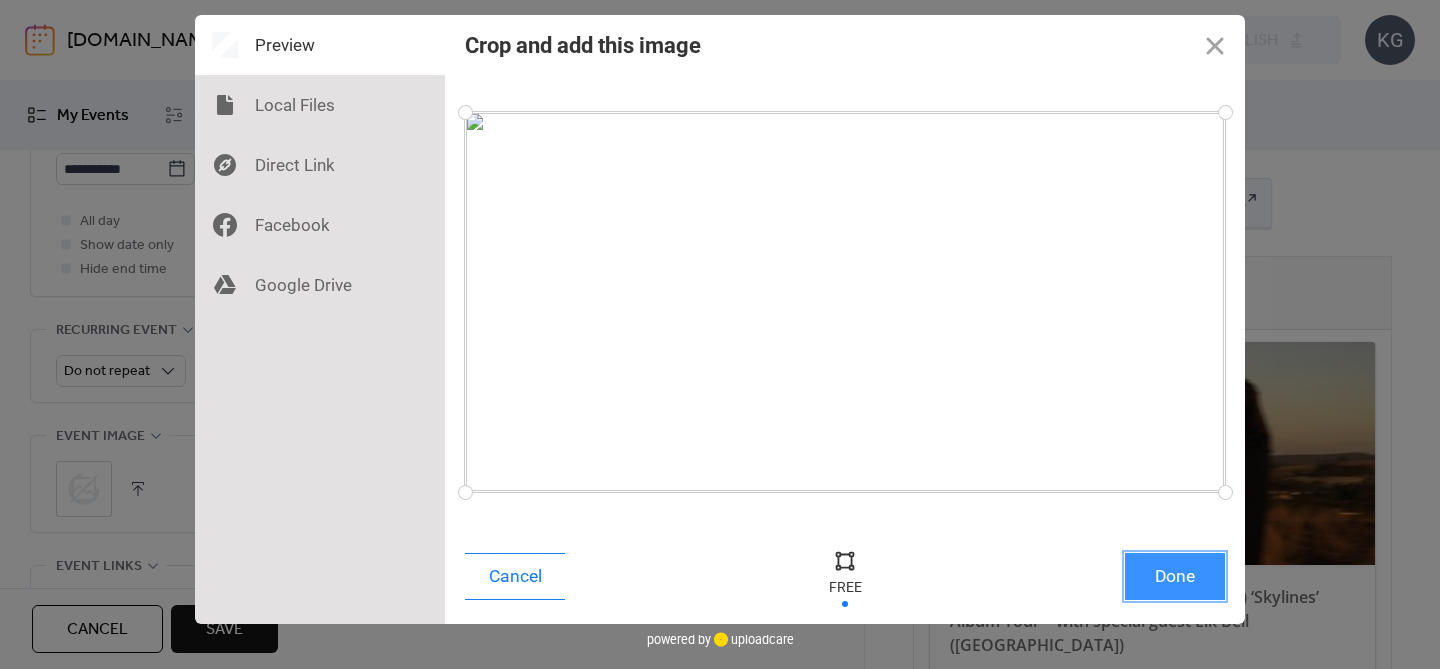 click on "Done" at bounding box center [1175, 576] 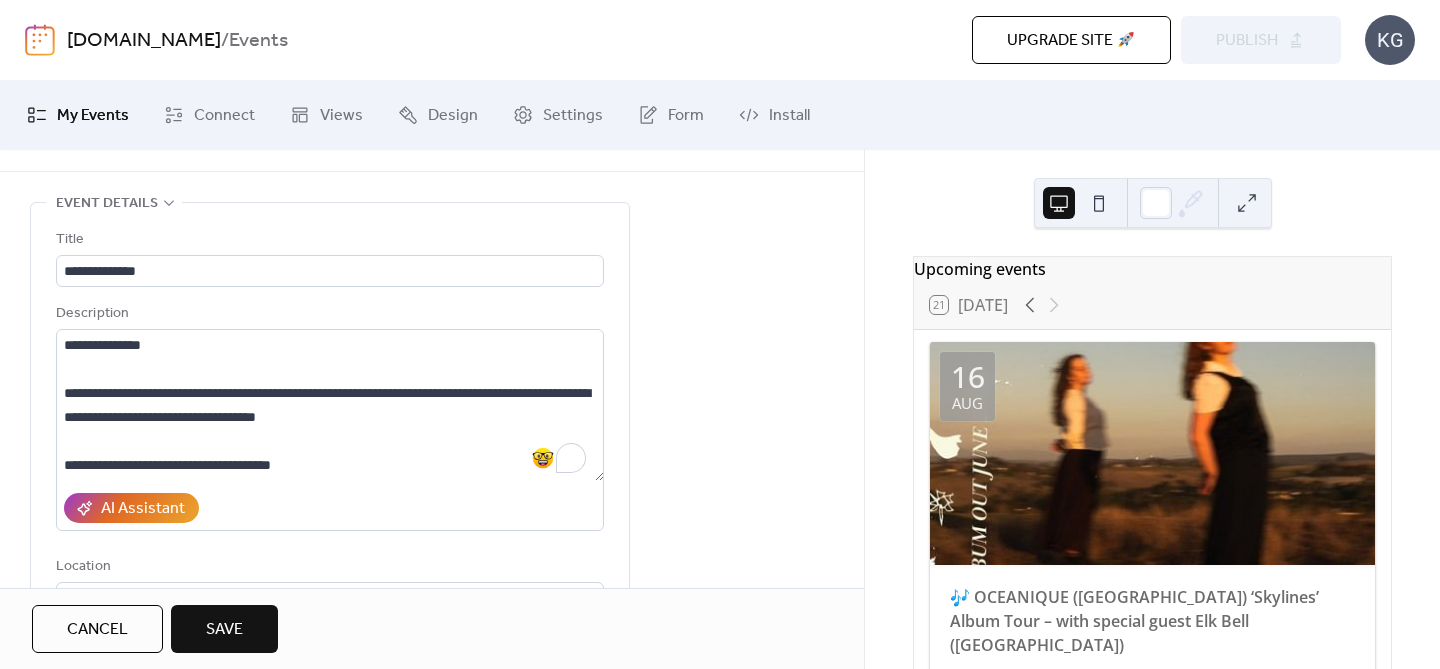 scroll, scrollTop: 0, scrollLeft: 0, axis: both 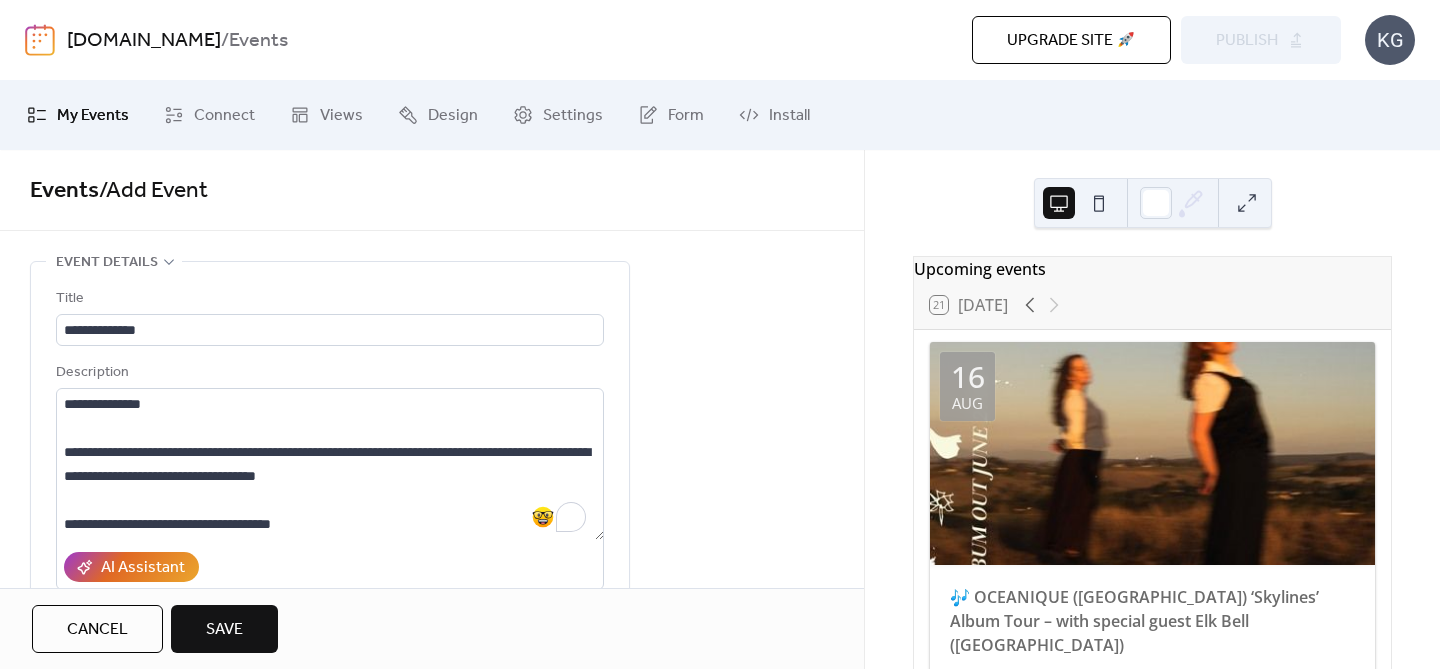 click on "Save" at bounding box center [224, 629] 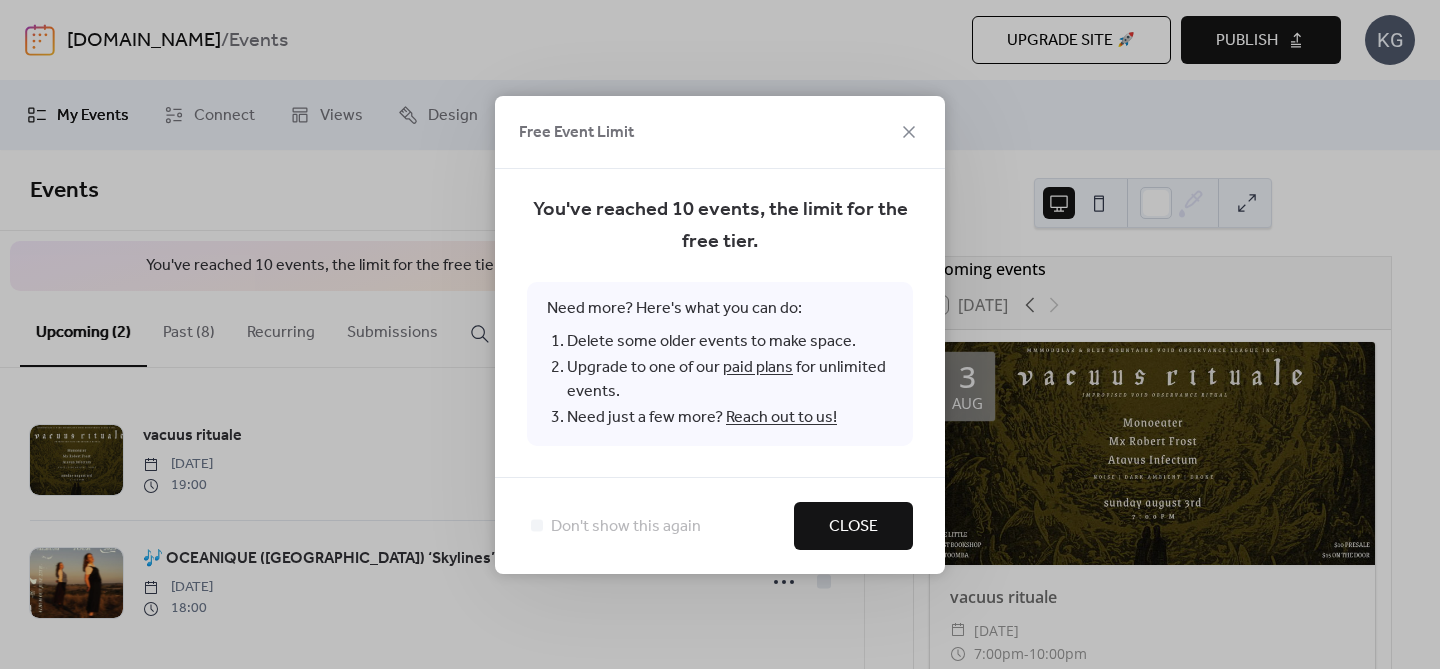 click on "Close" at bounding box center [853, 527] 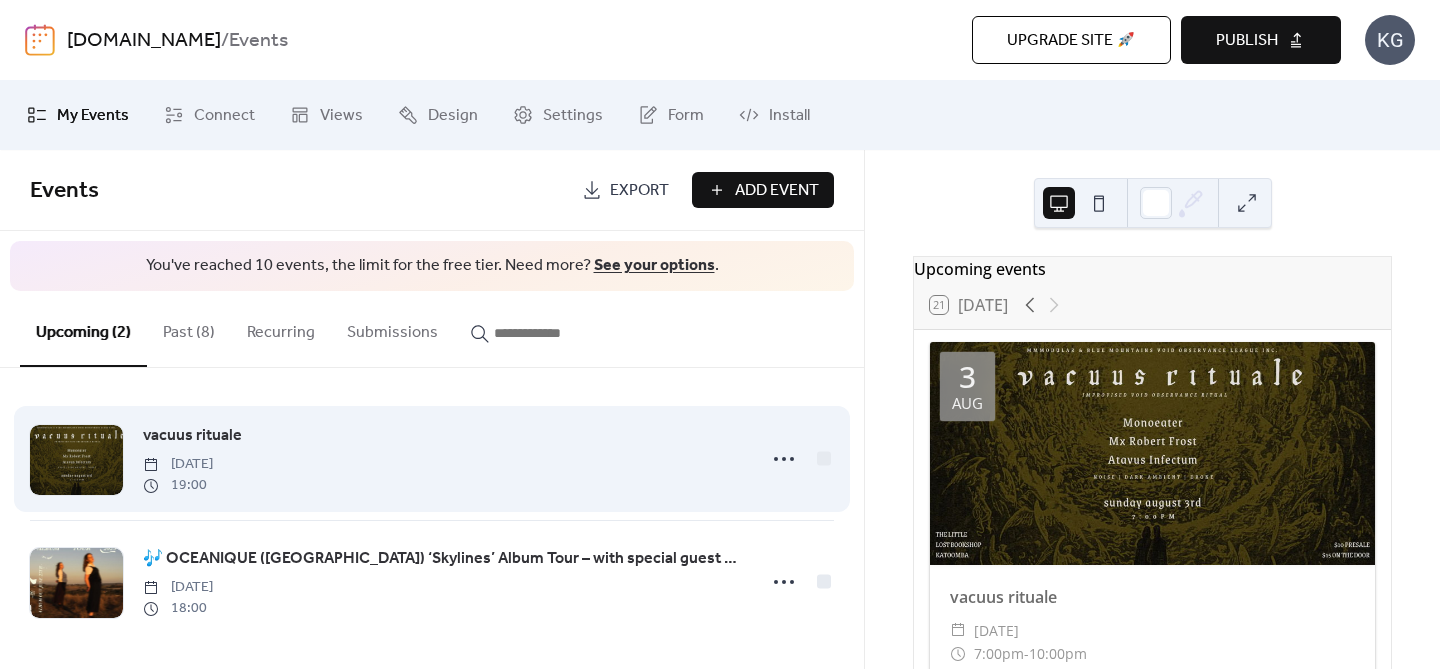 click on "vacuus rituale" at bounding box center [192, 436] 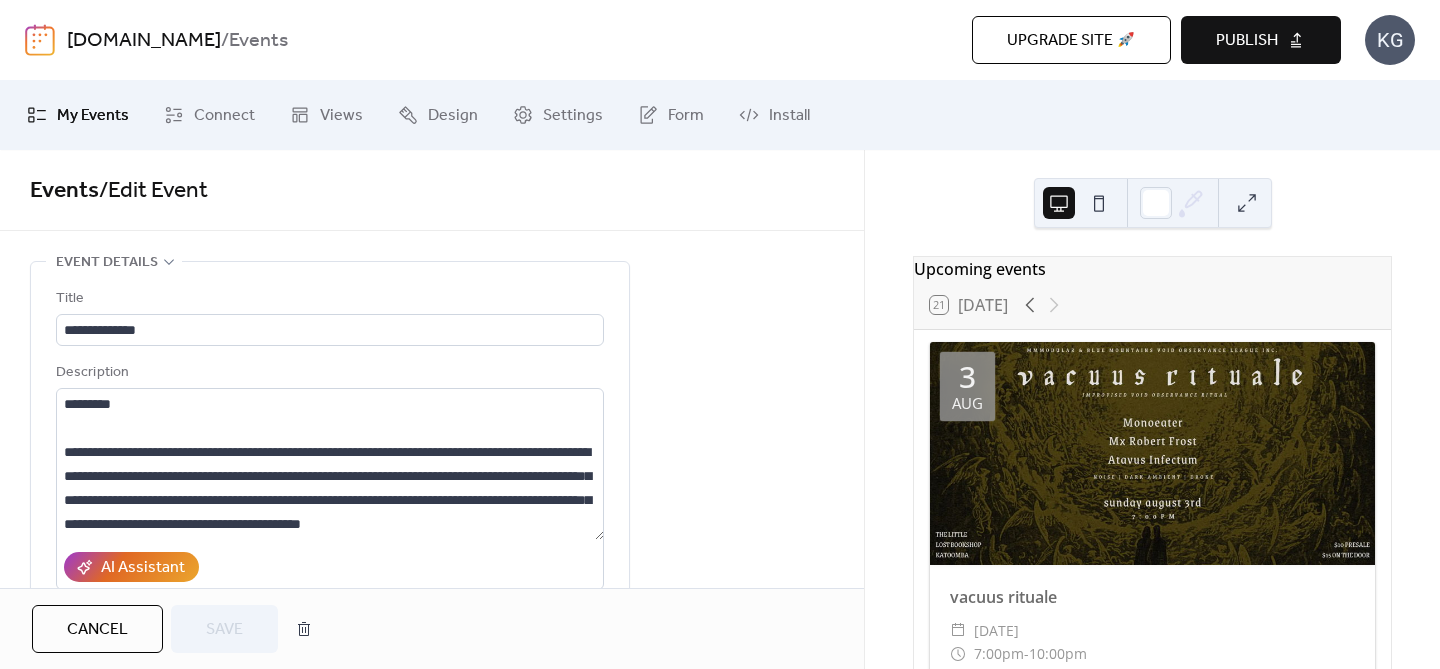click on "Publish" at bounding box center [1247, 41] 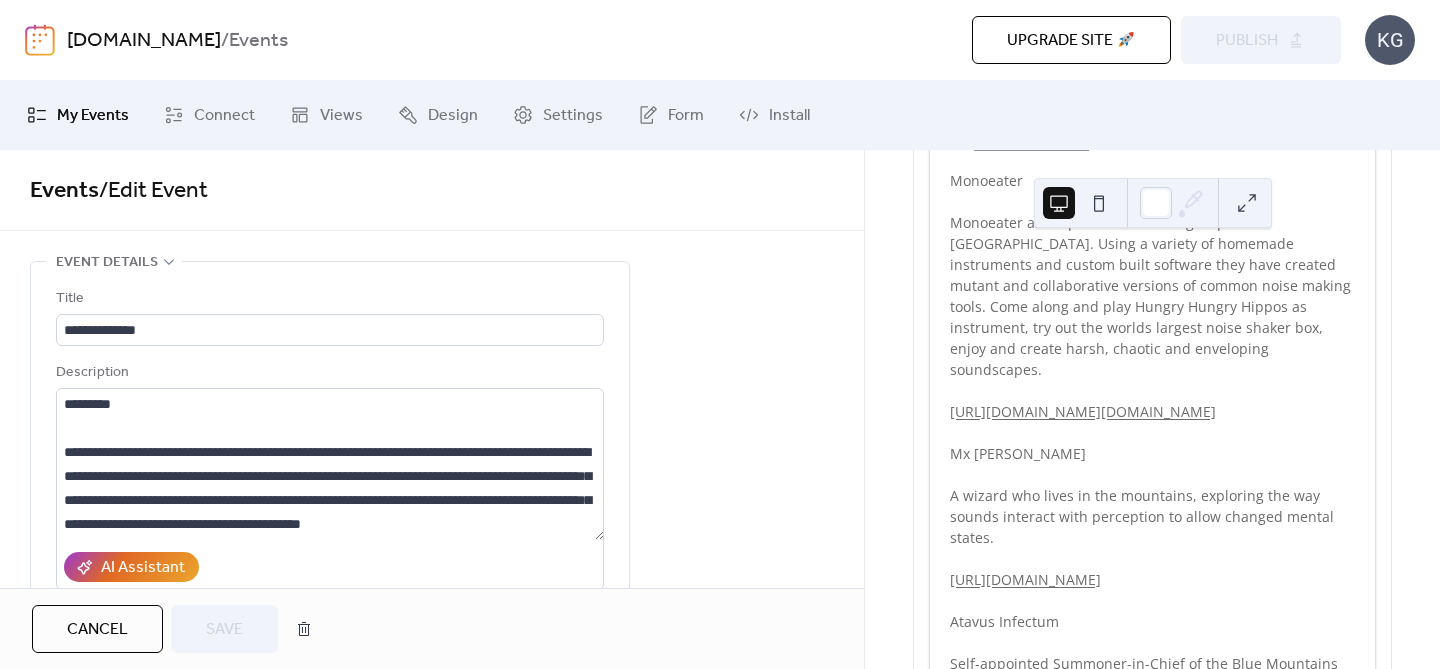 scroll, scrollTop: 562, scrollLeft: 0, axis: vertical 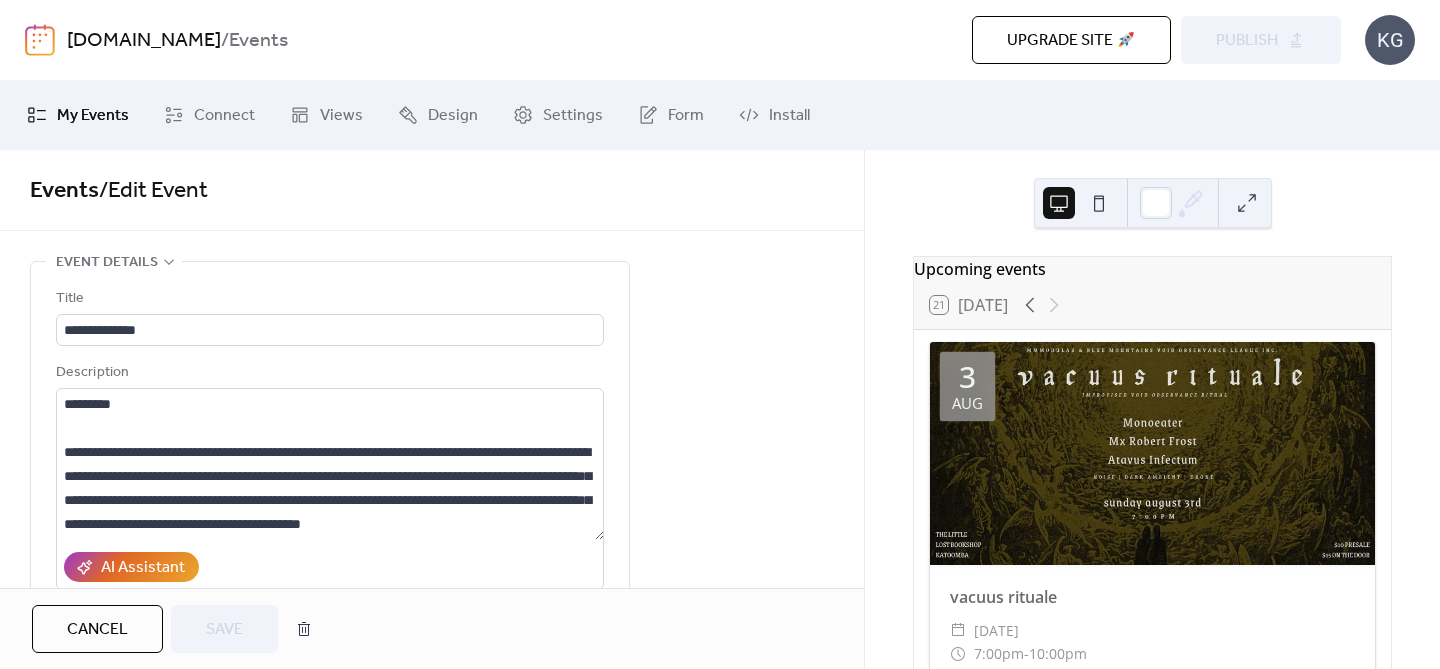 click 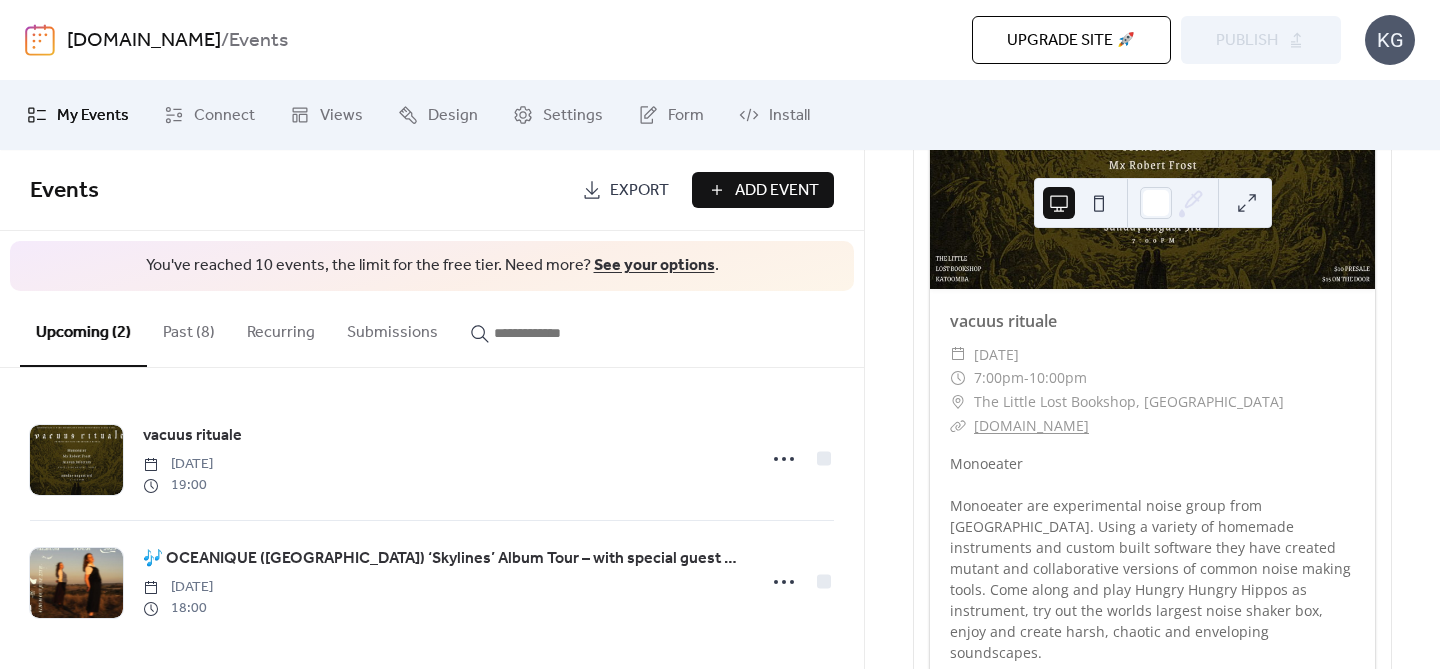 scroll, scrollTop: 0, scrollLeft: 0, axis: both 